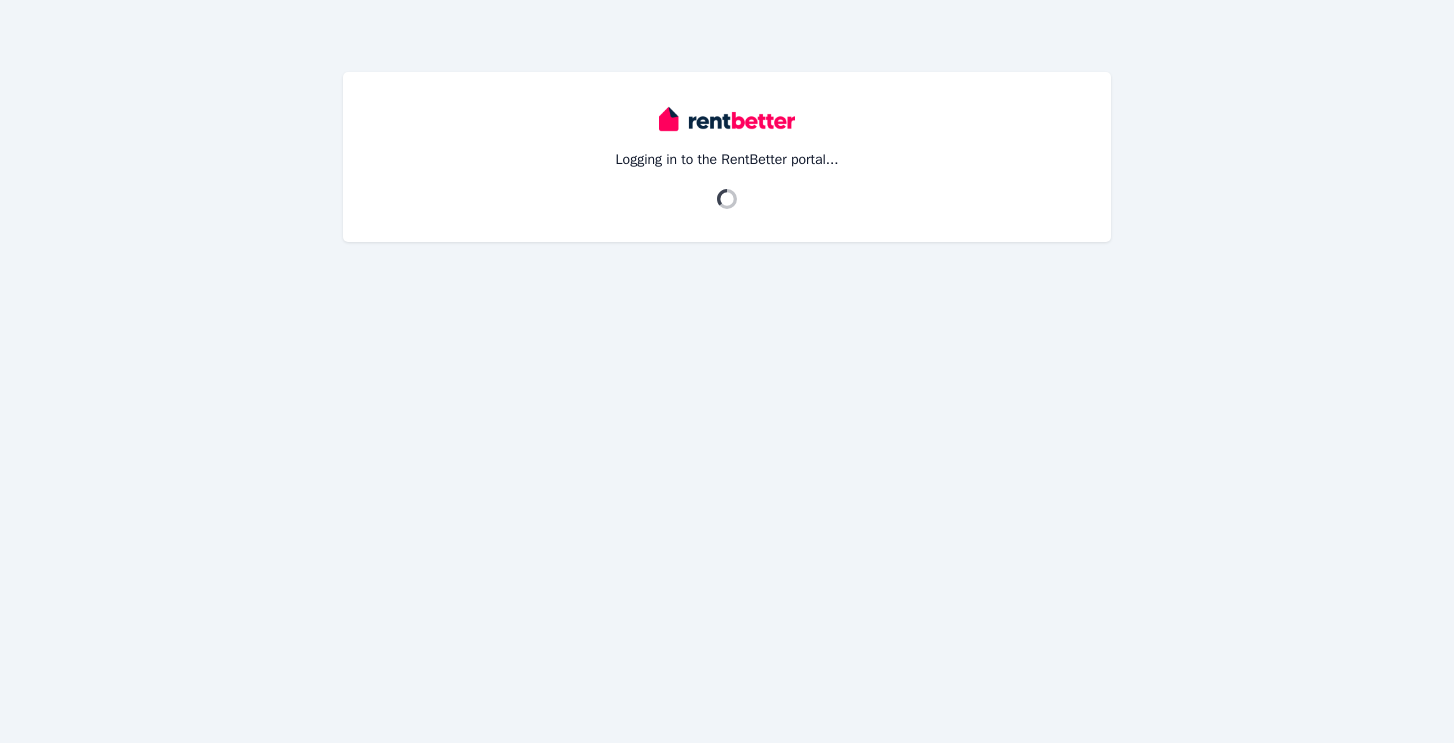 scroll, scrollTop: 0, scrollLeft: 0, axis: both 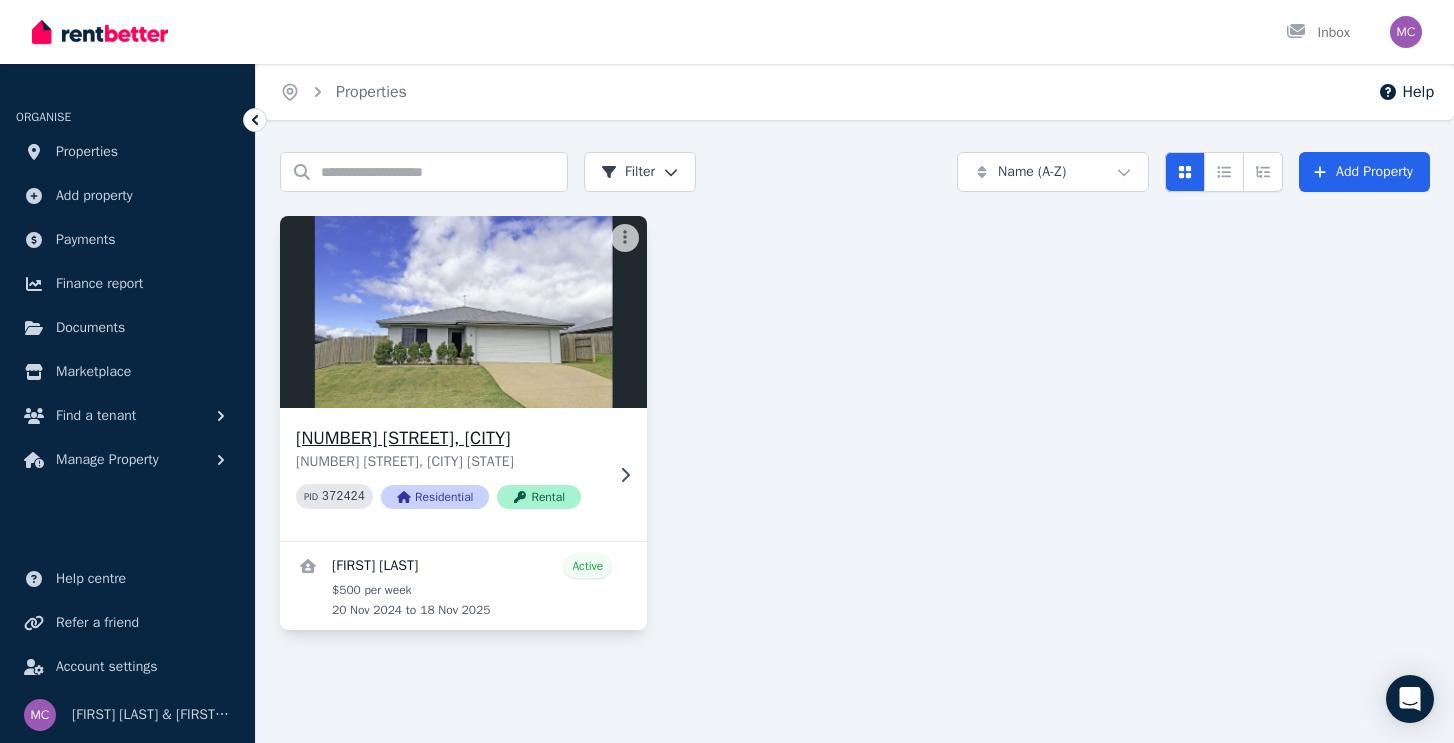 click at bounding box center [464, 312] 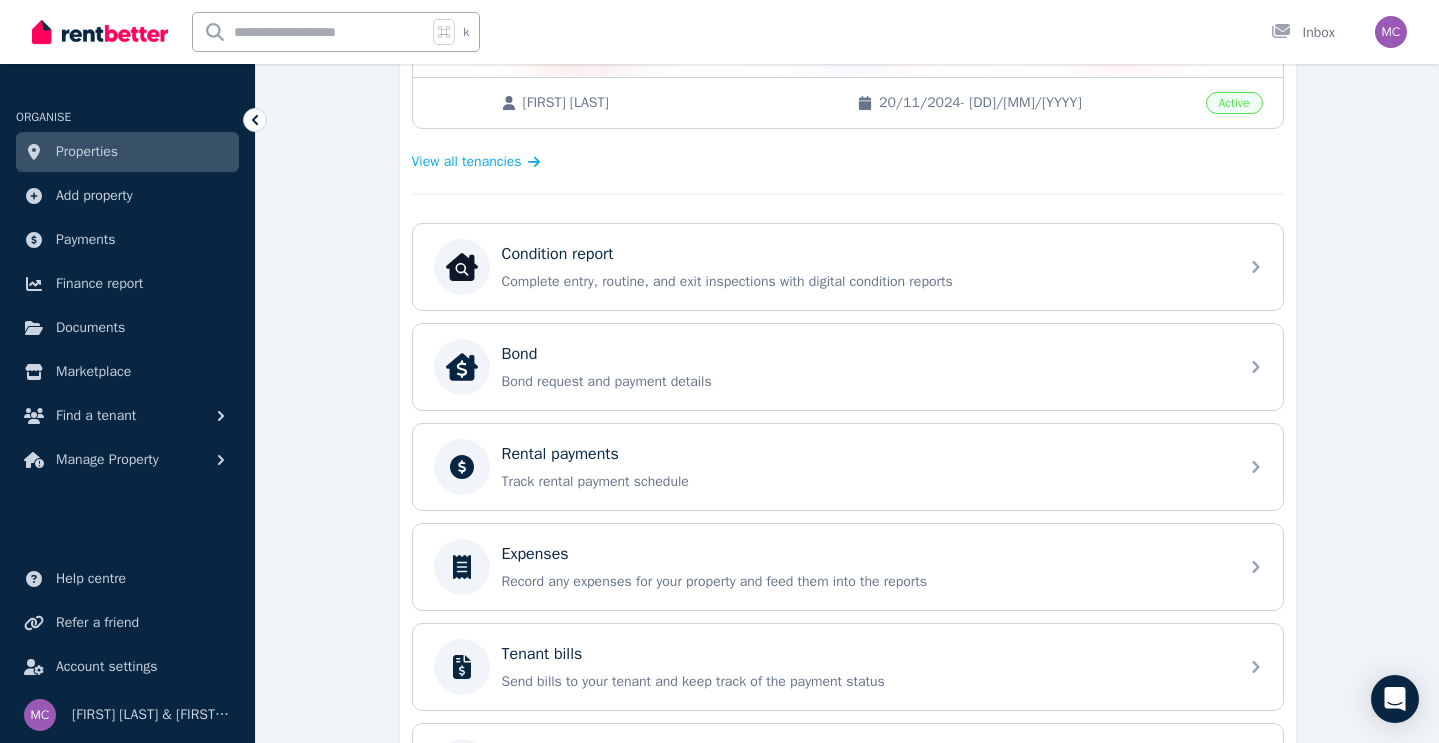 scroll, scrollTop: 511, scrollLeft: 0, axis: vertical 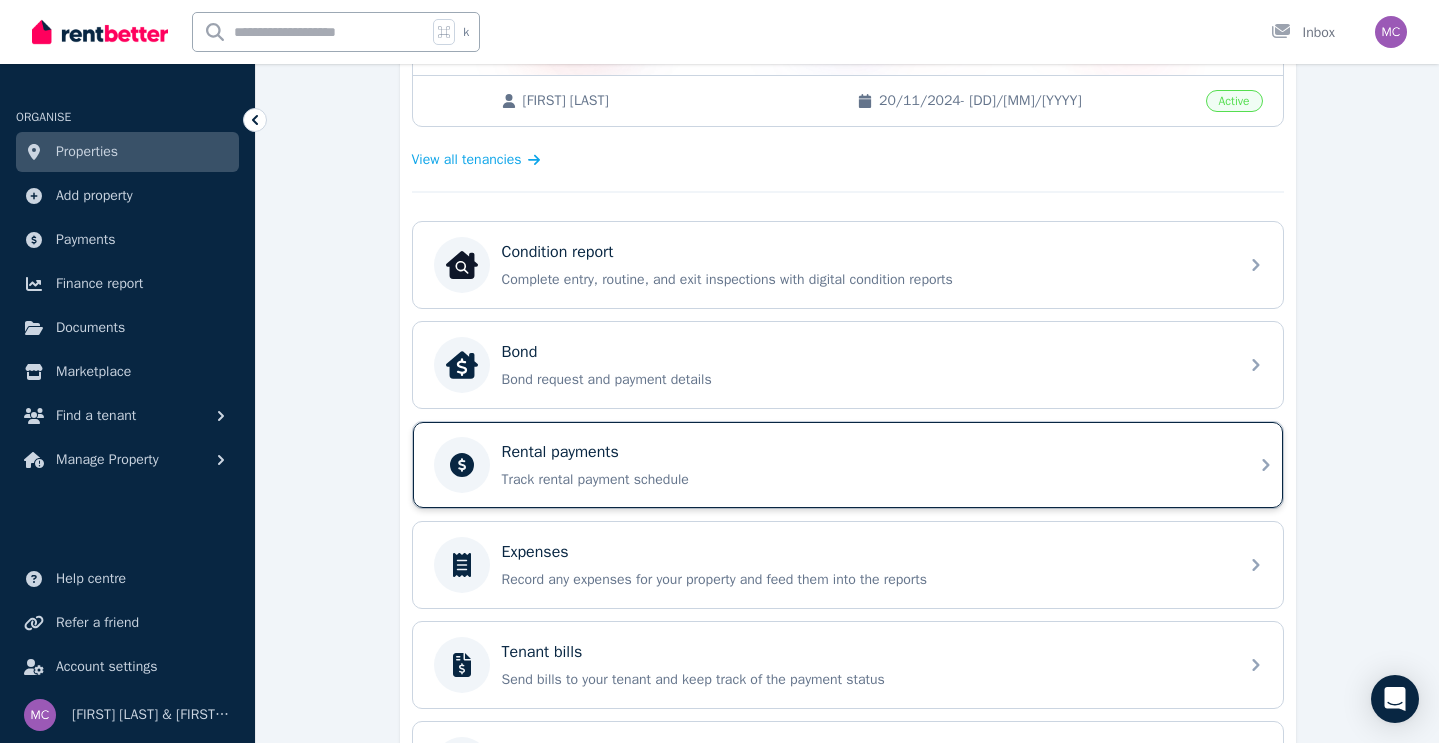 click on "Rental payments" at bounding box center (560, 452) 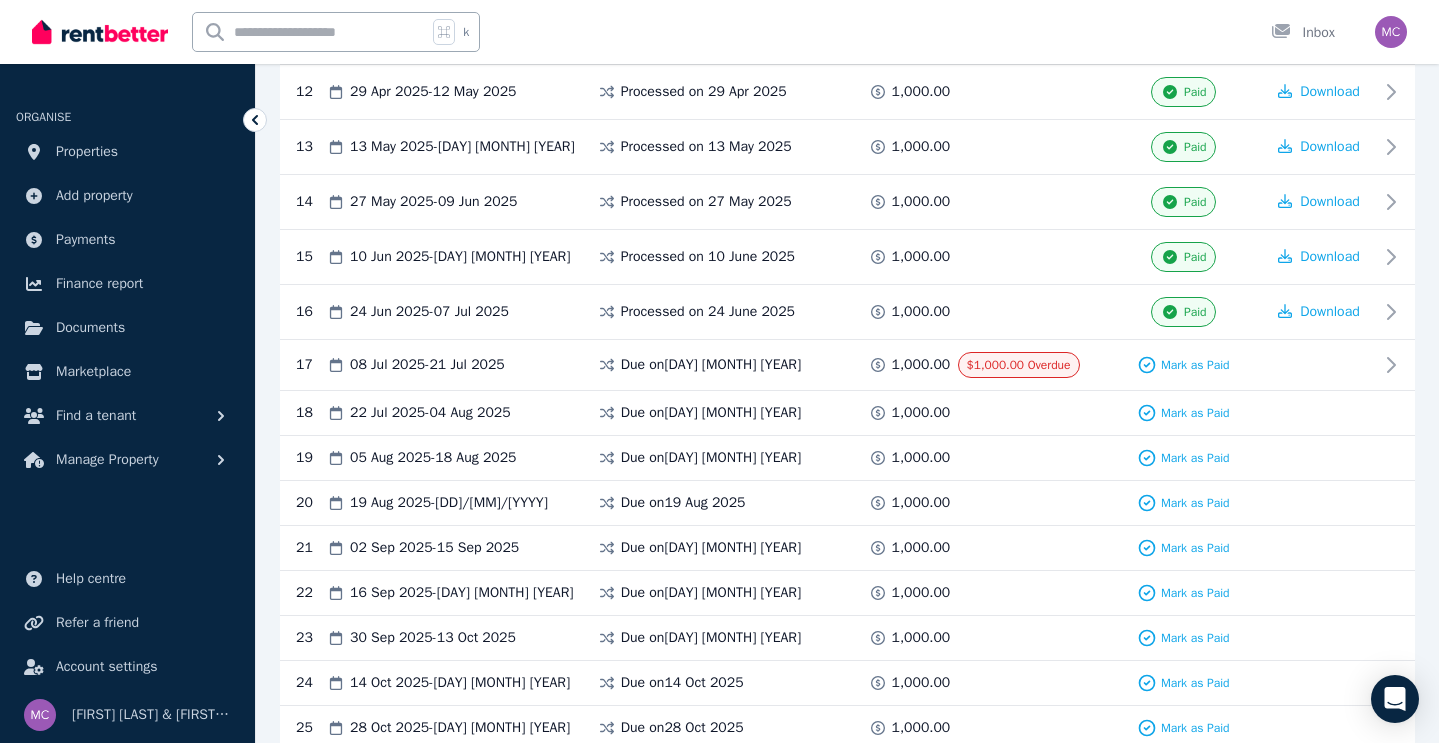 scroll, scrollTop: 1052, scrollLeft: 0, axis: vertical 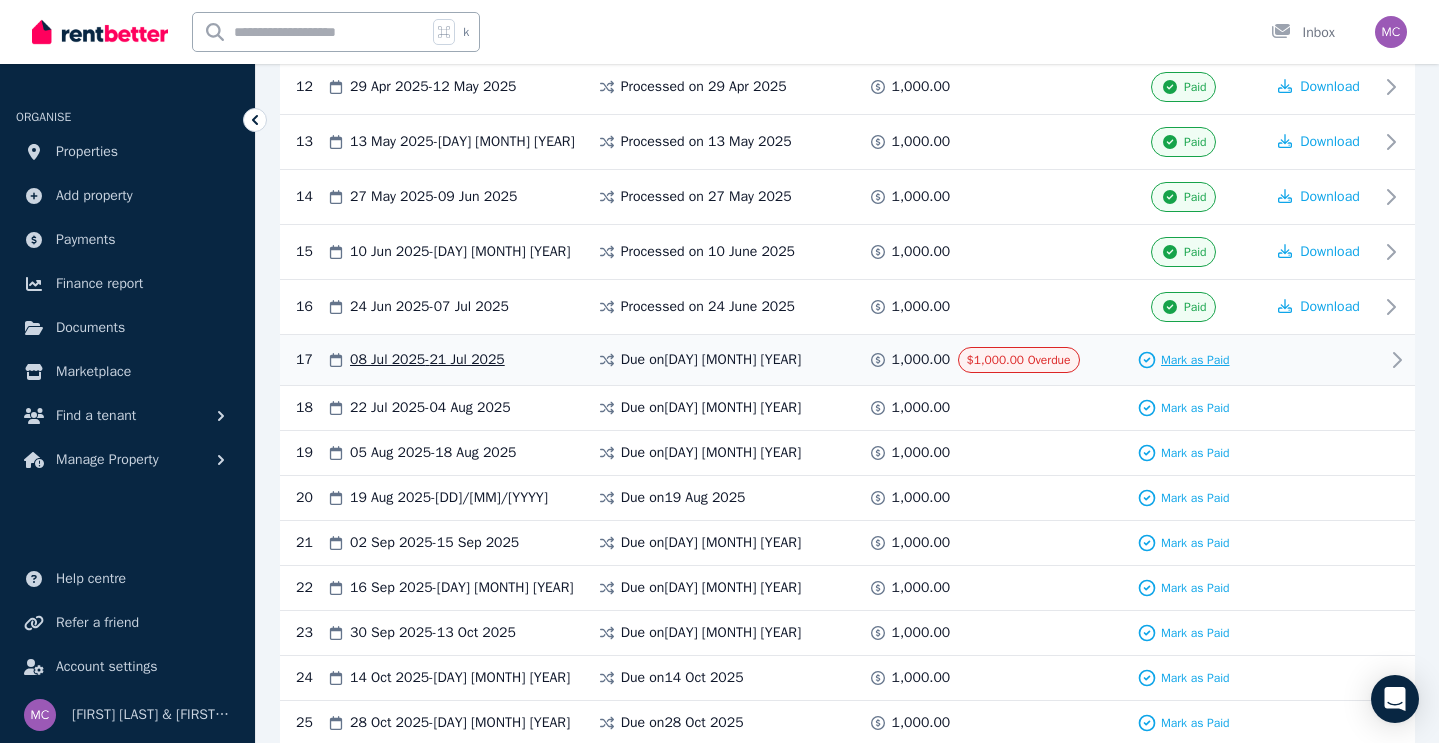 click on "Mark as Paid" at bounding box center (1195, 360) 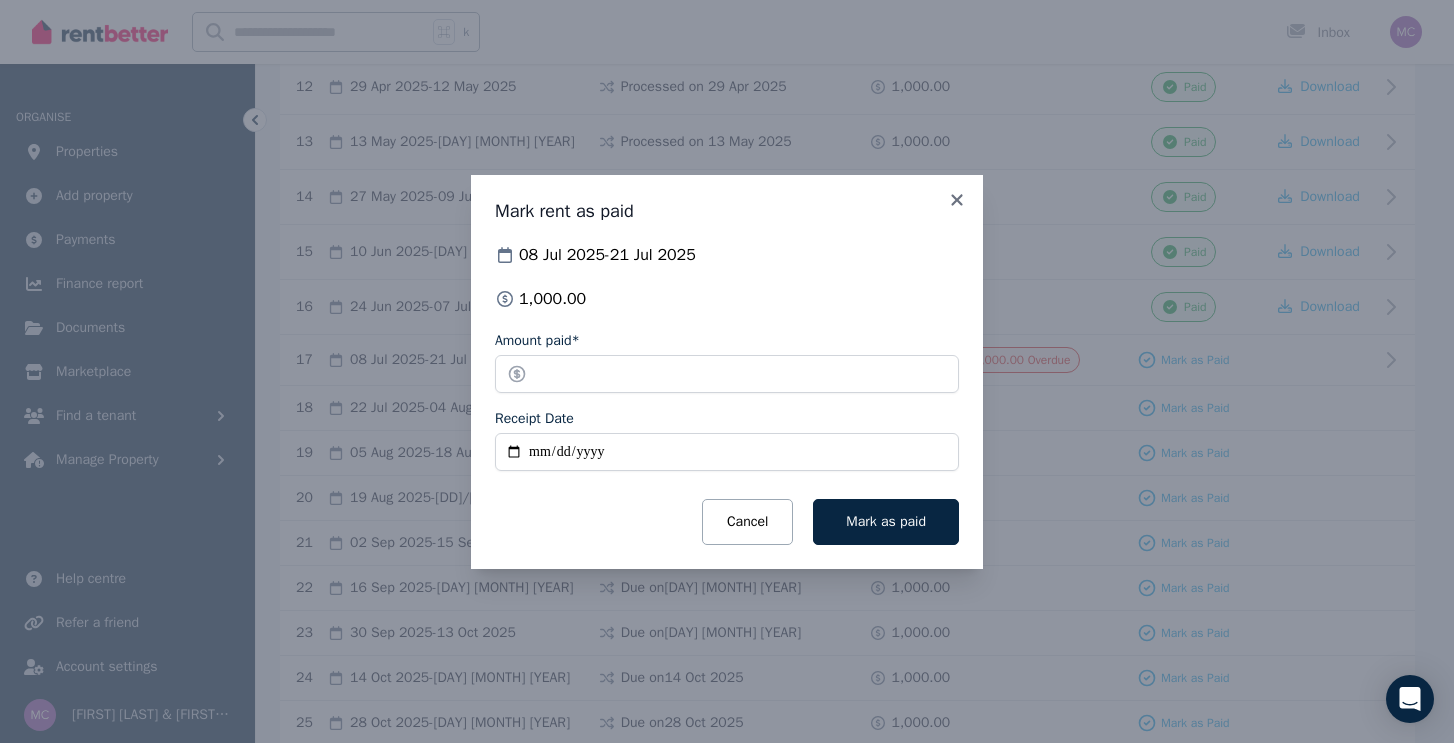 click on "Receipt Date" at bounding box center [727, 452] 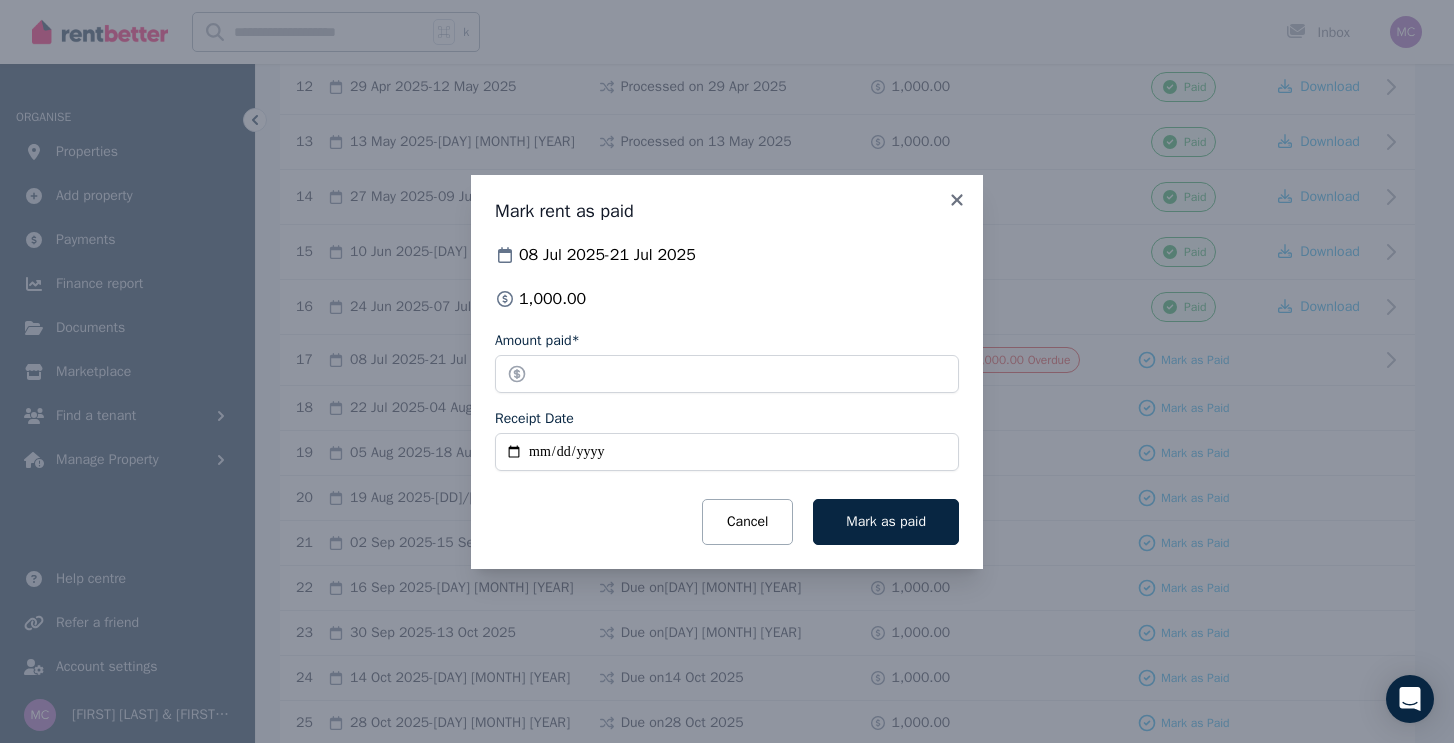 click on "Receipt Date" at bounding box center [727, 452] 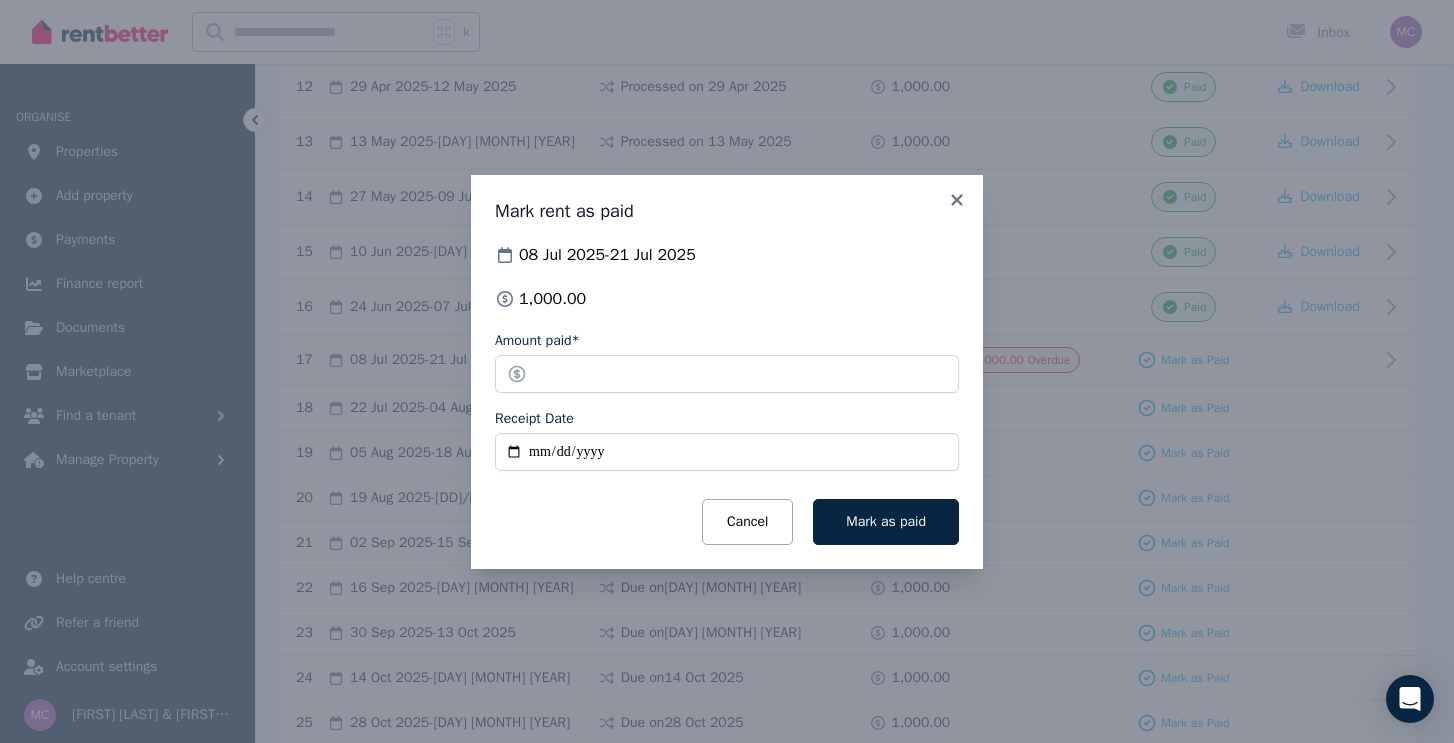 type on "**********" 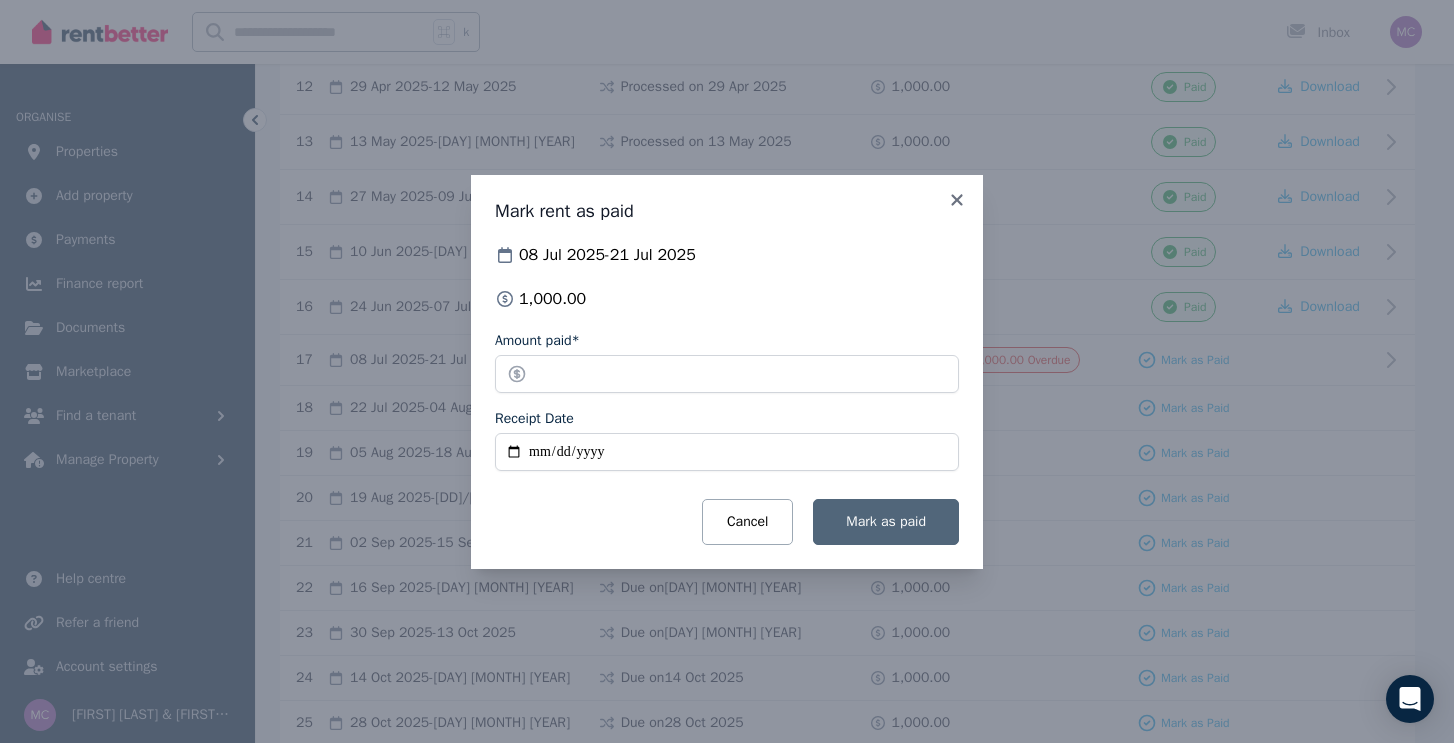 click on "Mark as paid" at bounding box center (886, 521) 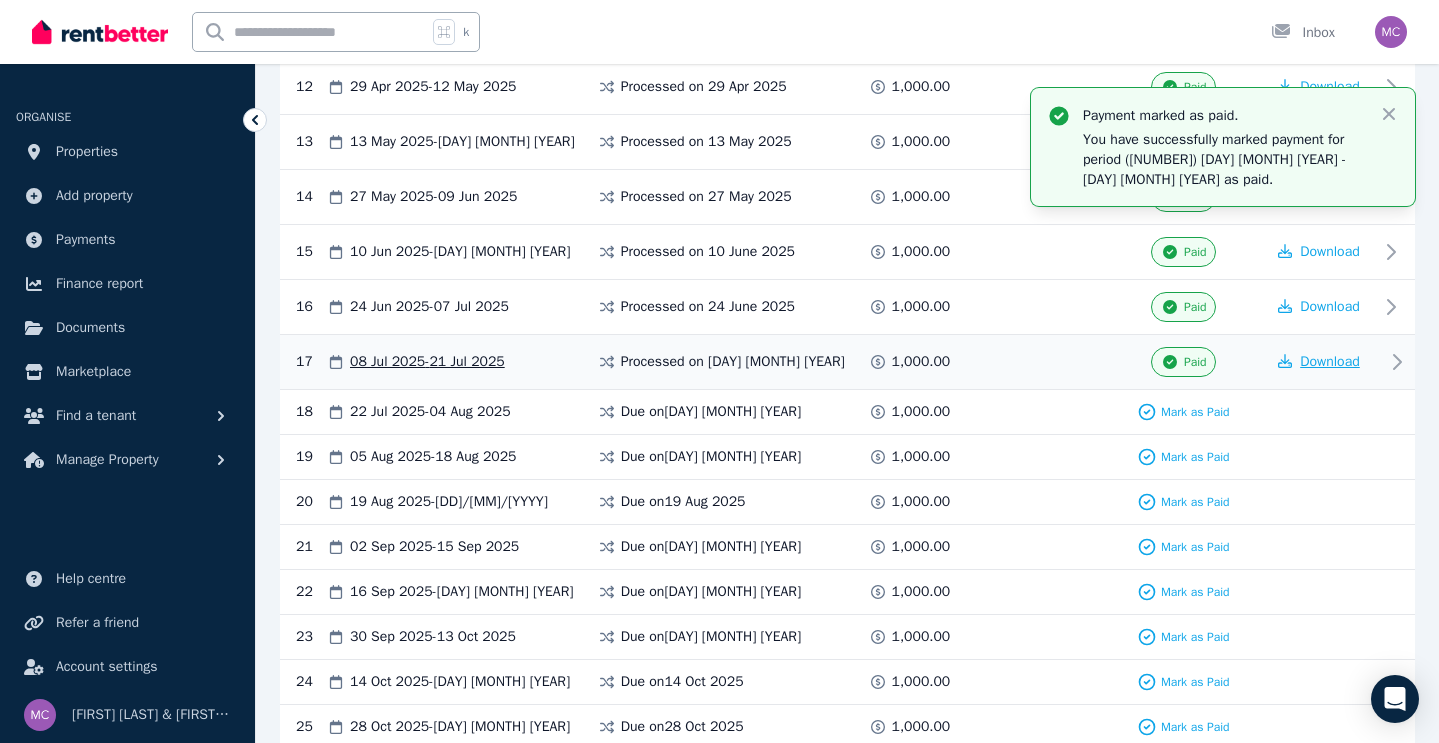 click on "Download" at bounding box center (1330, 361) 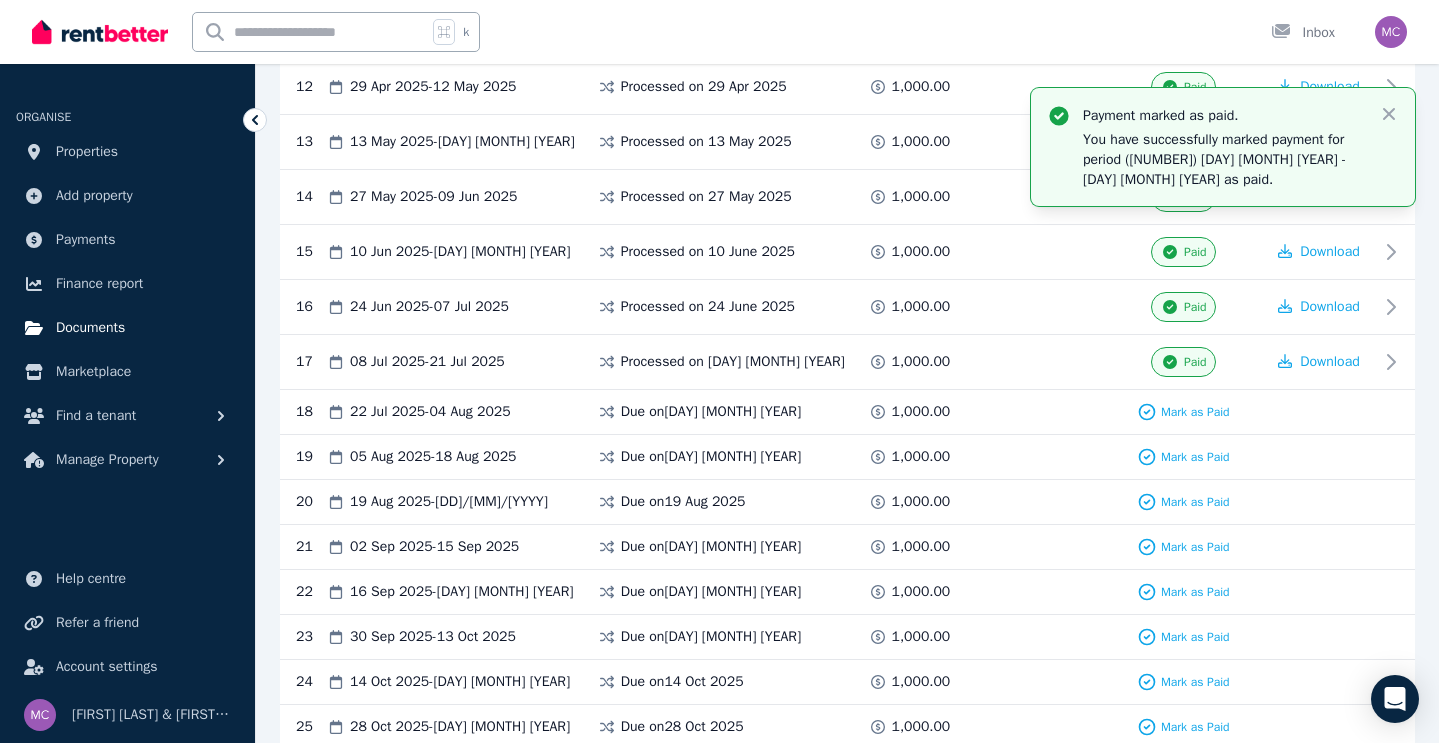 click on "Documents" at bounding box center (90, 328) 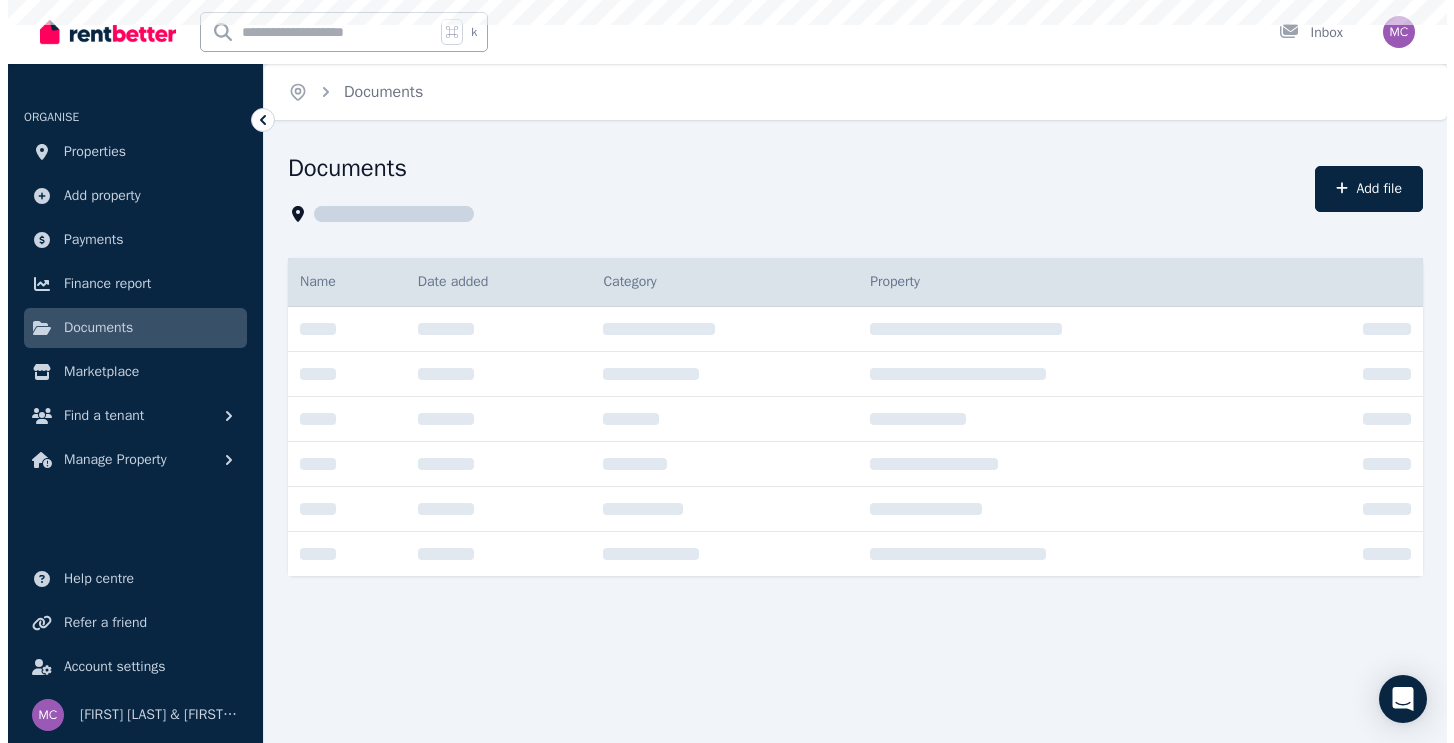 scroll, scrollTop: 0, scrollLeft: 0, axis: both 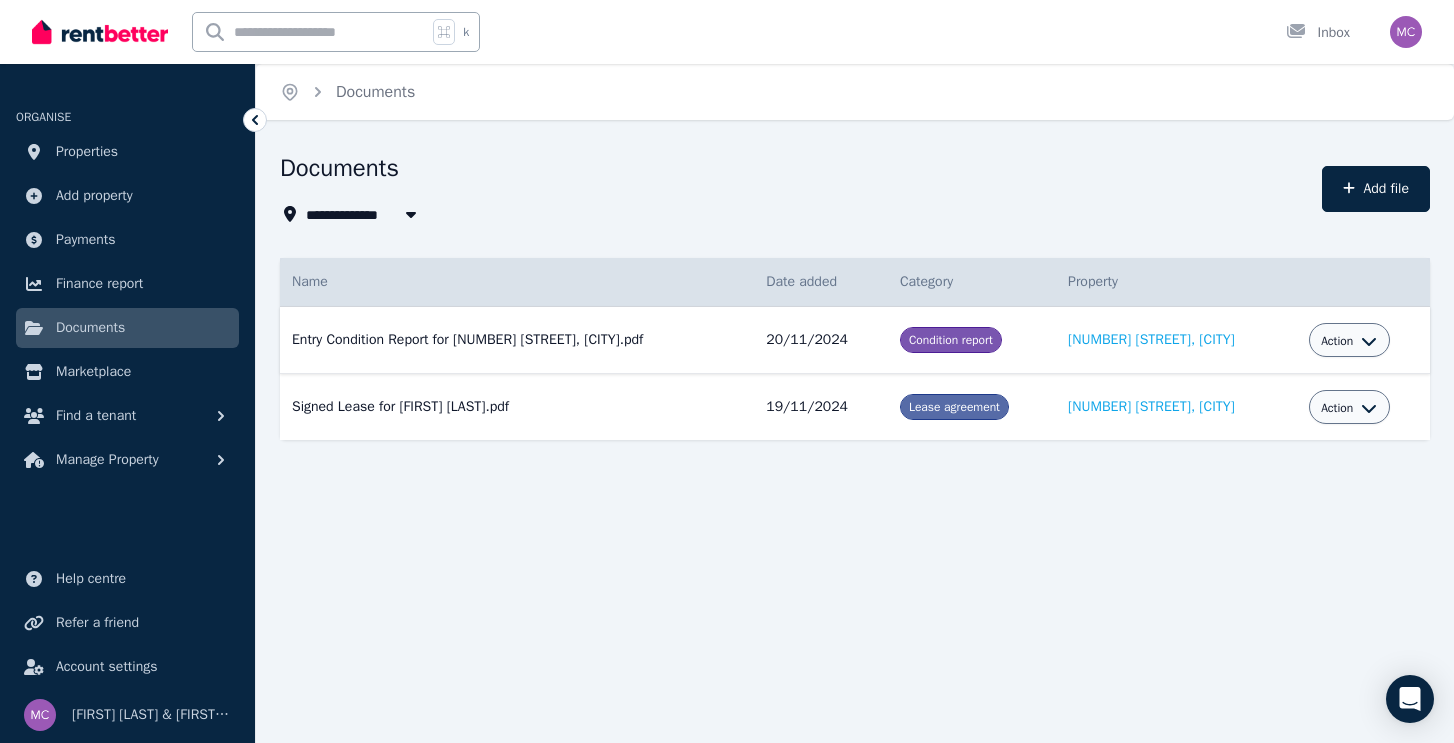 click 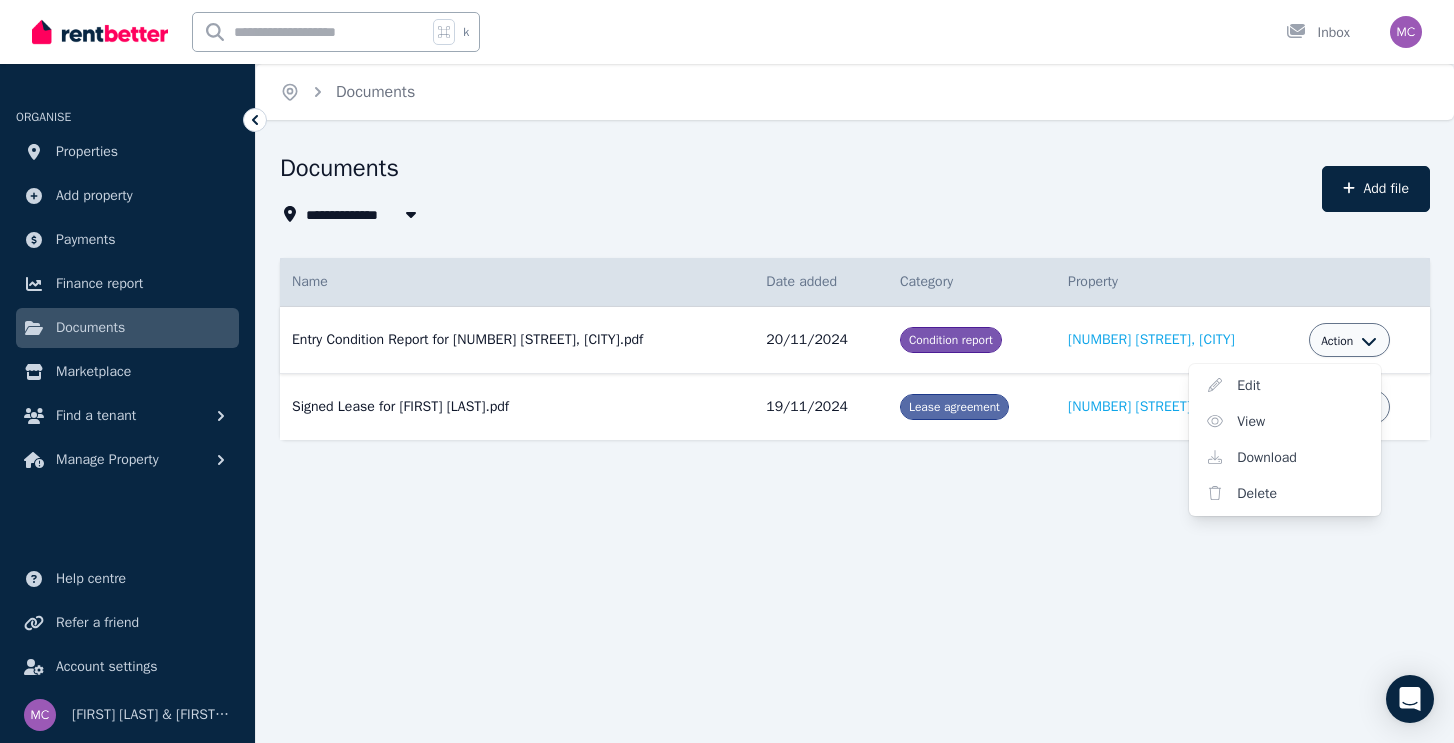 click 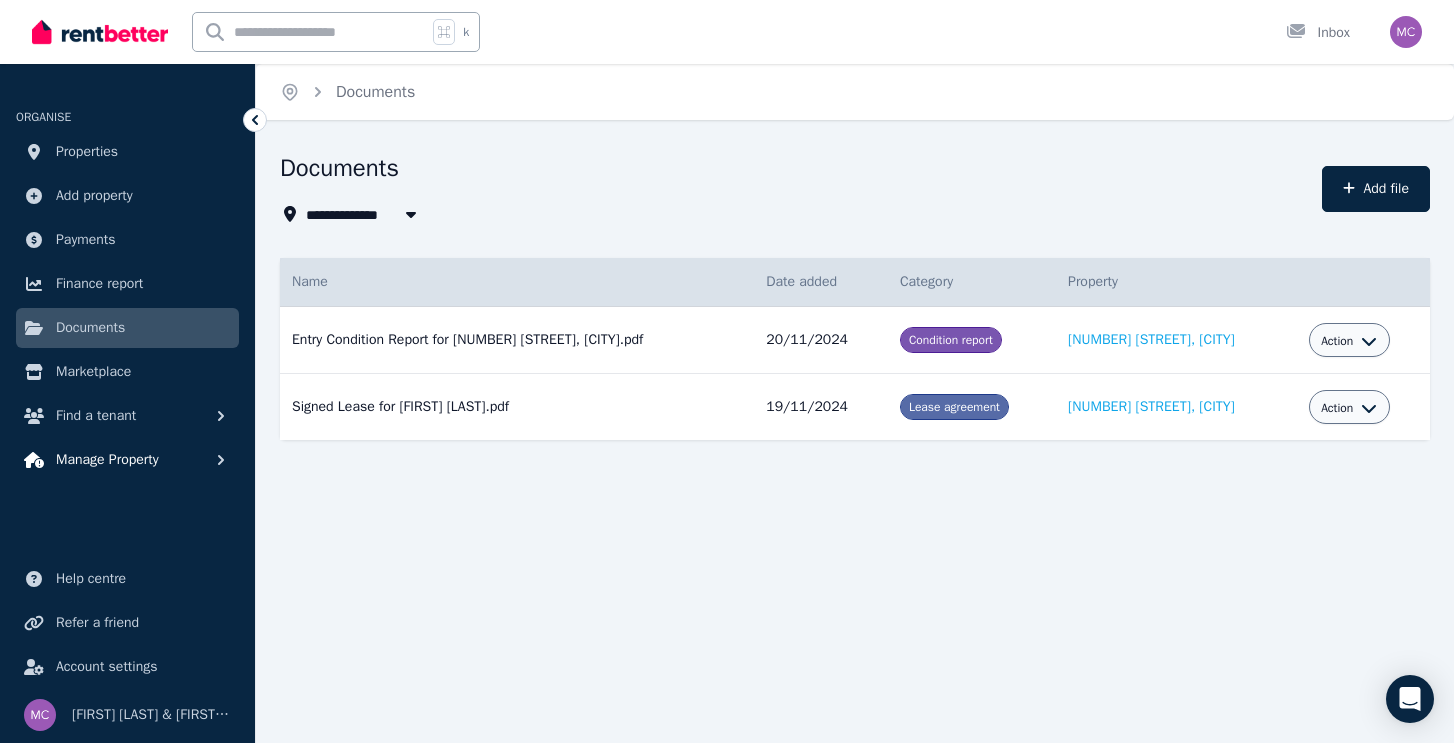 click on "Manage Property" at bounding box center [107, 460] 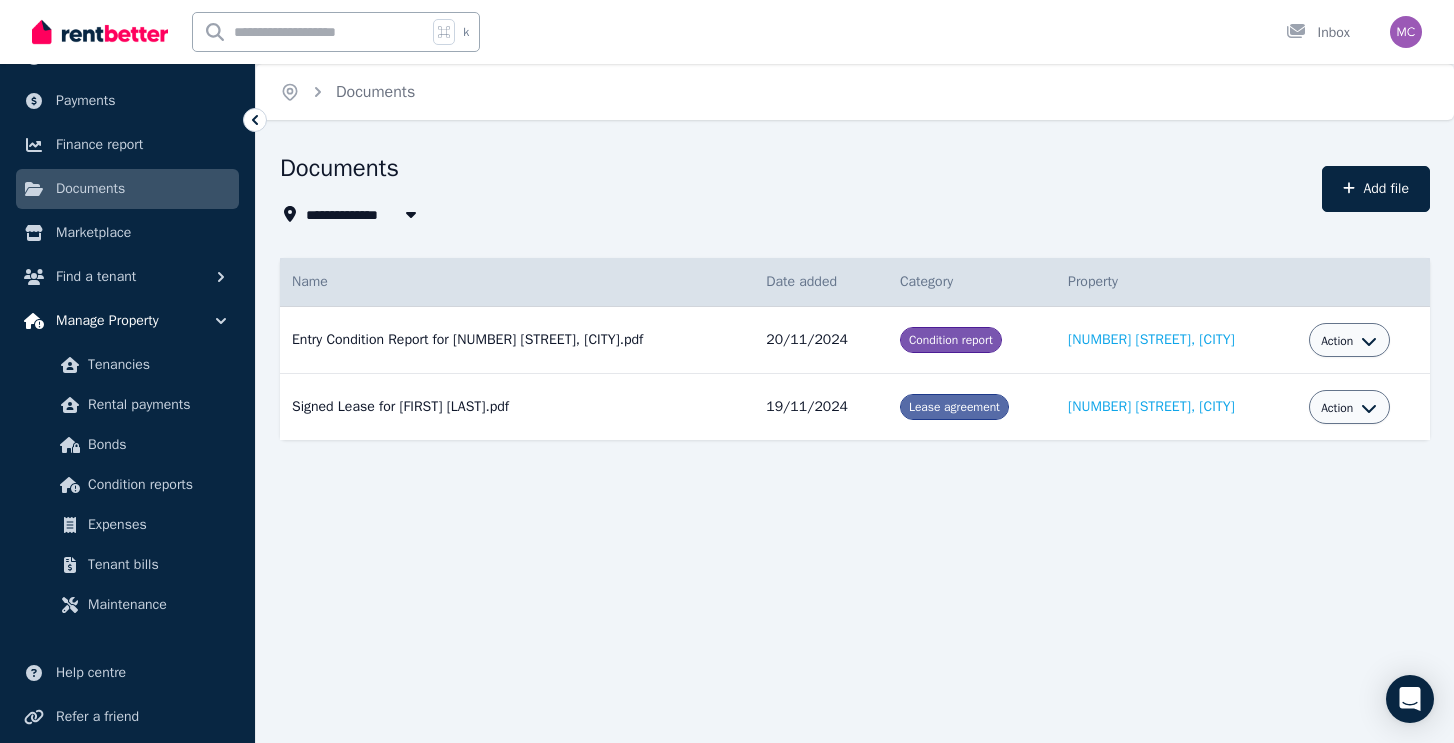 scroll, scrollTop: 233, scrollLeft: 0, axis: vertical 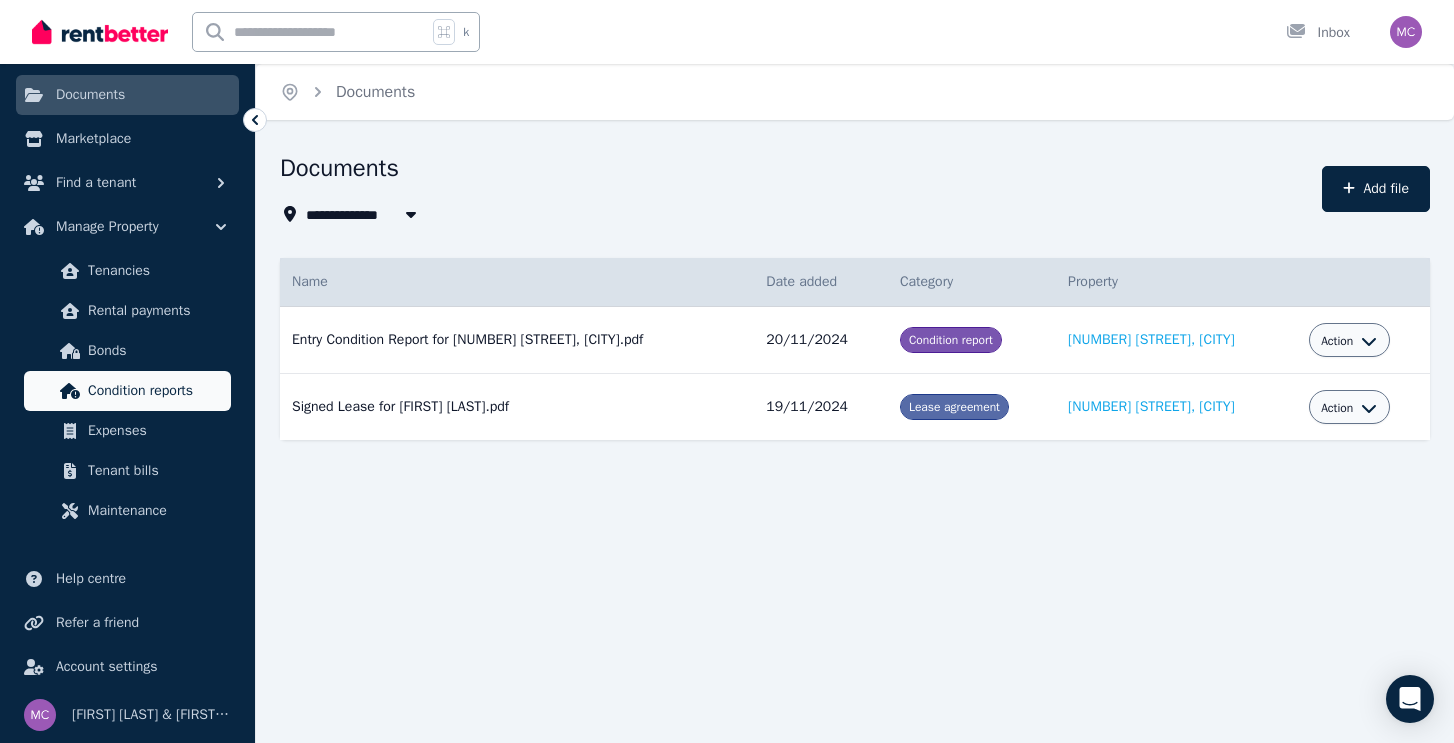 click on "Condition reports" at bounding box center (155, 391) 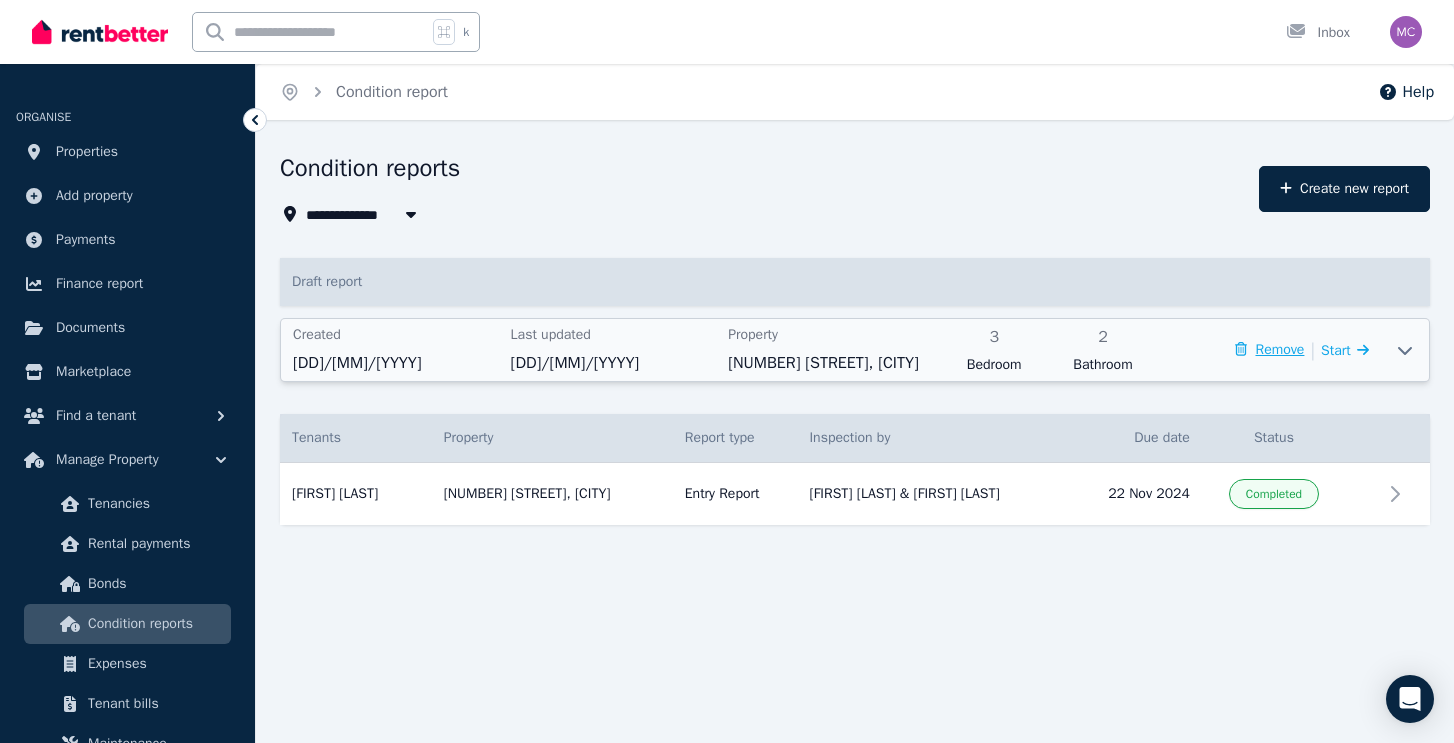 click on "Remove" at bounding box center (1269, 350) 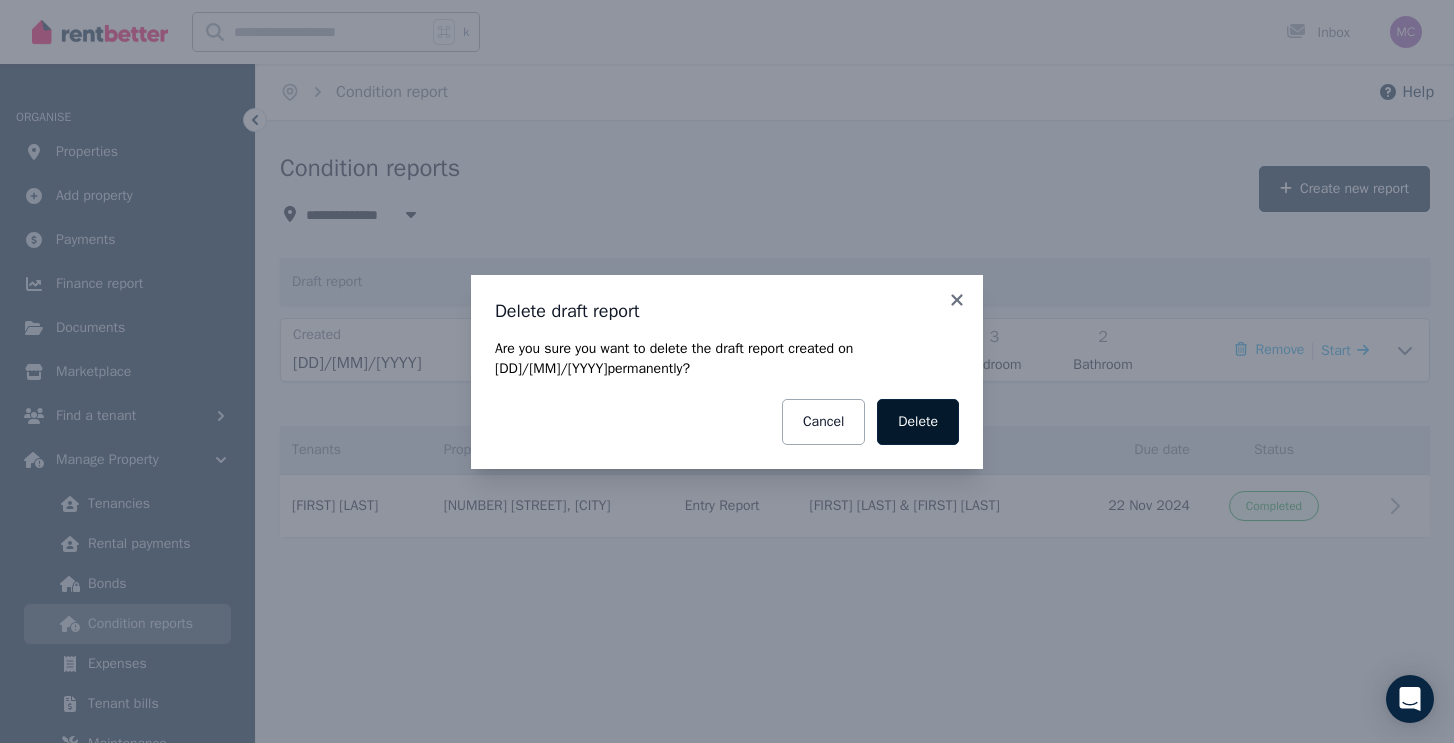 click on "Delete" at bounding box center [918, 422] 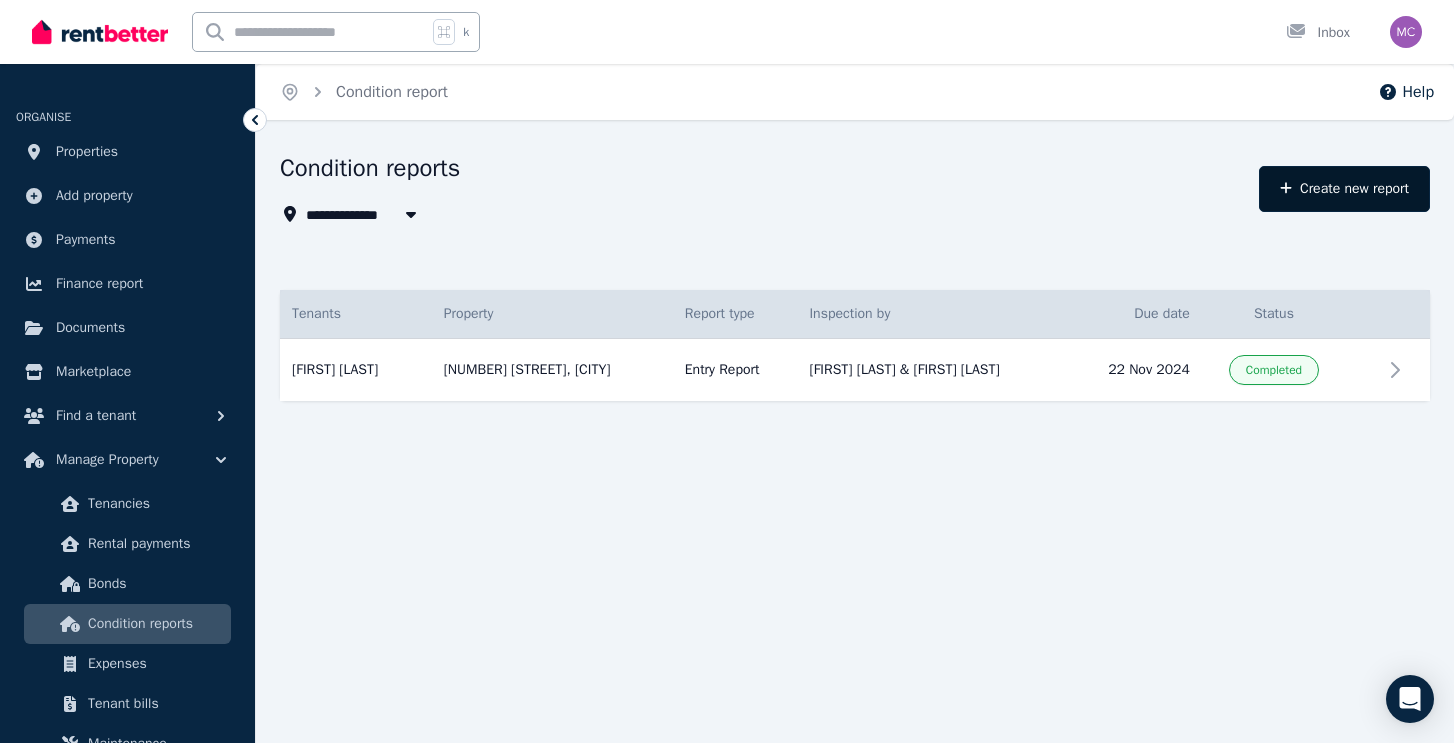 click on "Create new report" at bounding box center (1344, 189) 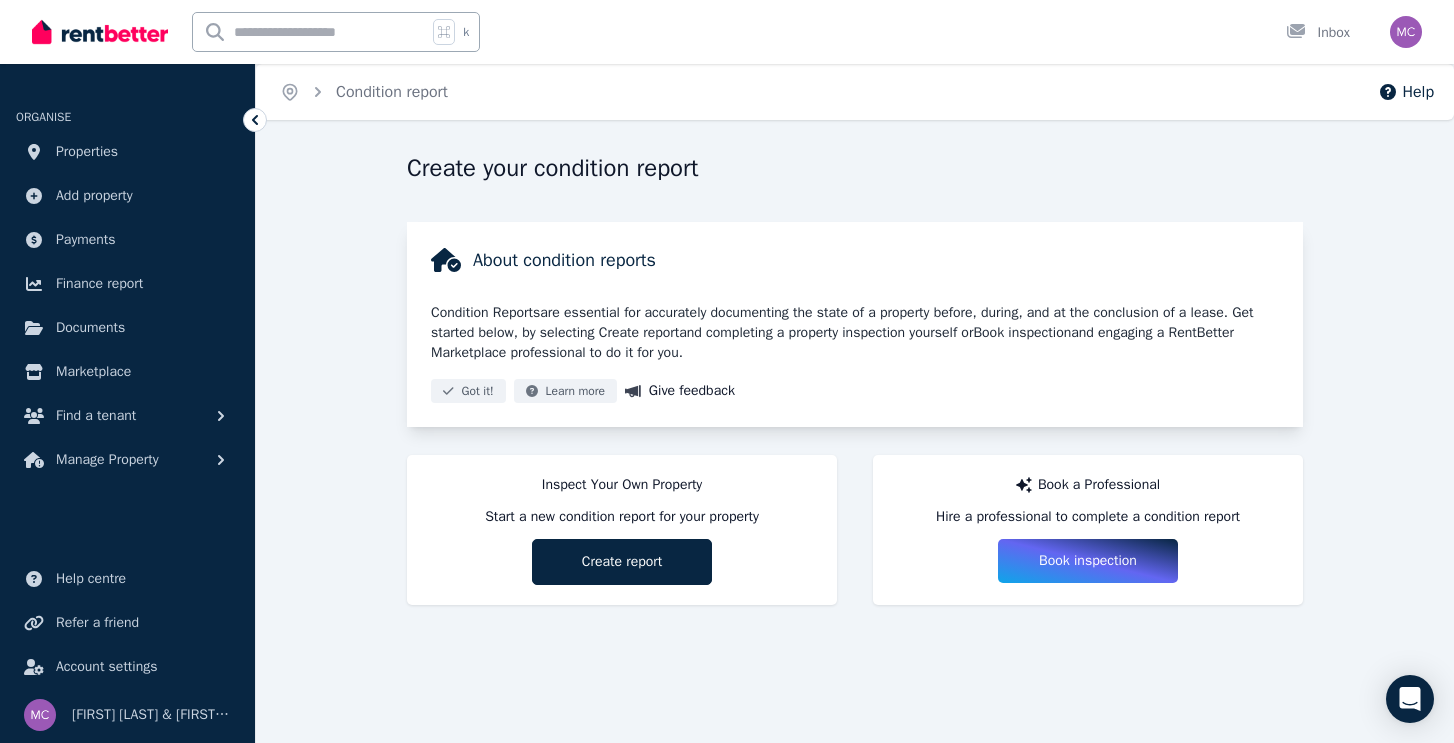 click on "Home Condition report Help Create your condition report About condition reports Condition Reports  are essential for accurately documenting the state of a property before, during, and at the conclusion of a lease. Get started below, by selecting   Create report  and completing a property inspection yourself or  Book inspection  and engaging a RentBetter Marketplace professional to do it for you. Got it! Learn more Give feedback Inspect Your Own Property Start a new condition report for your property Create report Book a Professional Hire a professional to complete a condition report Book inspection" at bounding box center [727, 371] 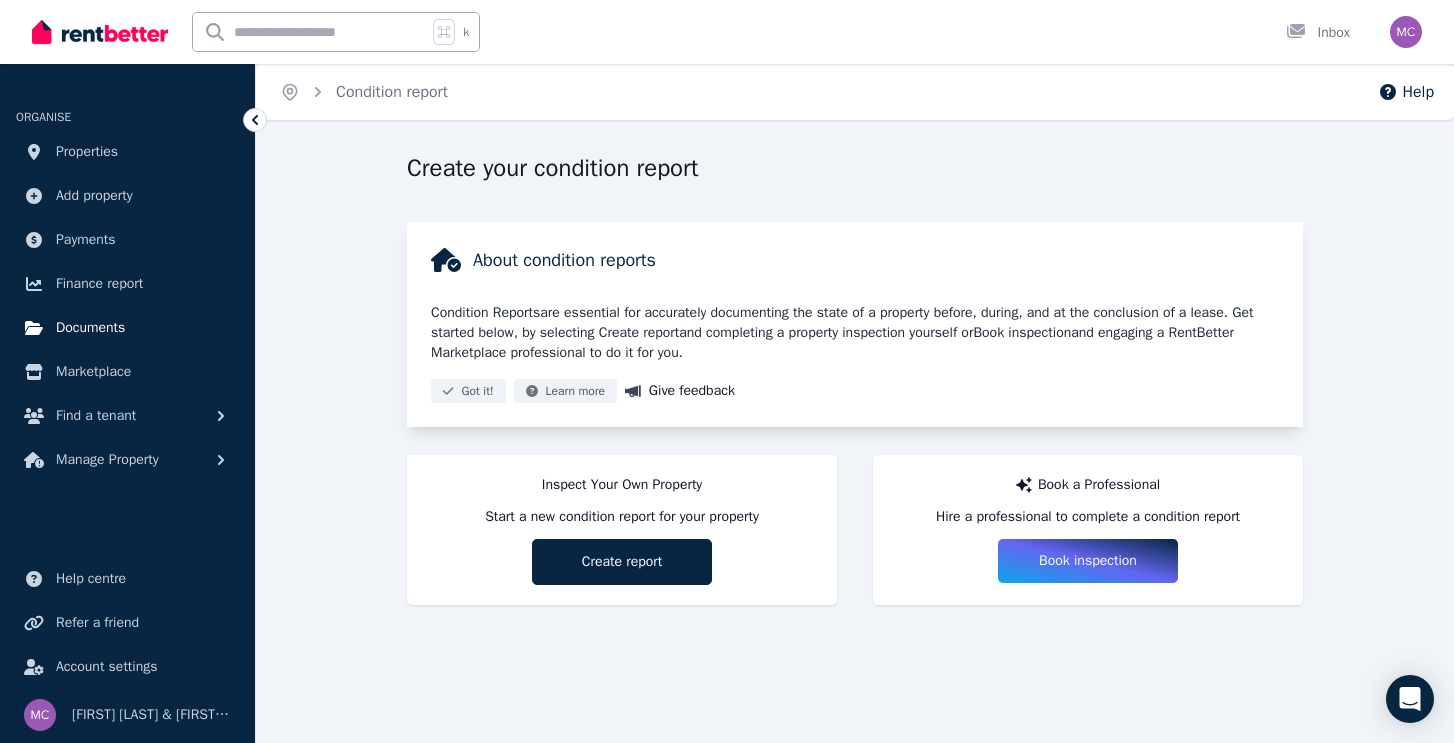 click on "Documents" at bounding box center (90, 328) 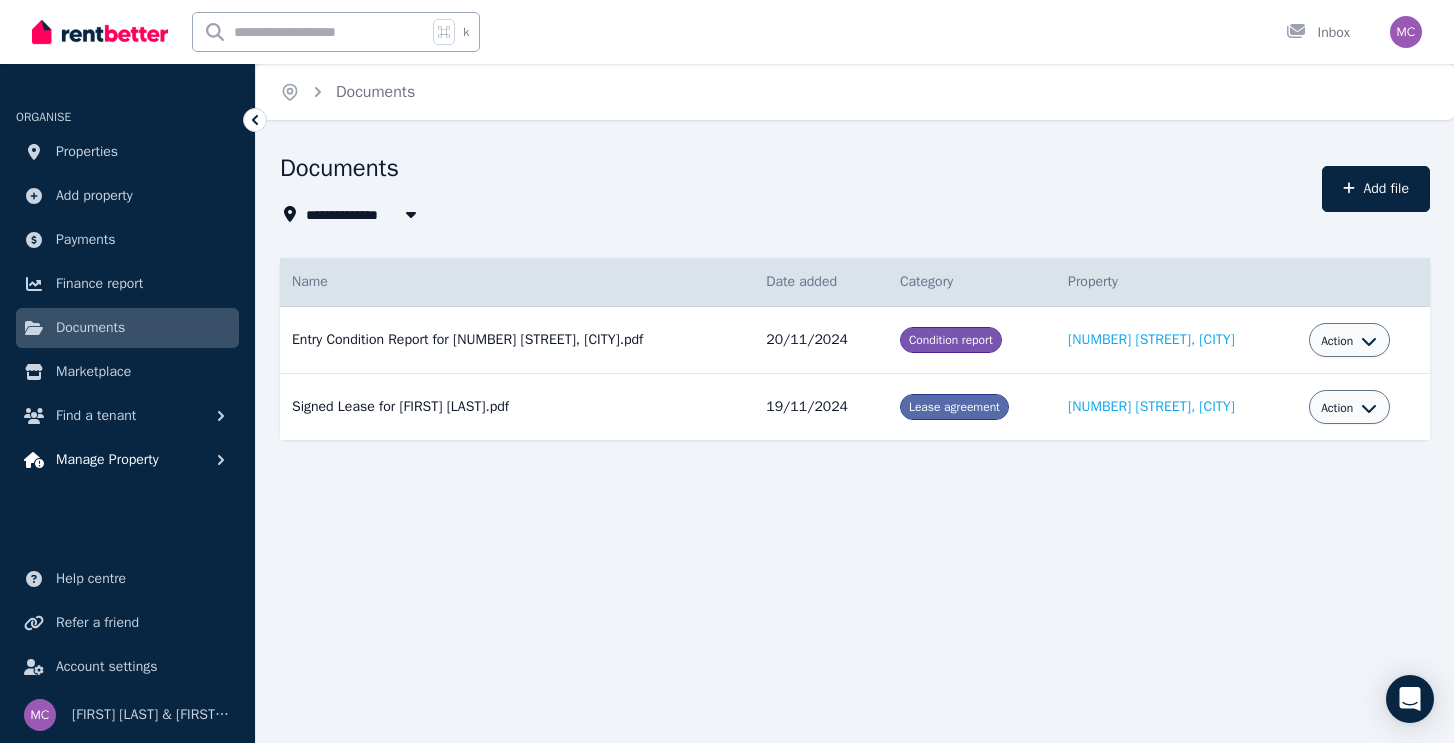 click on "Manage Property" at bounding box center (107, 460) 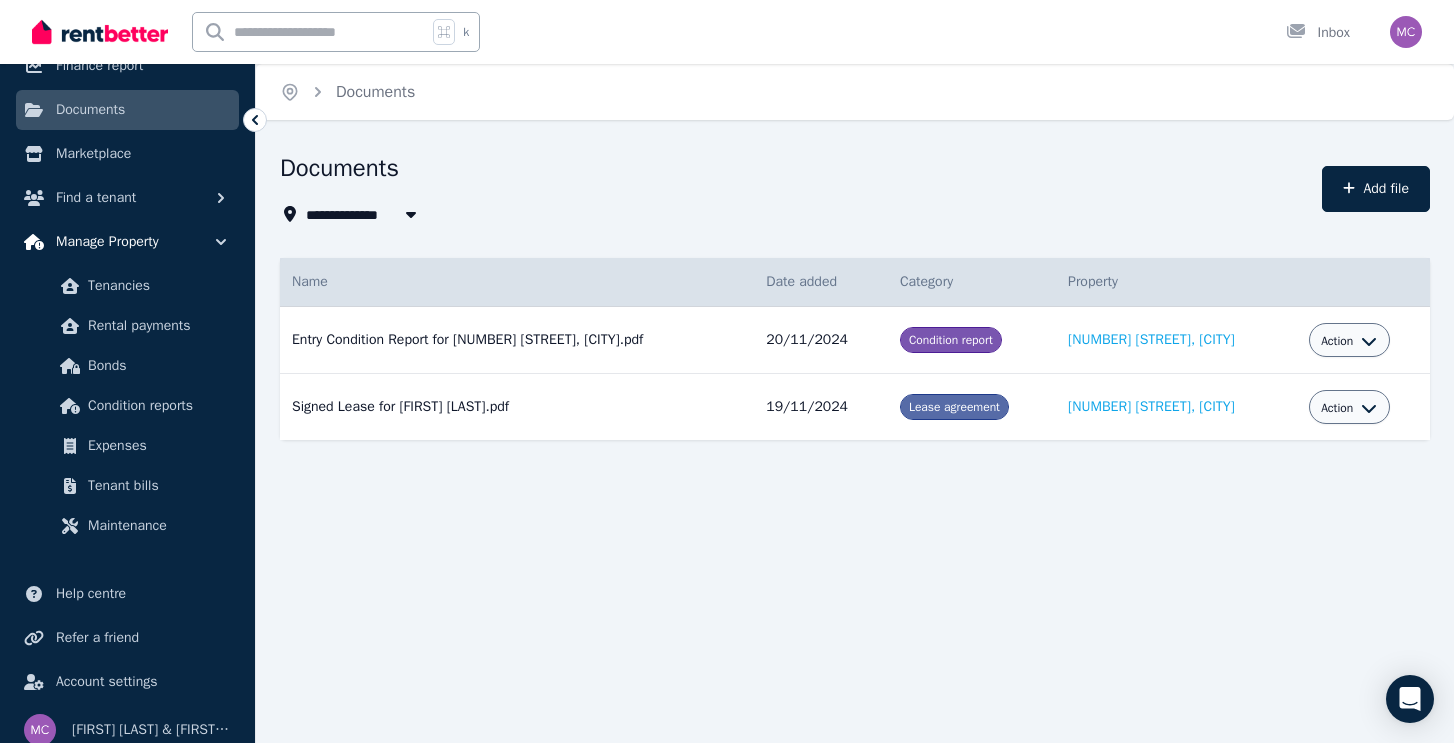 scroll, scrollTop: 233, scrollLeft: 0, axis: vertical 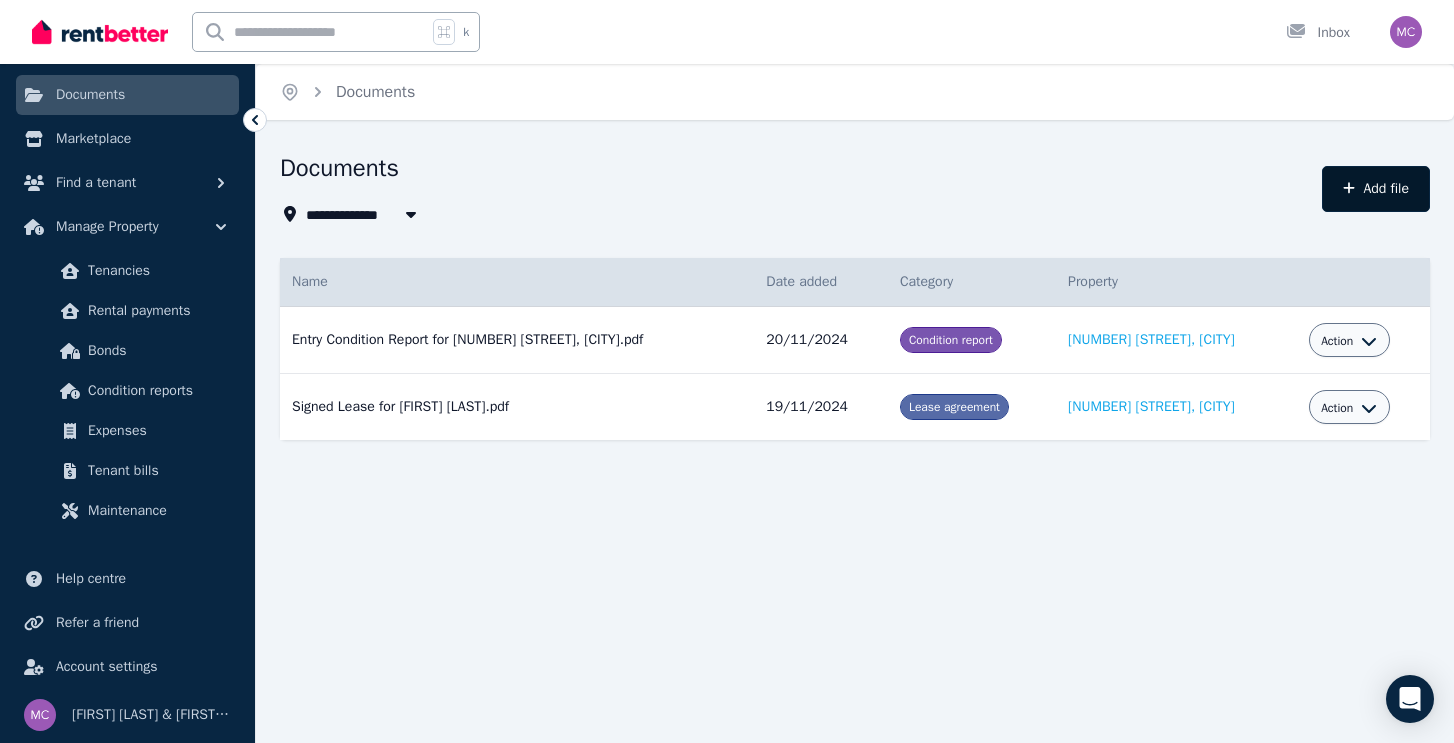 click on "Add file" at bounding box center (1376, 189) 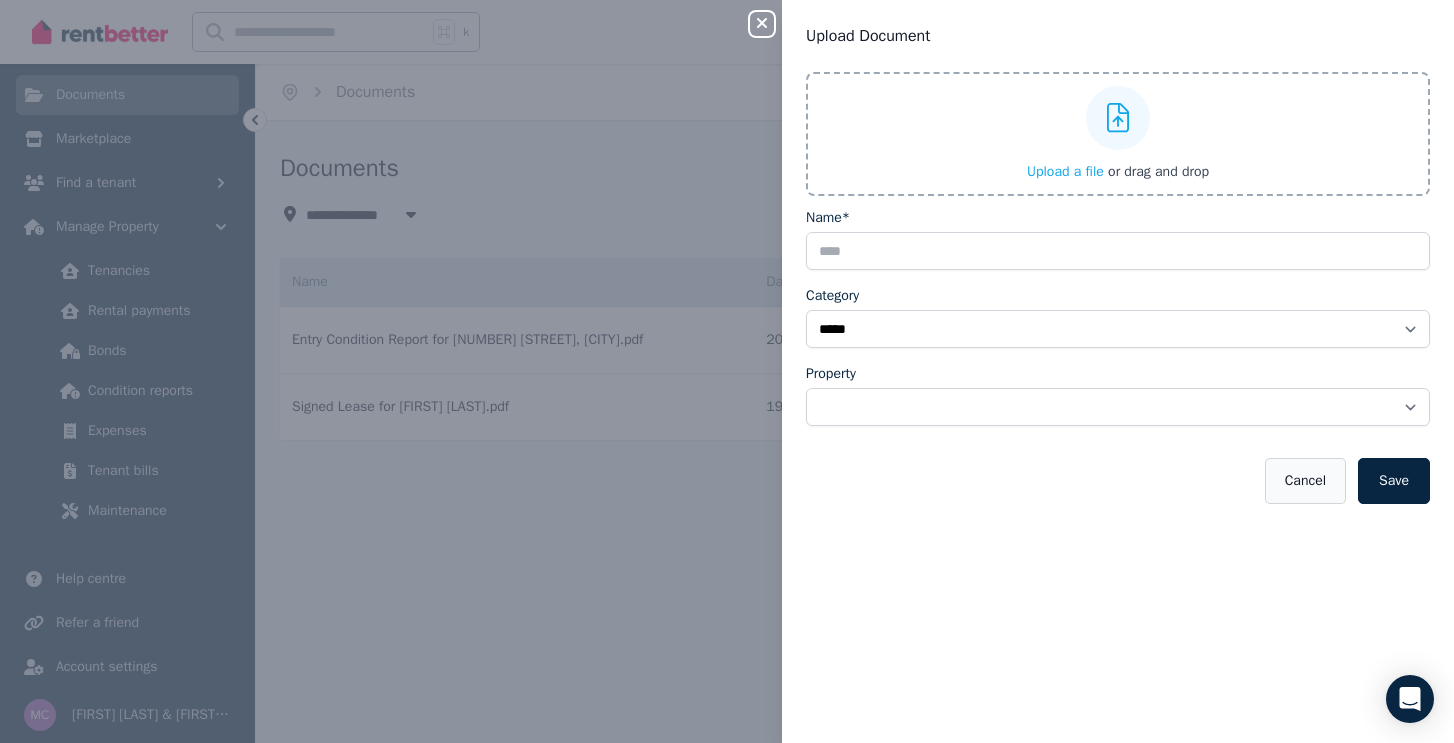 click on "Cancel" at bounding box center (1305, 481) 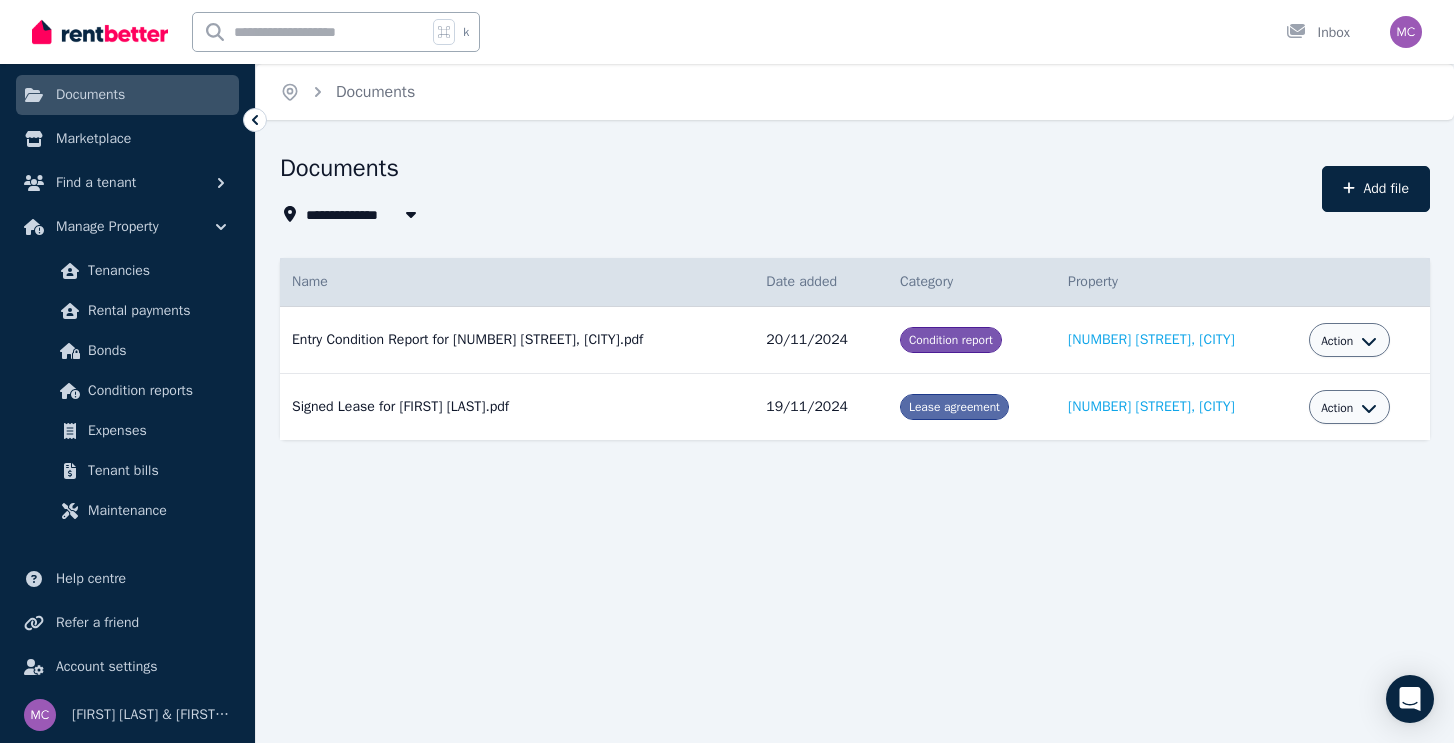 click on "**********" at bounding box center [727, 371] 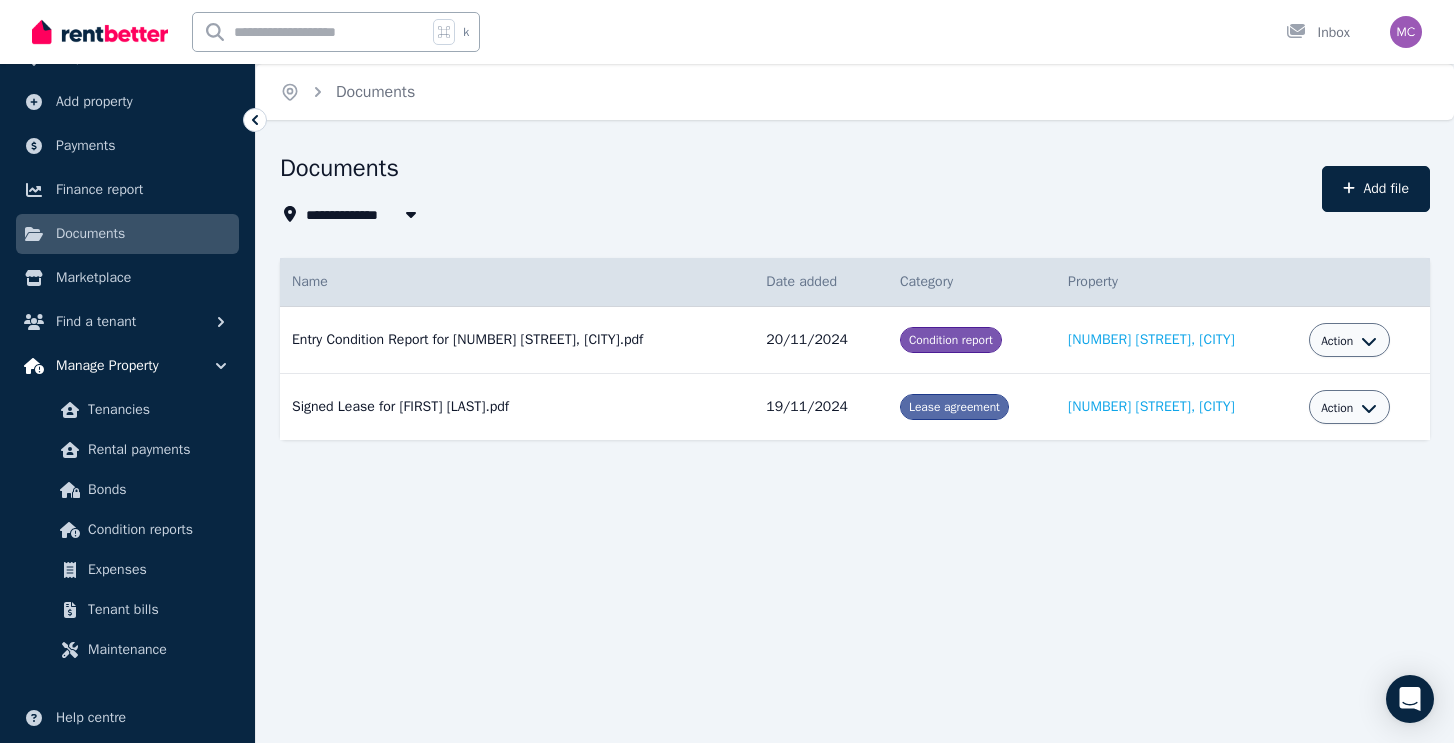 scroll, scrollTop: 95, scrollLeft: 0, axis: vertical 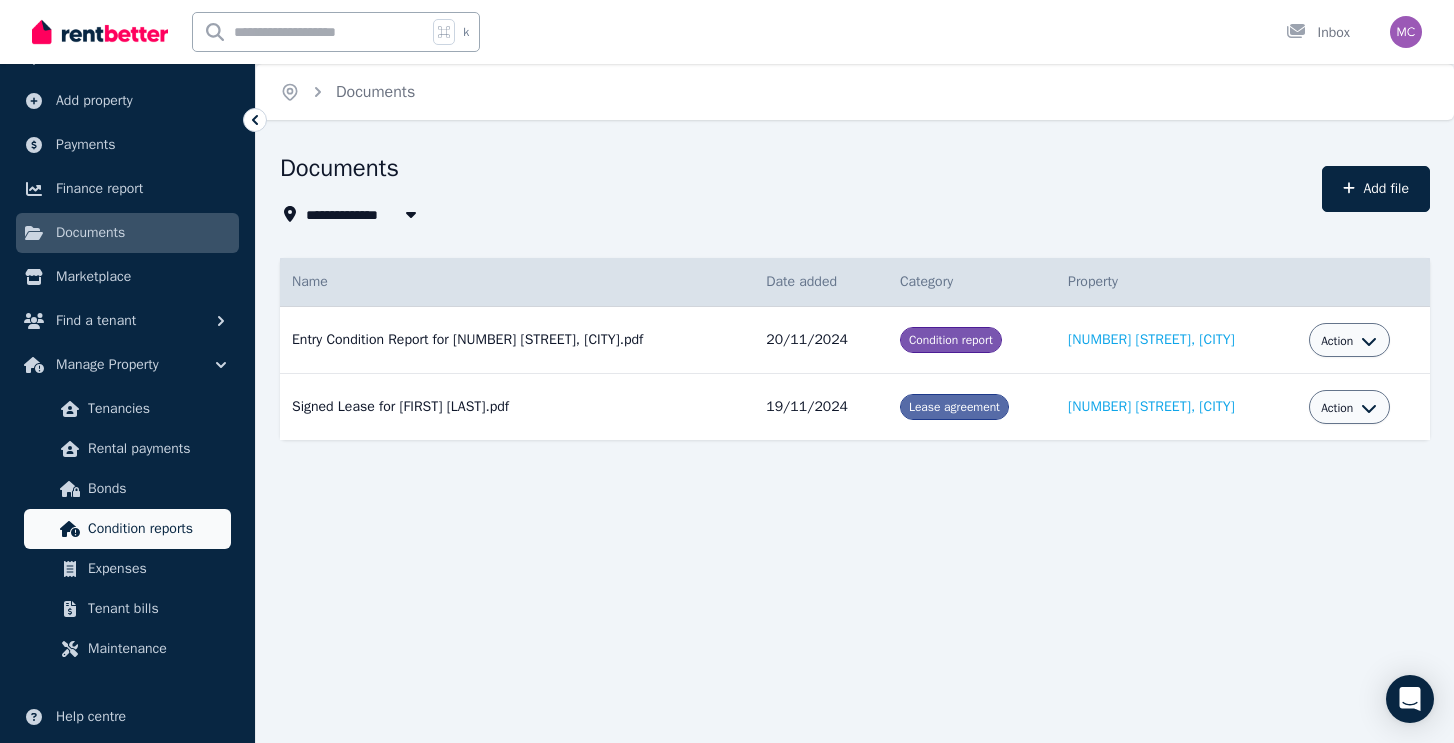 click on "Condition reports" at bounding box center (155, 529) 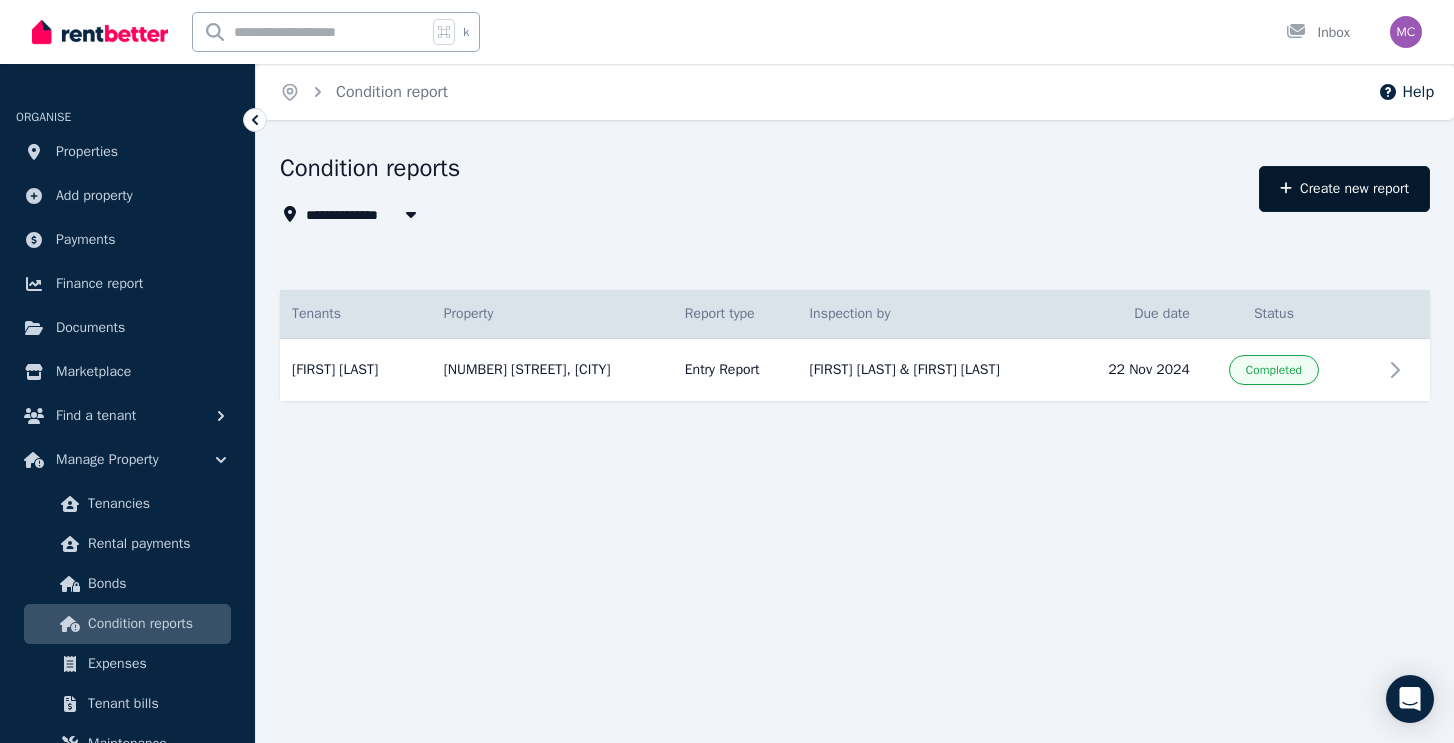 click on "Create new report" at bounding box center [1344, 189] 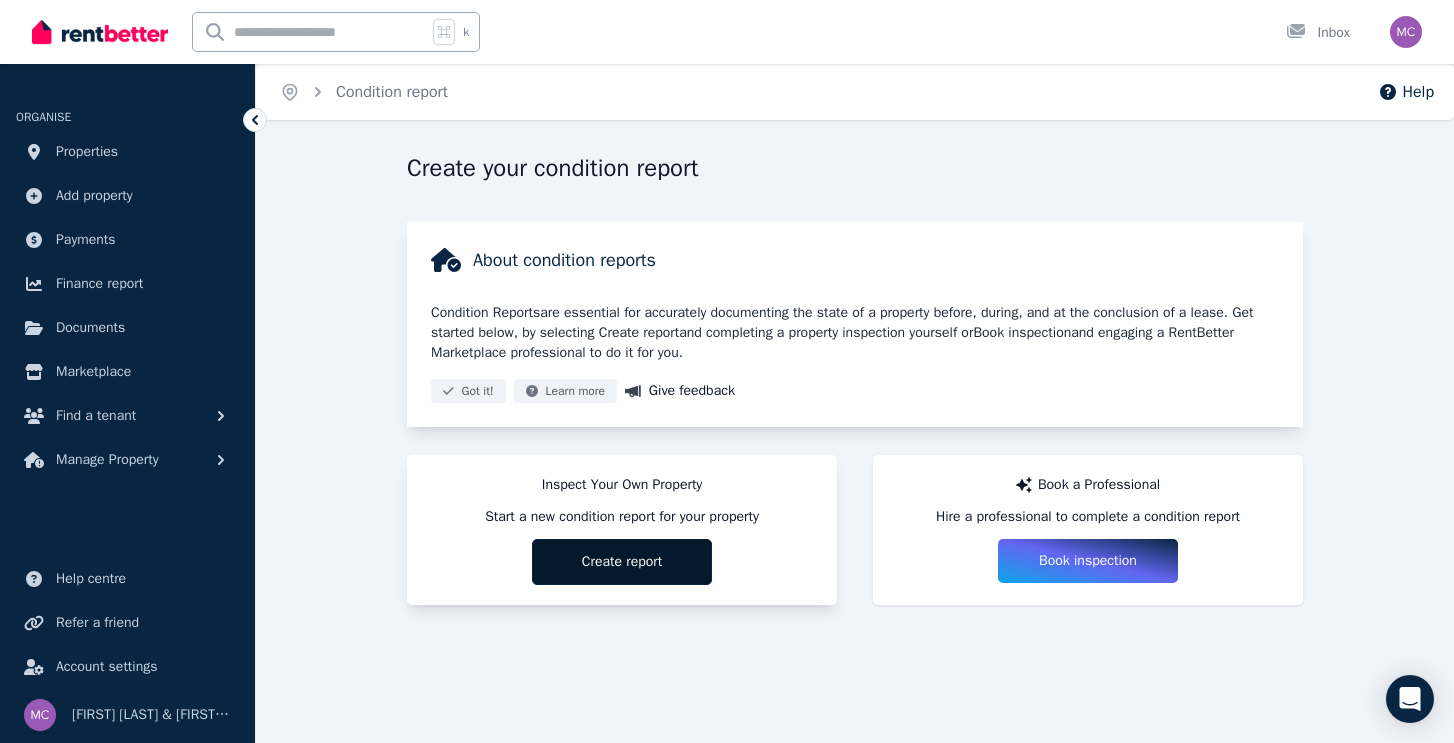 click on "Create report" at bounding box center (622, 562) 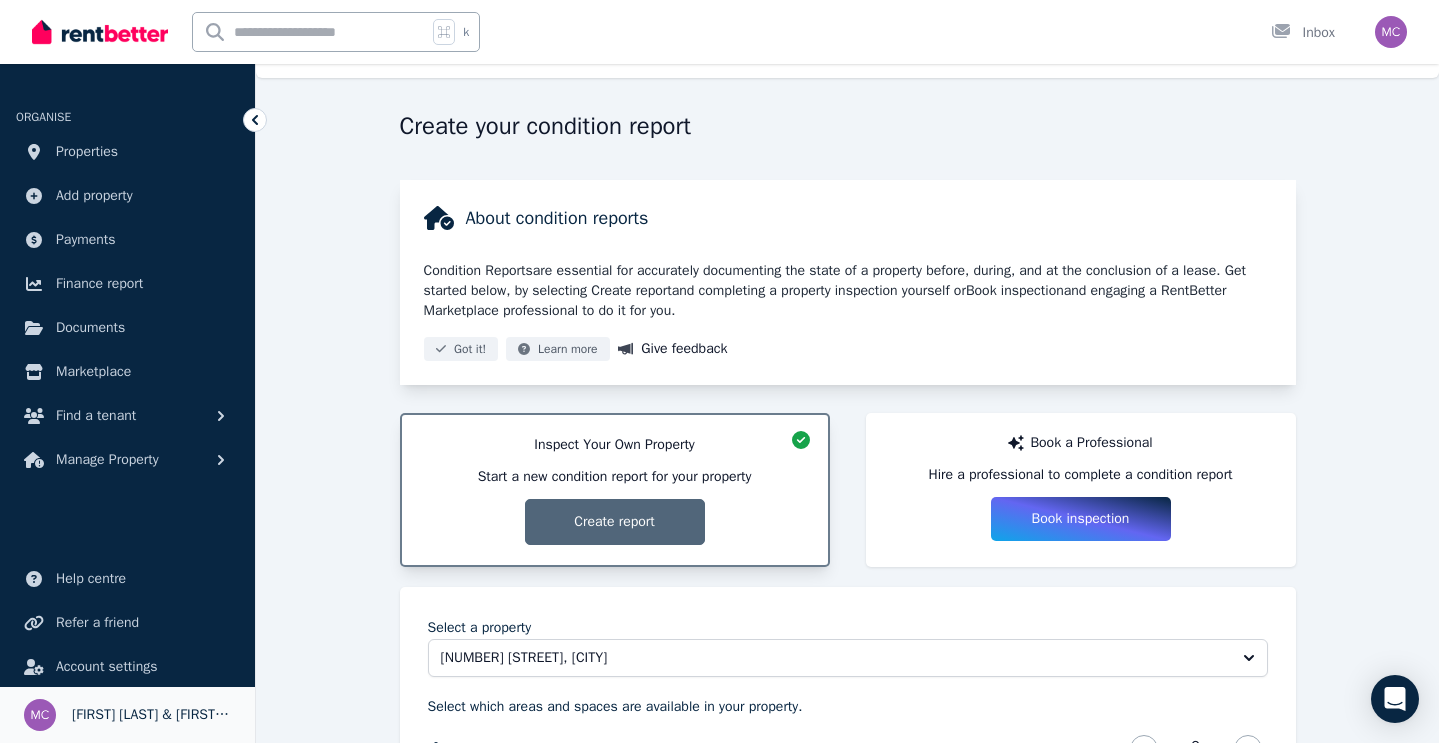 scroll, scrollTop: 0, scrollLeft: 0, axis: both 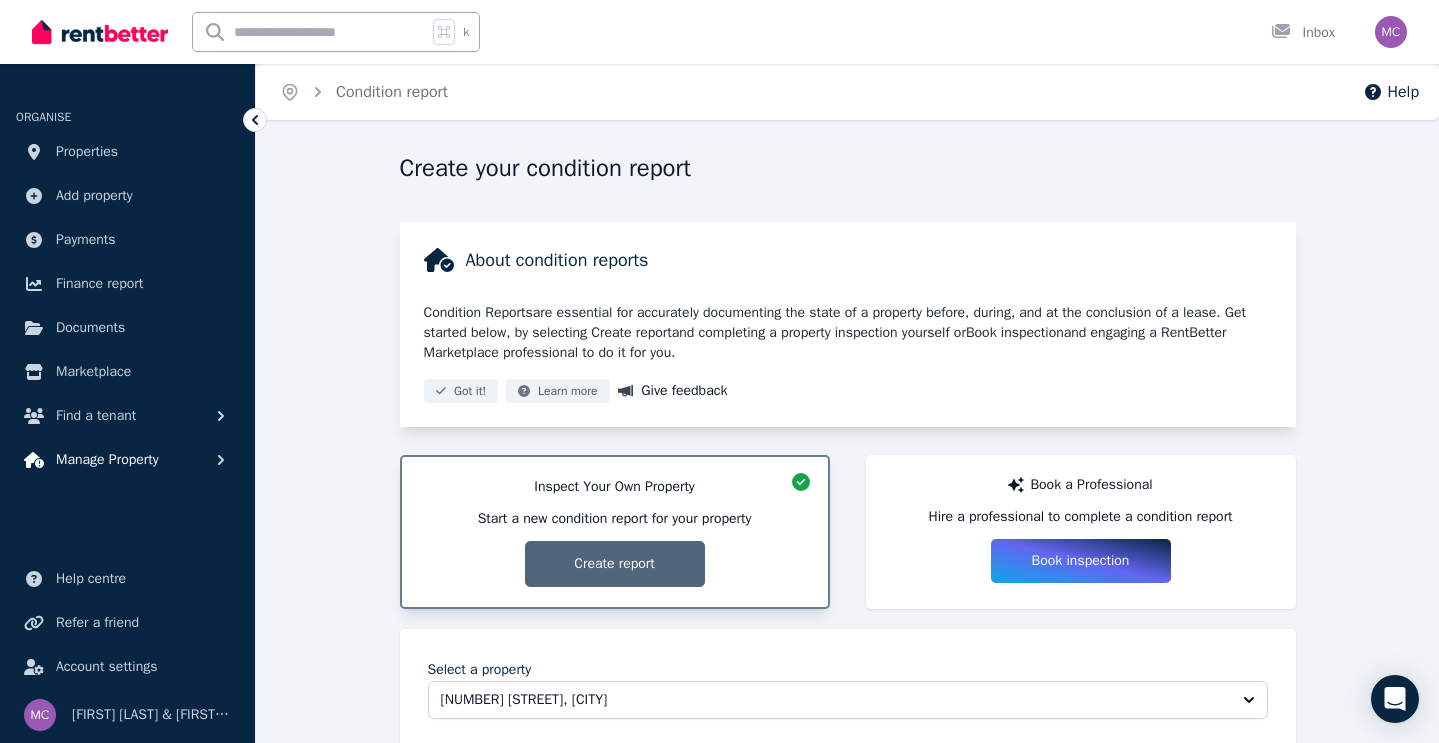 click on "Manage Property" at bounding box center [107, 460] 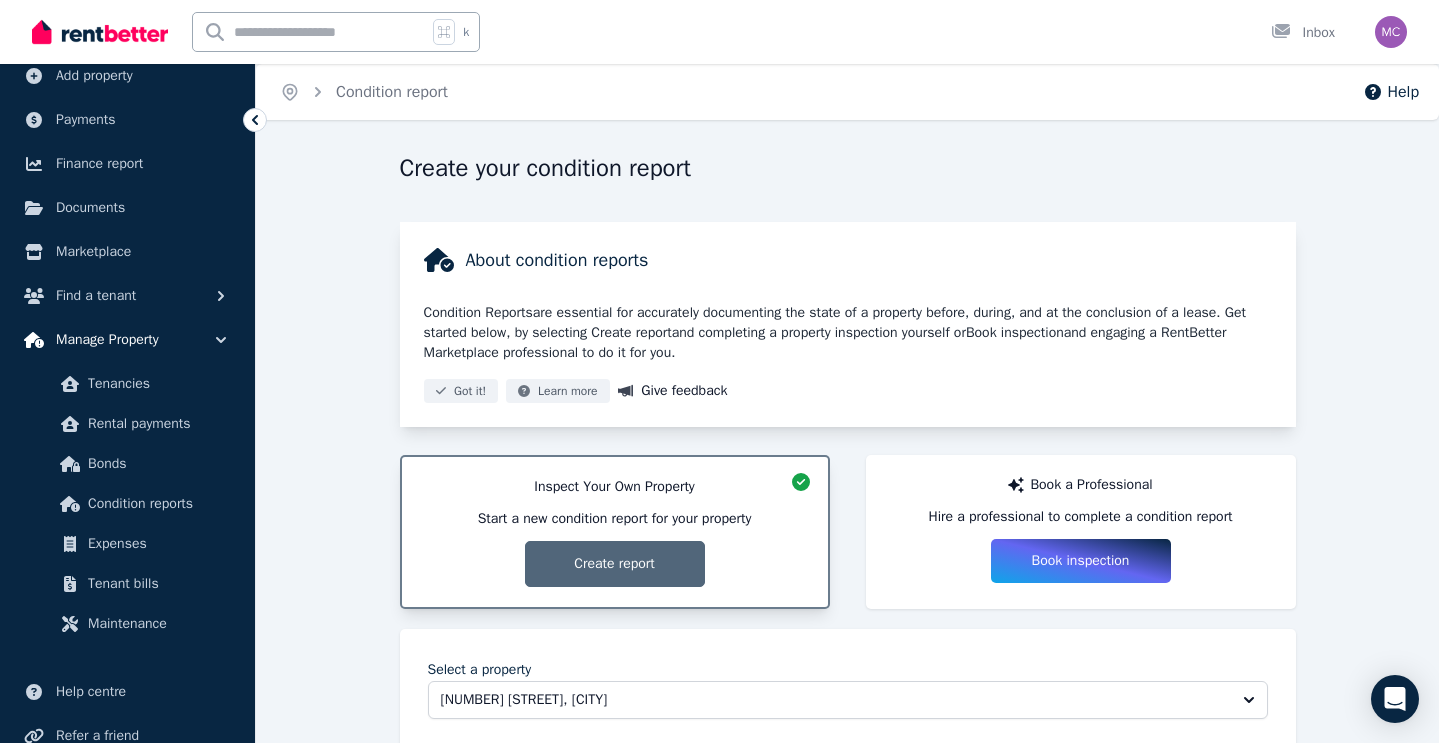 scroll, scrollTop: 153, scrollLeft: 0, axis: vertical 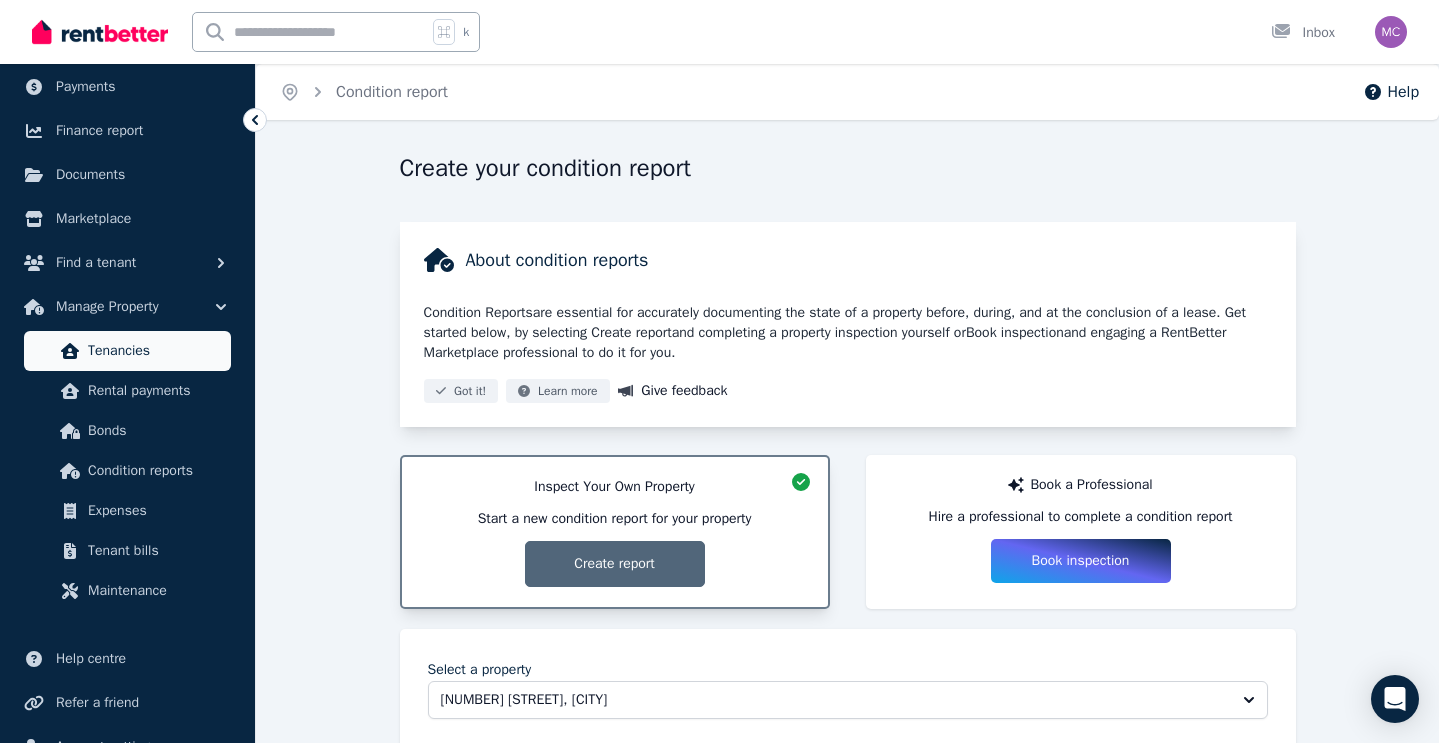click on "Tenancies" at bounding box center [155, 351] 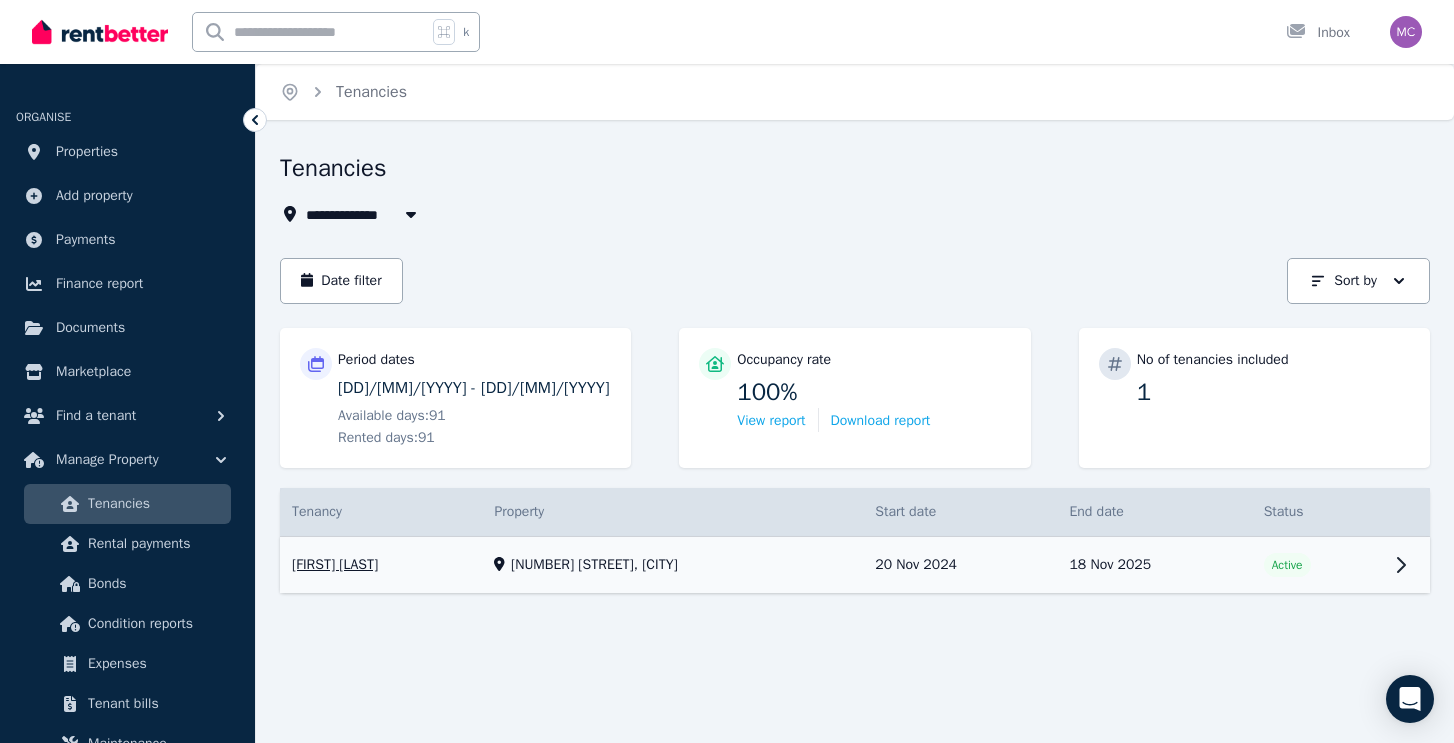 click on "View property details" at bounding box center (855, 565) 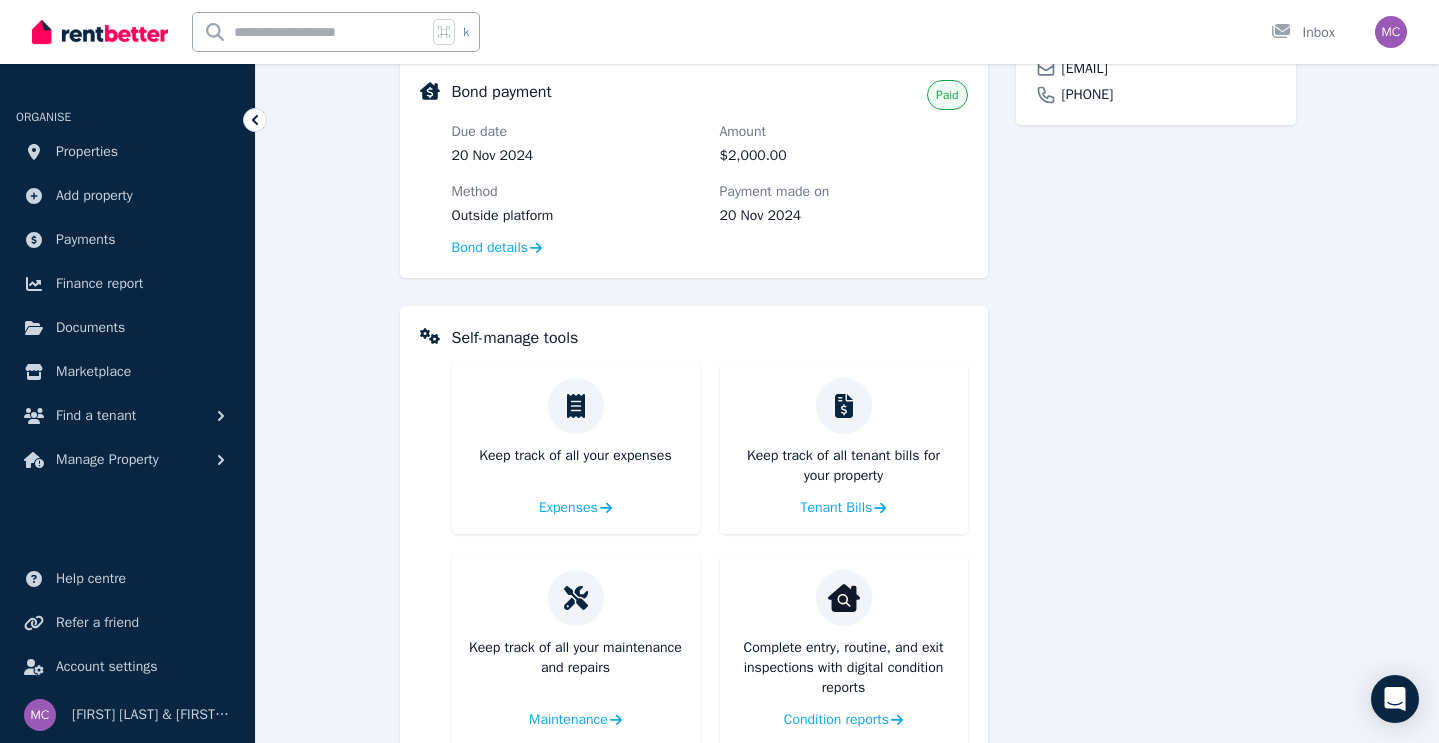 scroll, scrollTop: 699, scrollLeft: 0, axis: vertical 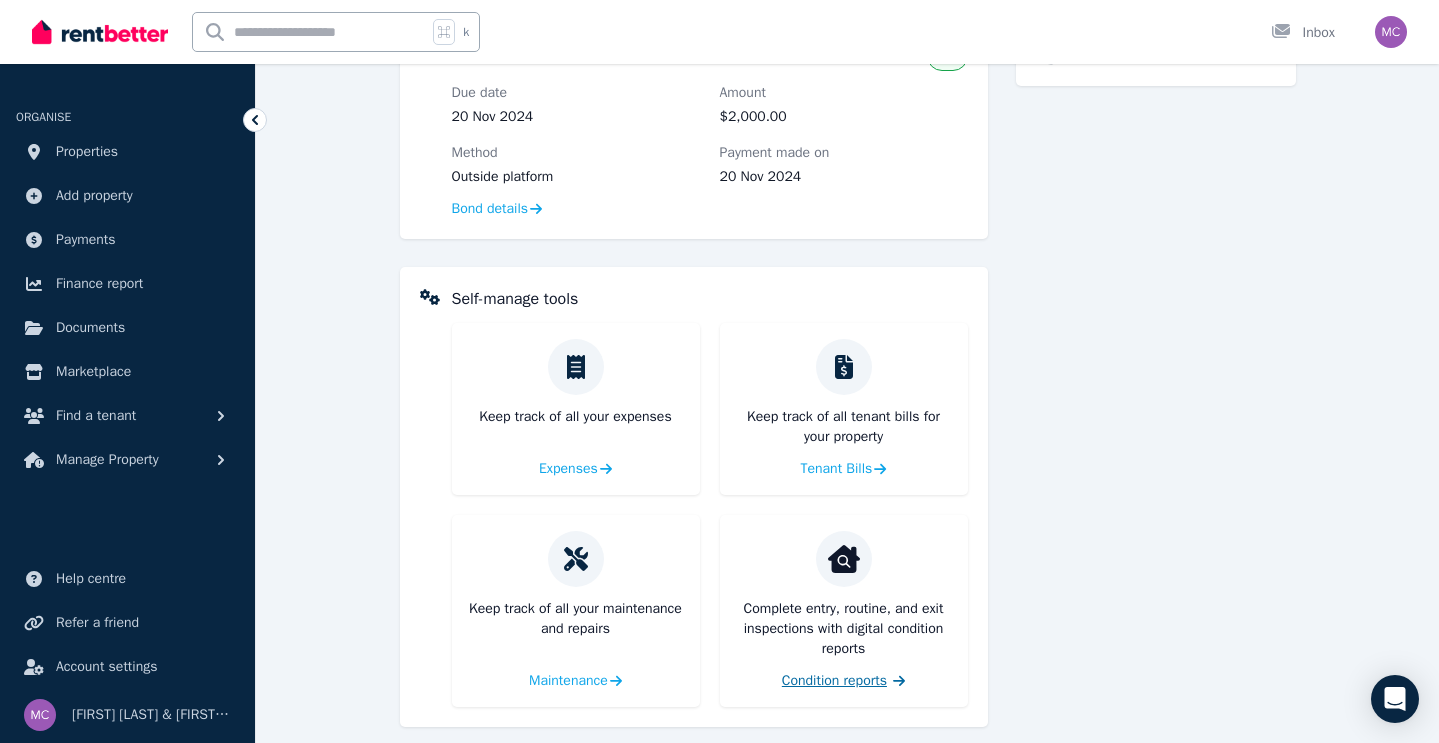 click on "Condition reports" at bounding box center [834, 681] 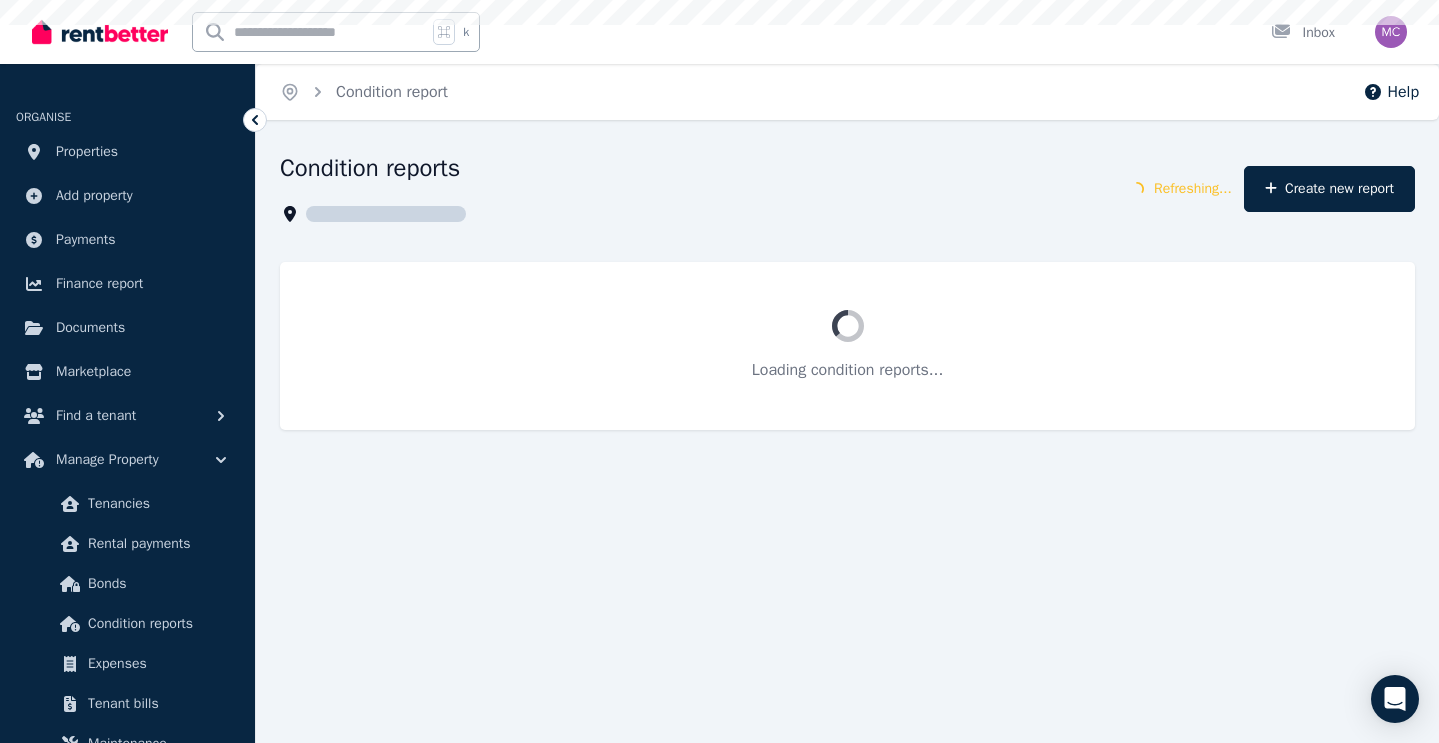 scroll, scrollTop: 0, scrollLeft: 0, axis: both 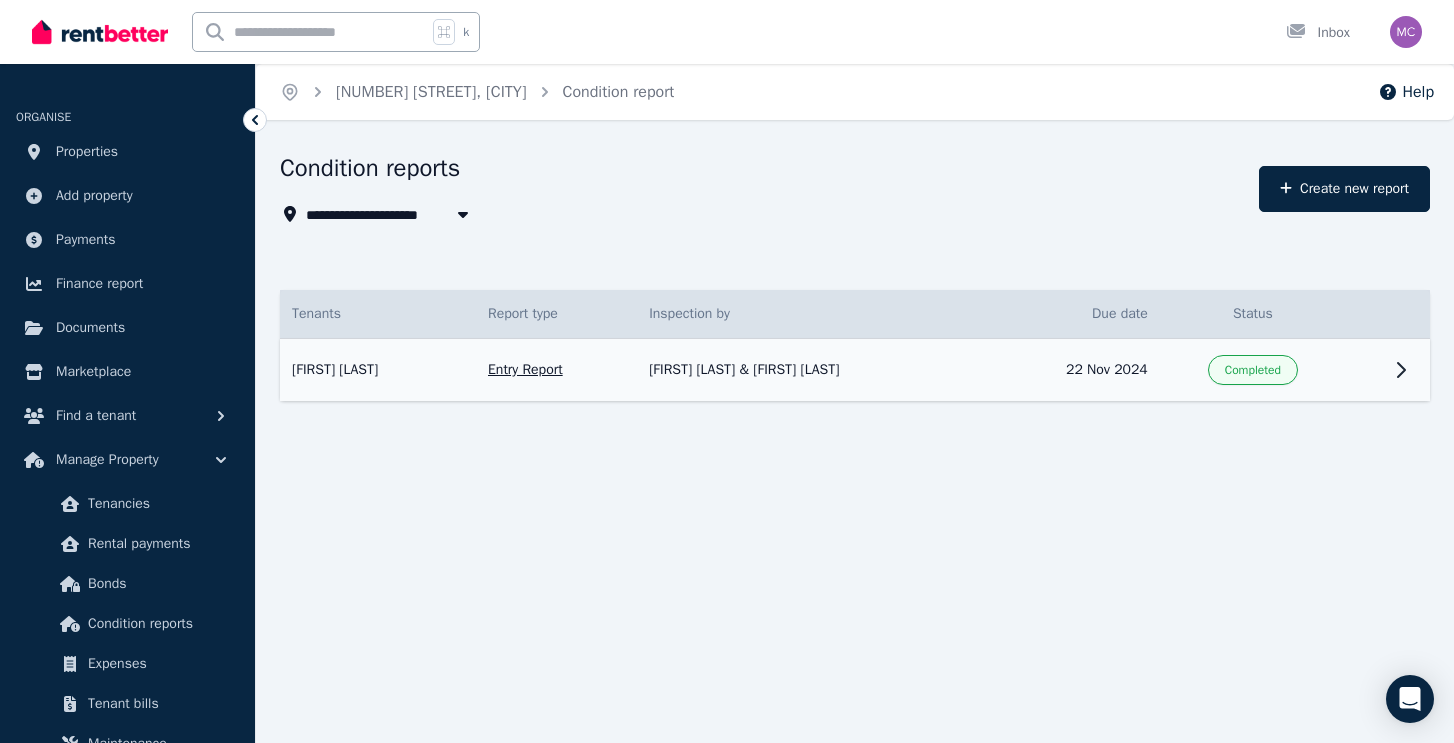 click on "[FIRST] [LAST] & [FIRST] [LAST]" at bounding box center [812, 370] 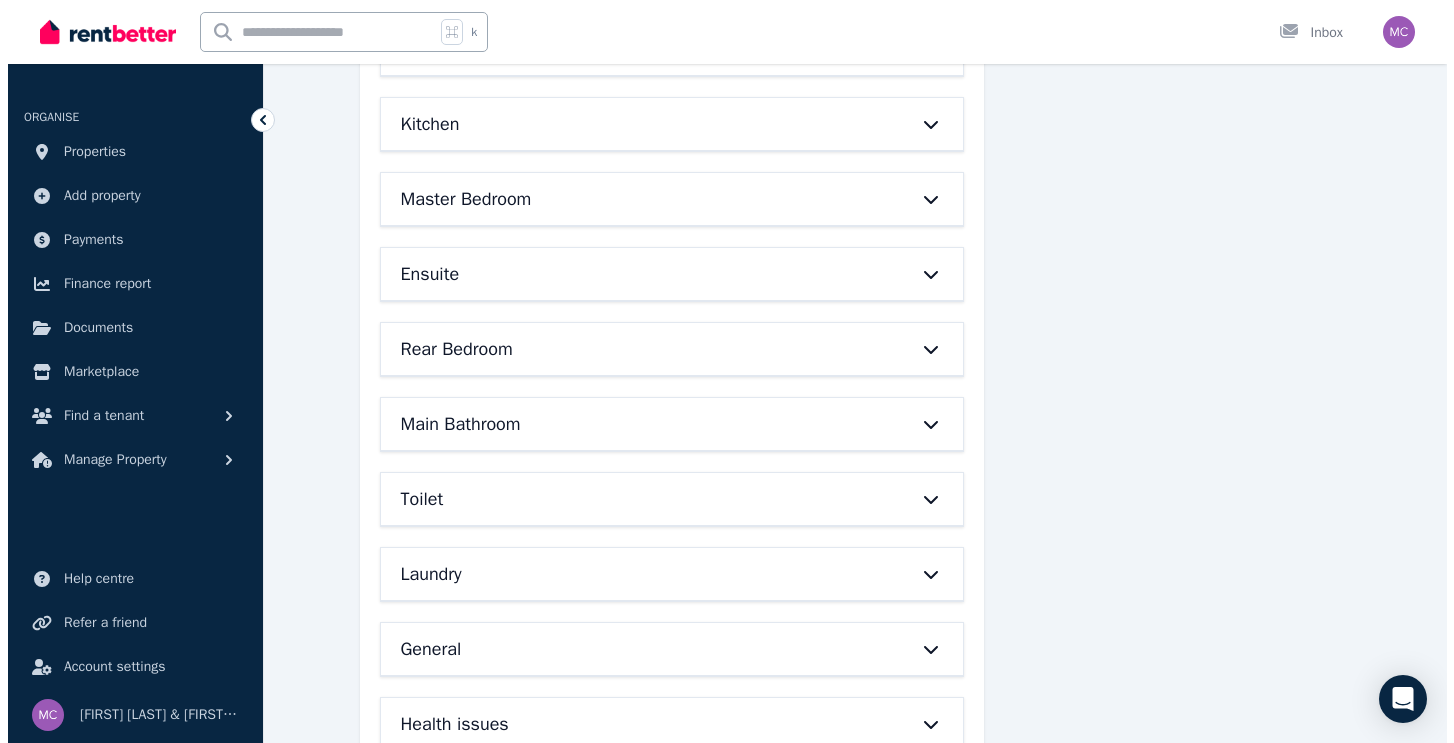 scroll, scrollTop: 0, scrollLeft: 0, axis: both 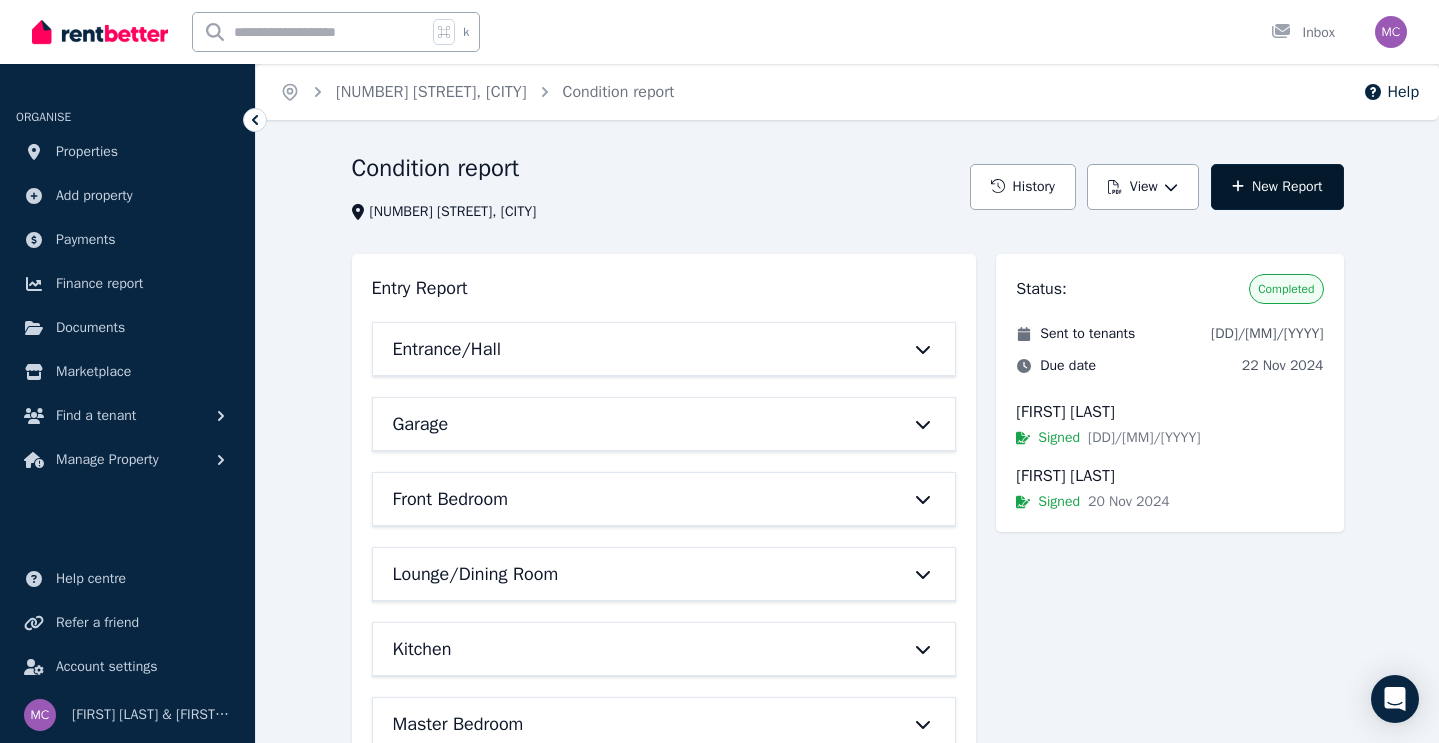 click on "New Report" at bounding box center (1277, 187) 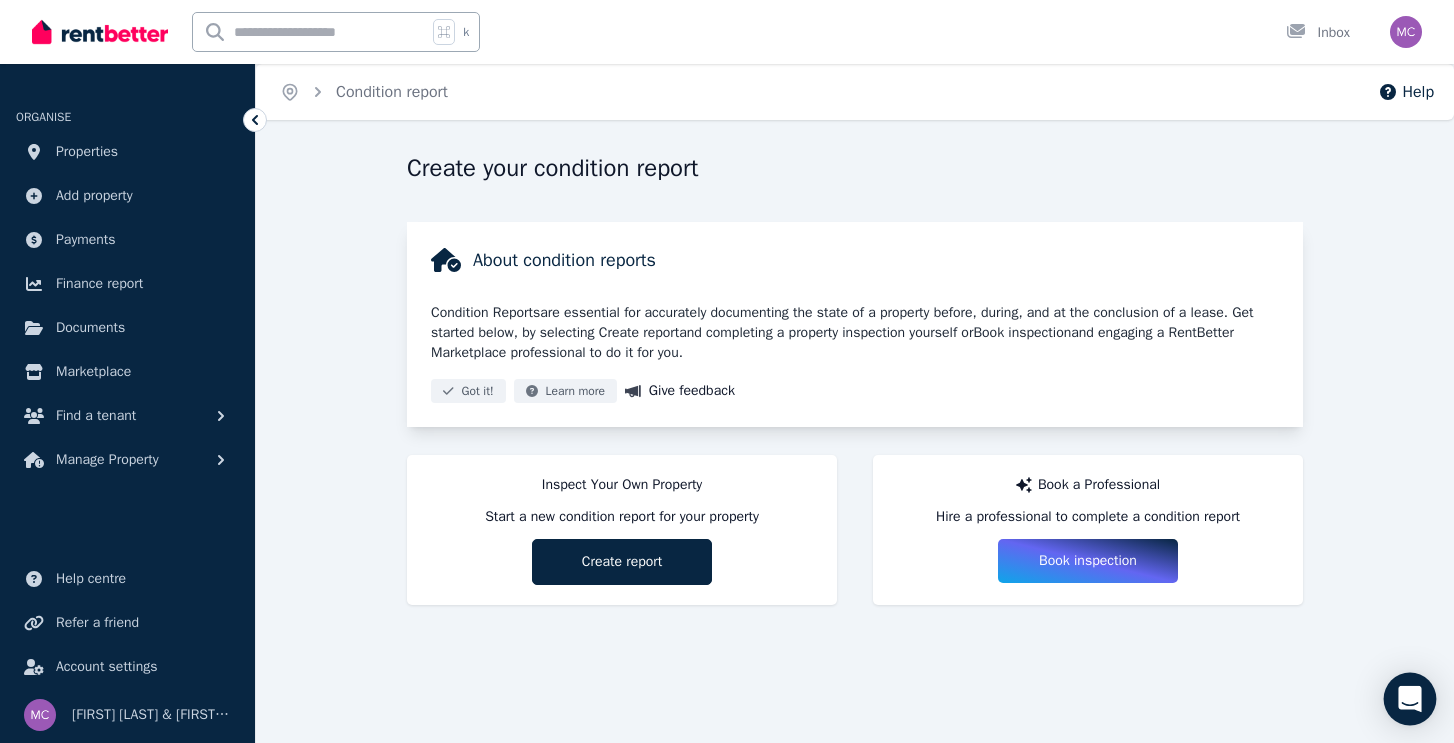 click 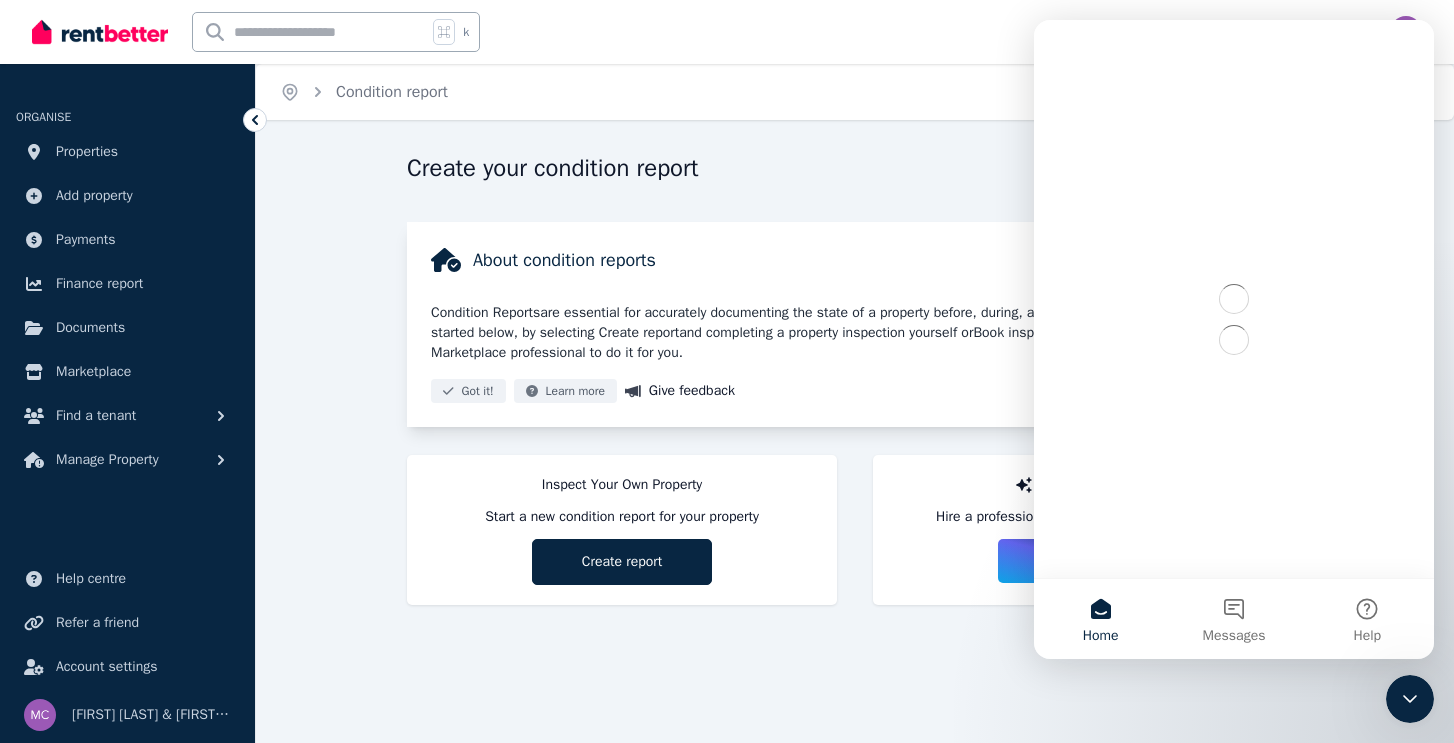 scroll, scrollTop: 0, scrollLeft: 0, axis: both 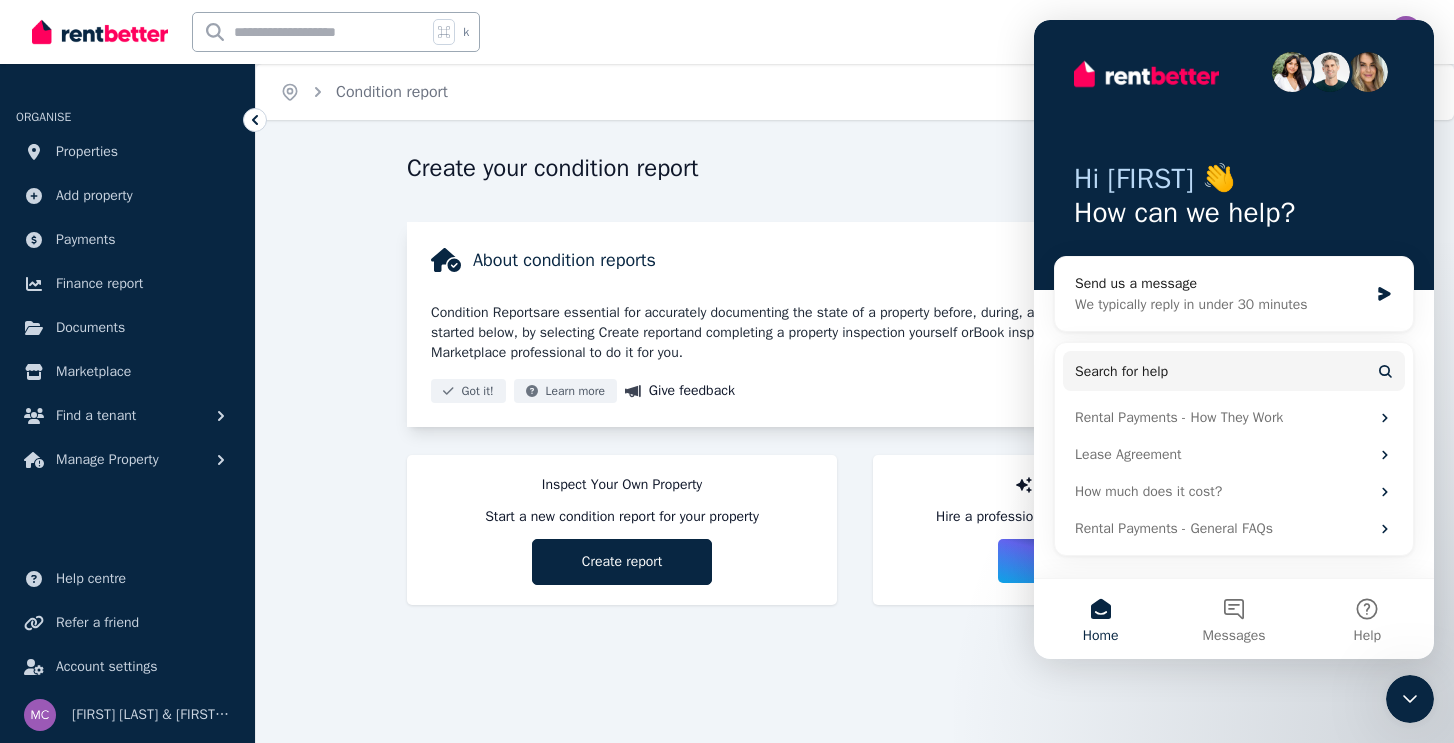 click on "Home Condition report Help Create your condition report About condition reports Condition Reports  are essential for accurately documenting the state of a property before, during, and at the conclusion of a lease. Get started below, by selecting   Create report  and completing a property inspection yourself or  Book inspection  and engaging a RentBetter Marketplace professional to do it for you. Got it! Learn more Give feedback Inspect Your Own Property Start a new condition report for your property Create report Book a Professional Hire a professional to complete a condition report Book inspection" at bounding box center (727, 371) 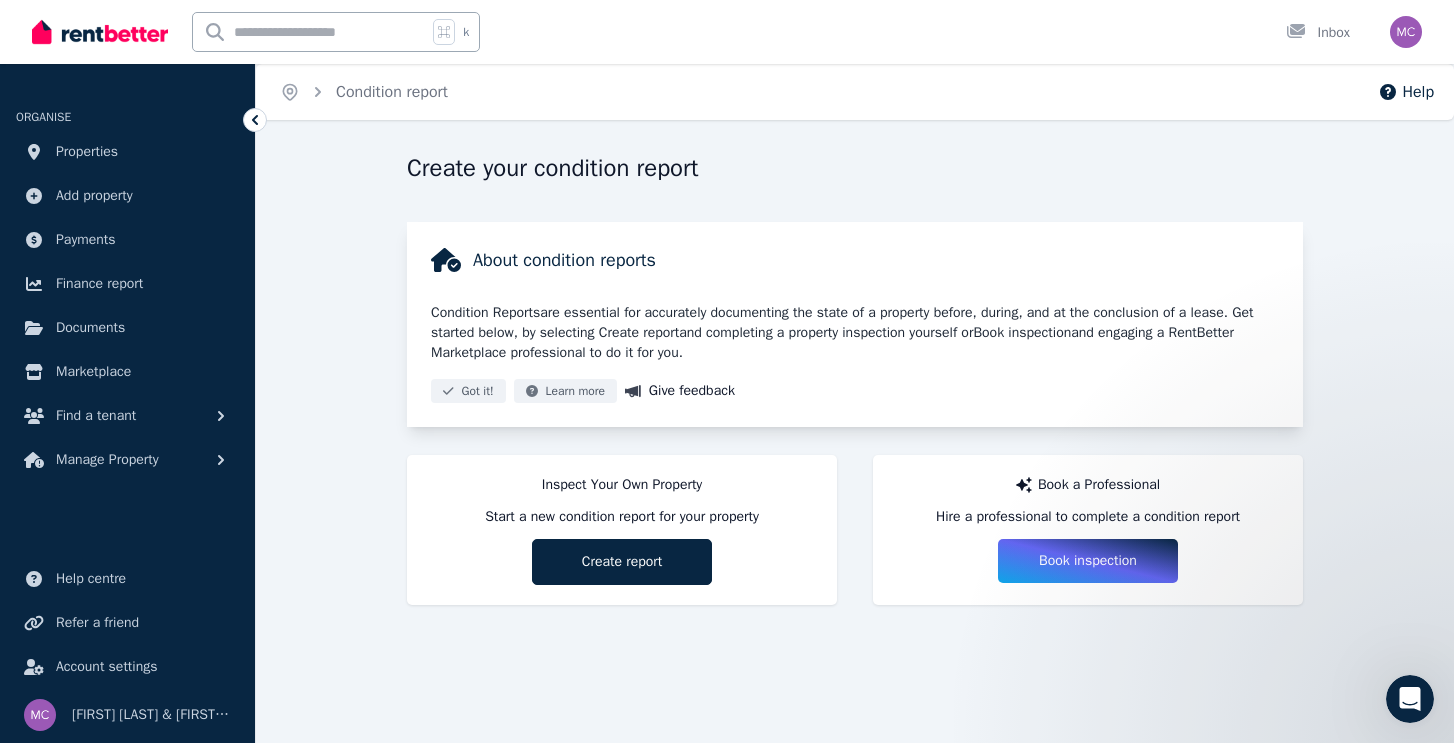 scroll, scrollTop: 0, scrollLeft: 0, axis: both 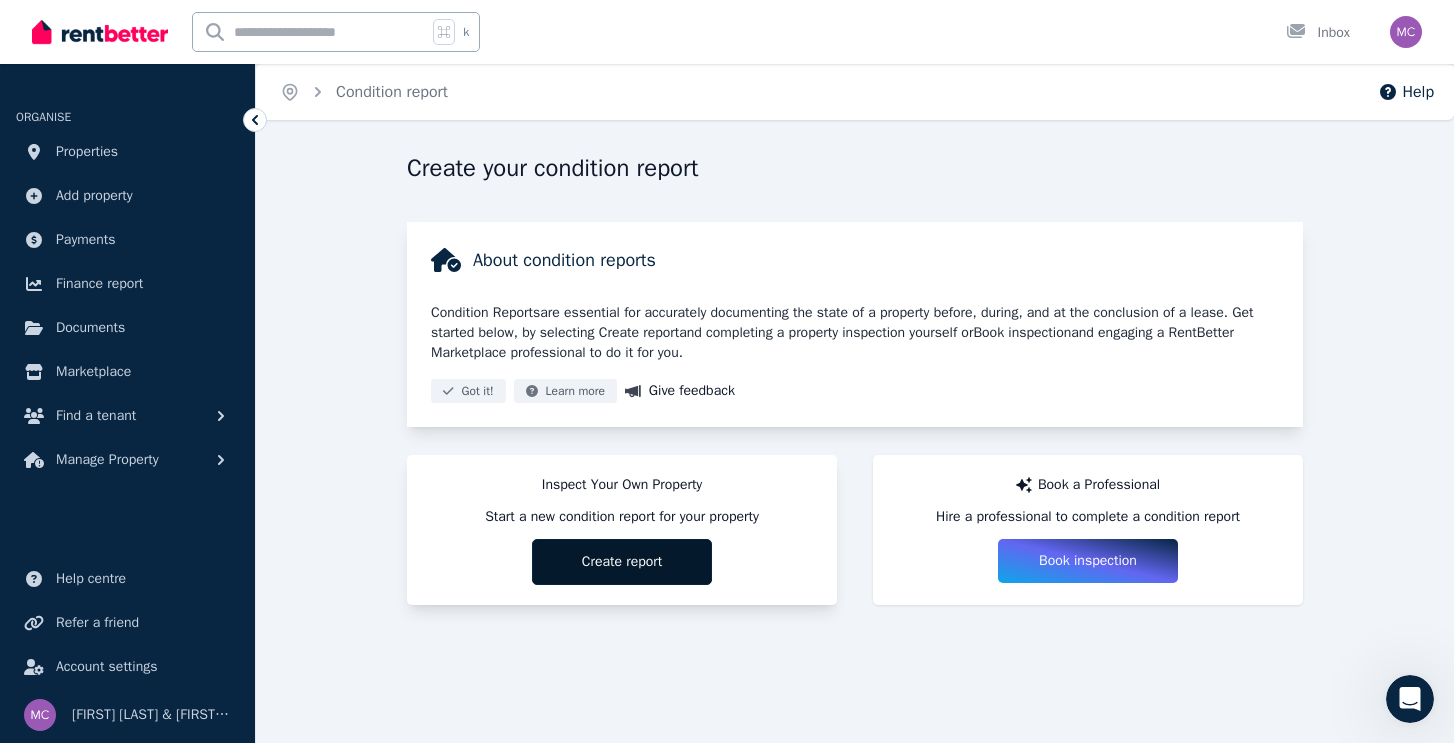 click on "Create report" at bounding box center [622, 562] 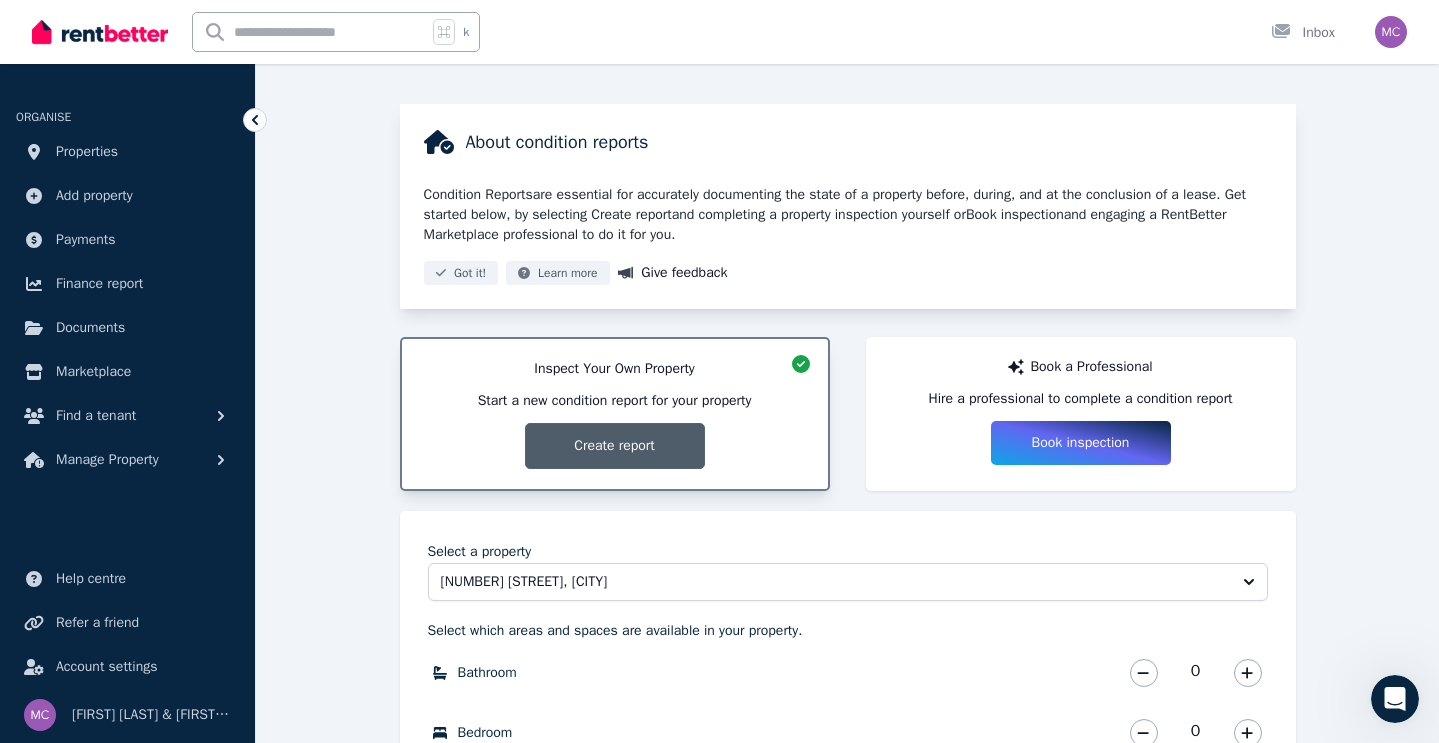 scroll, scrollTop: 0, scrollLeft: 0, axis: both 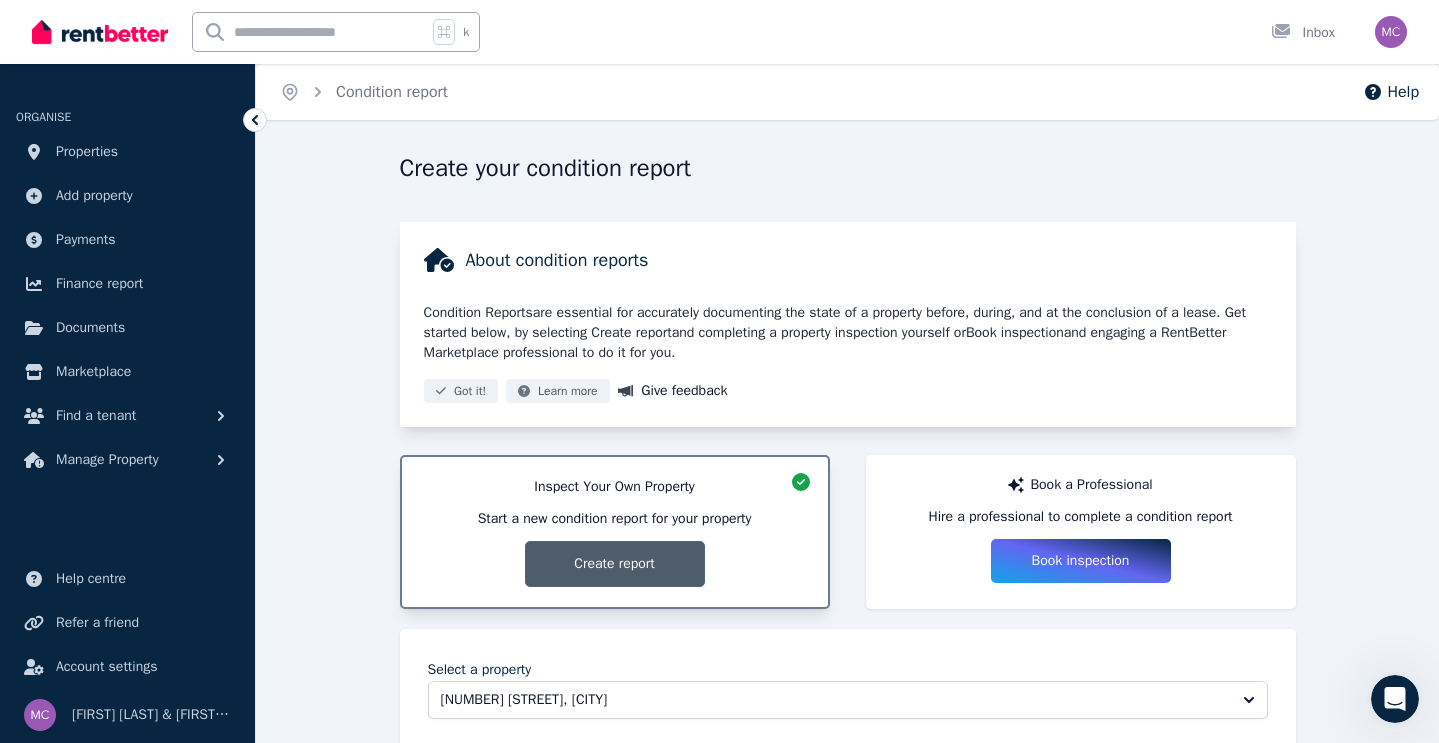 click on "Inspect Your Own Property Start a new condition report for your property Create report" at bounding box center (615, 532) 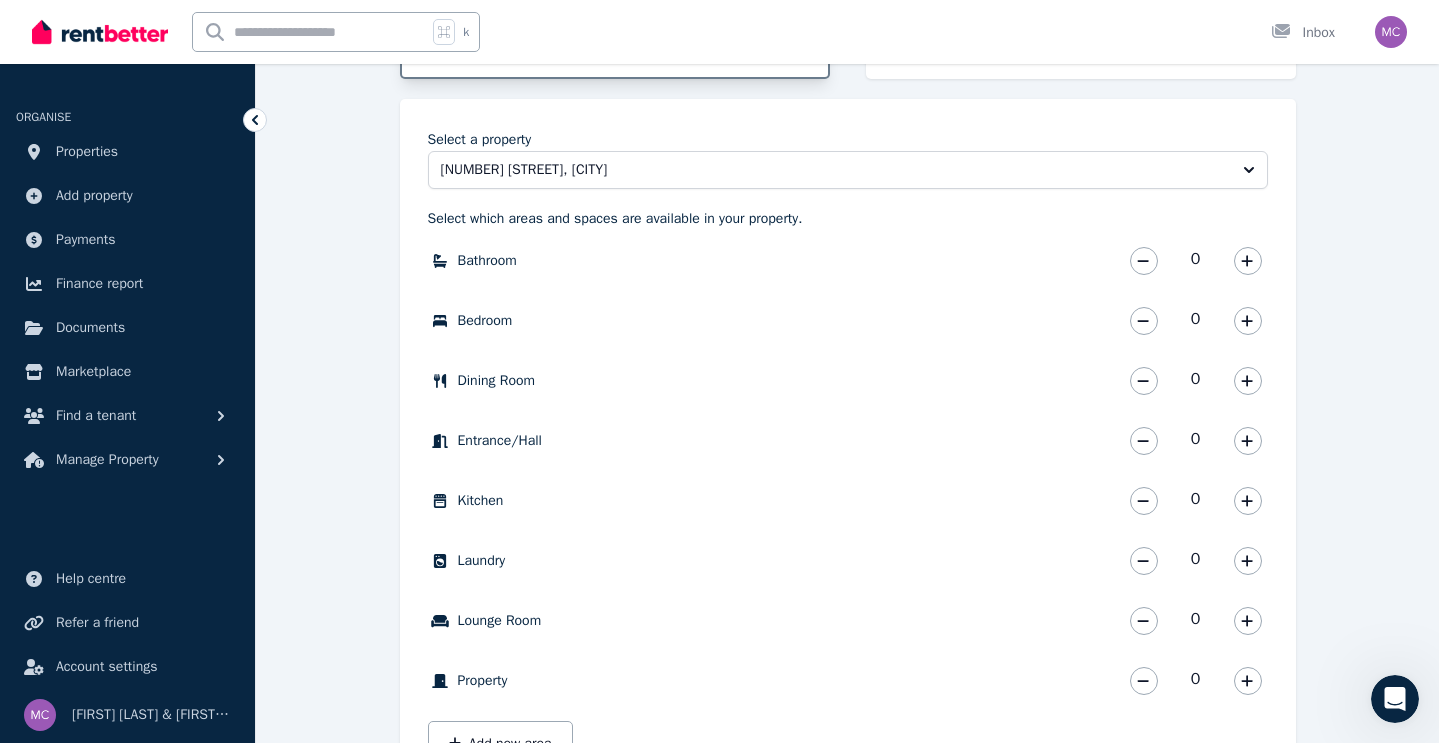 scroll, scrollTop: 629, scrollLeft: 0, axis: vertical 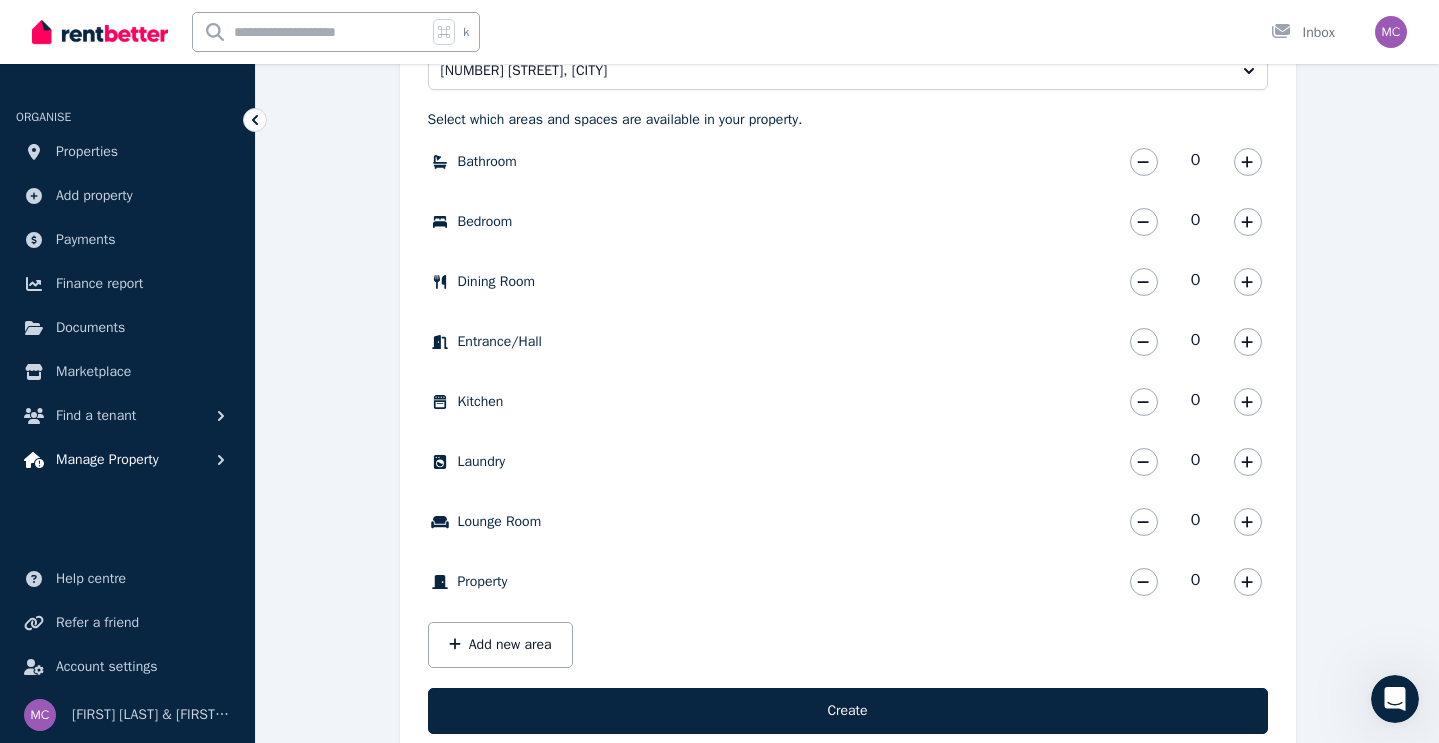 click on "Manage Property" at bounding box center [107, 460] 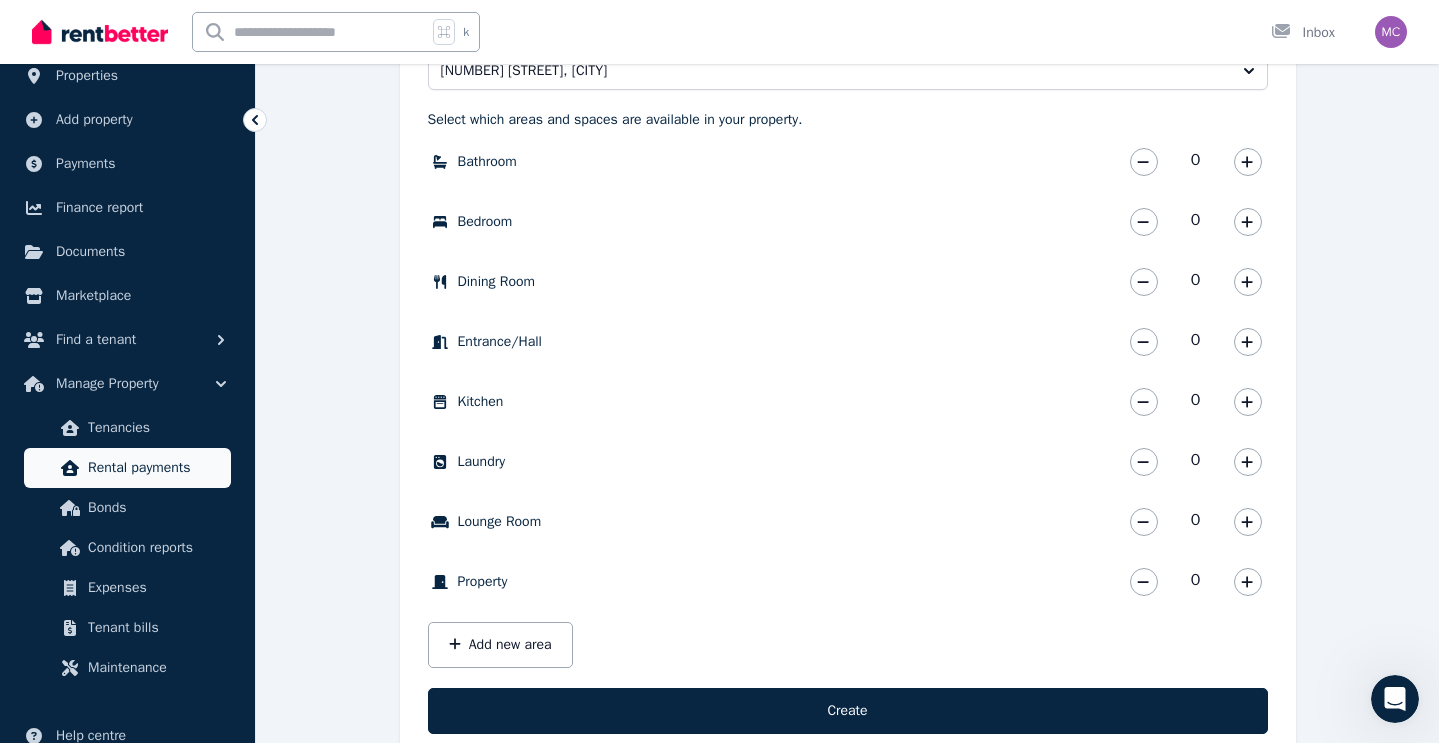 scroll, scrollTop: 77, scrollLeft: 0, axis: vertical 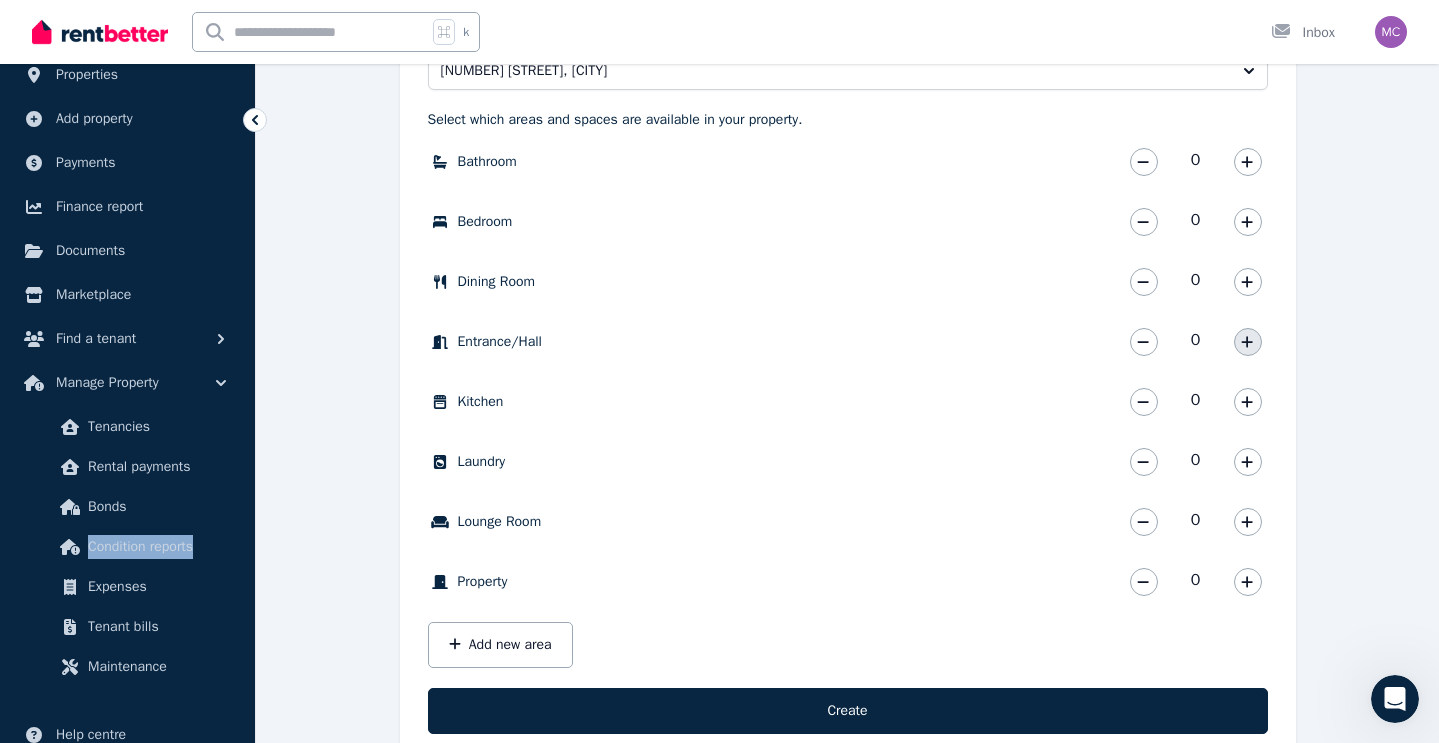 click 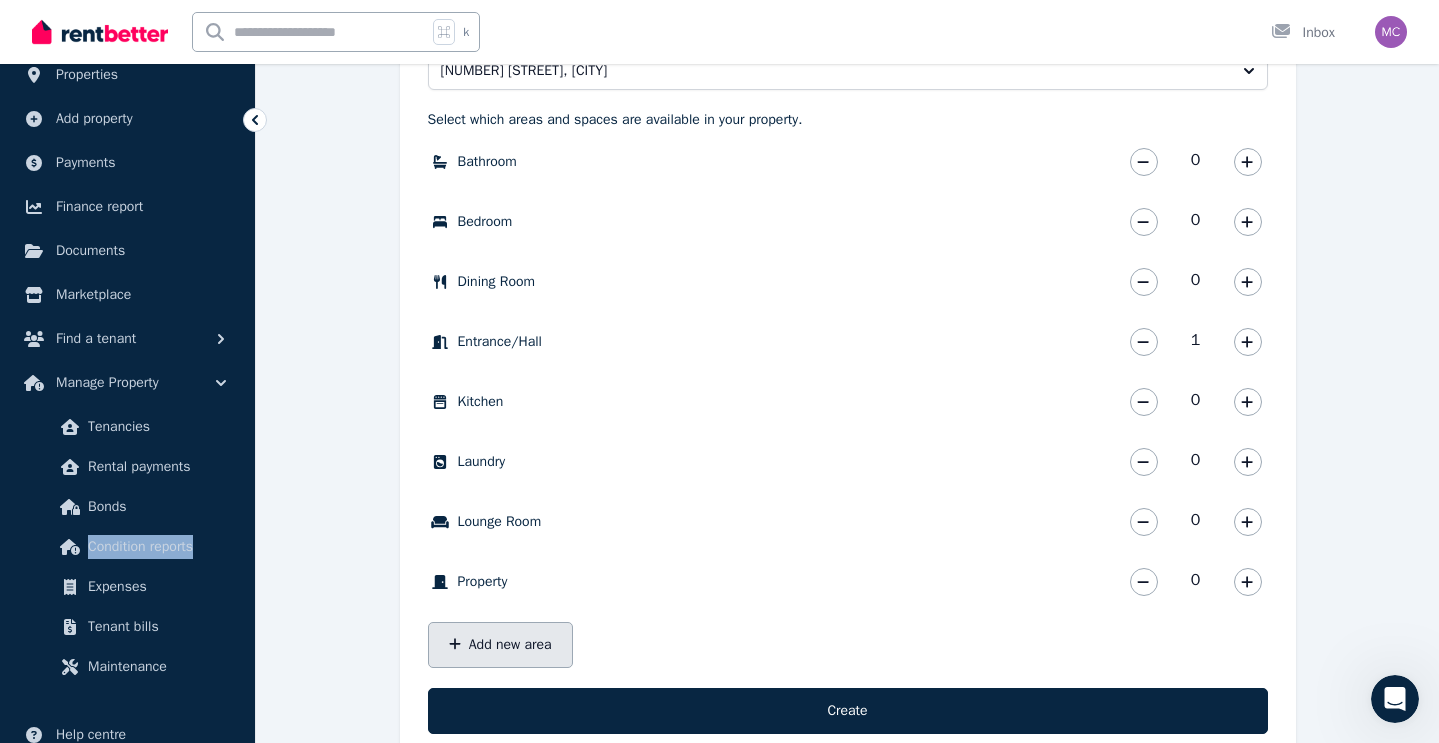 click on "Add new area" at bounding box center [500, 645] 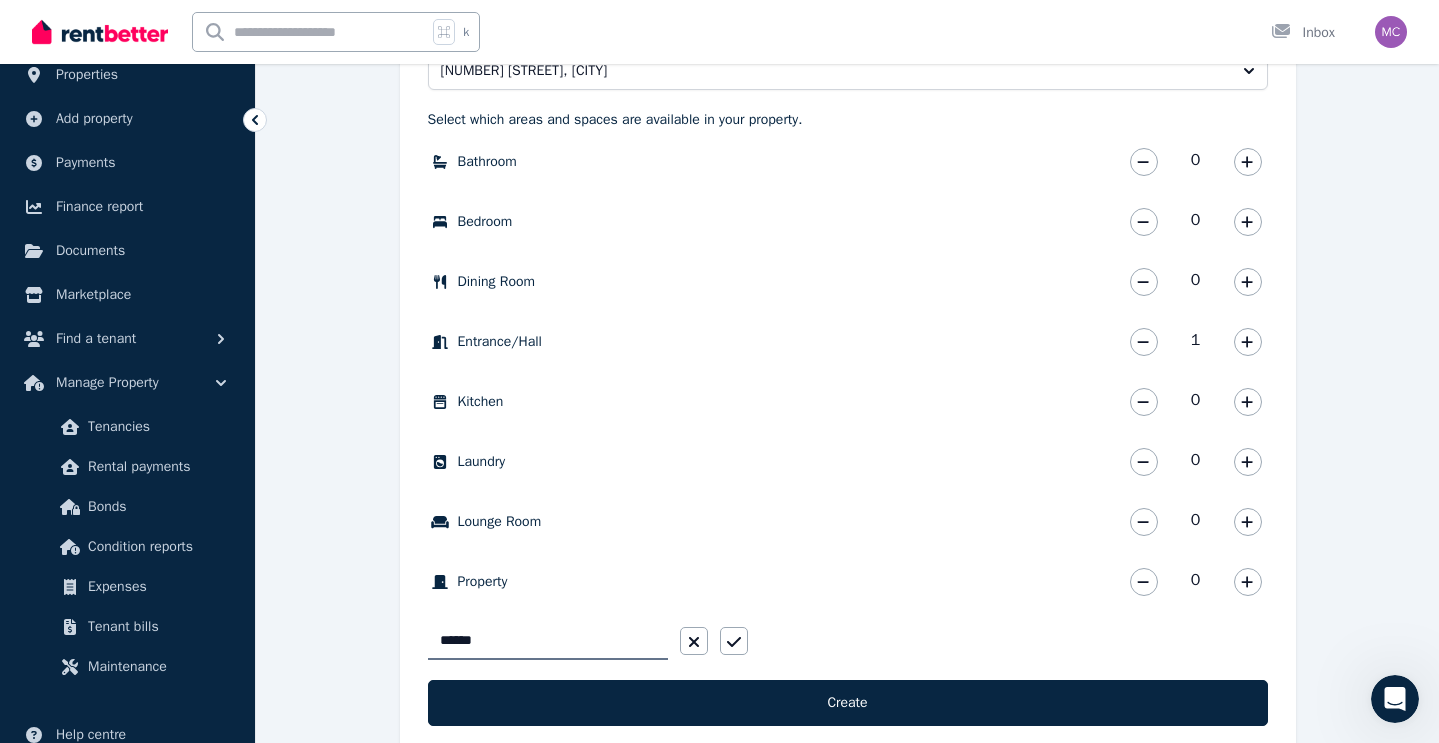 type on "******" 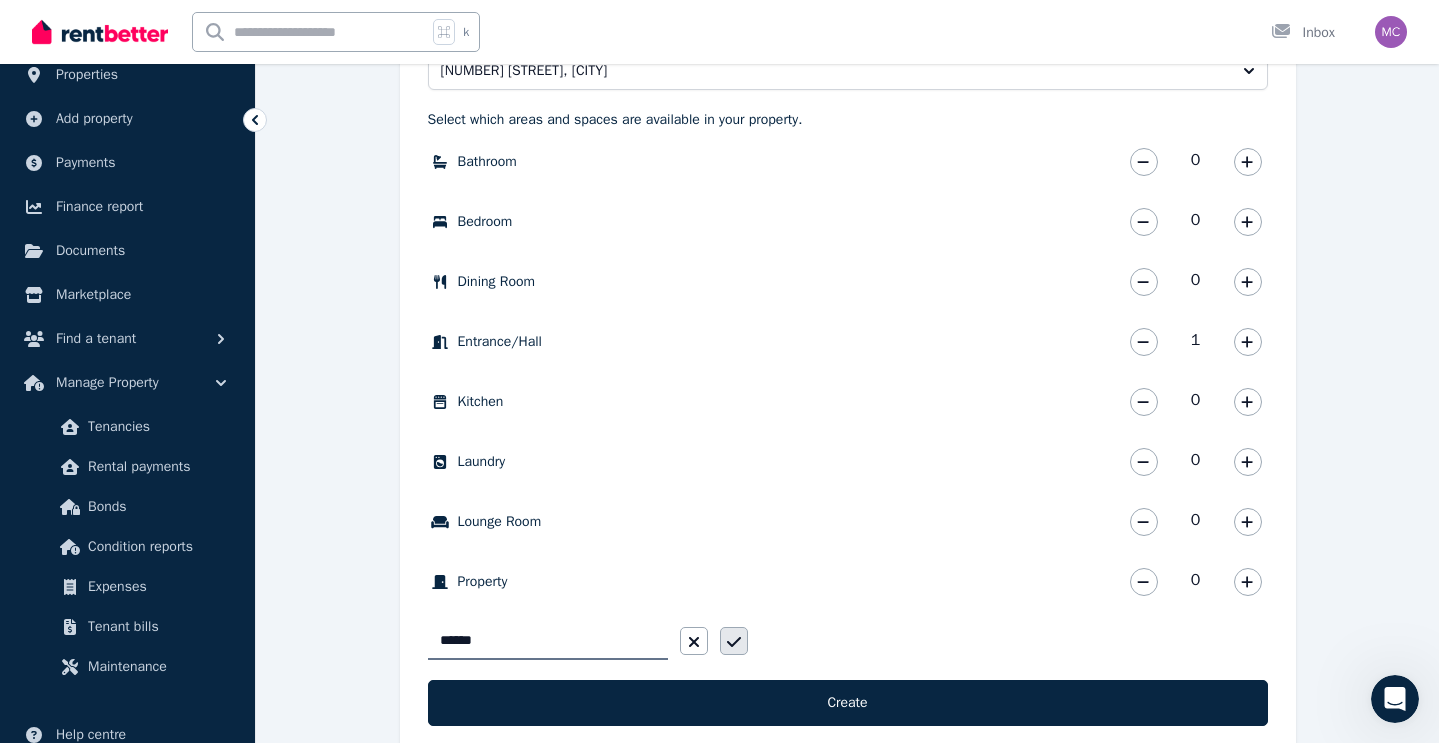 click at bounding box center (734, 641) 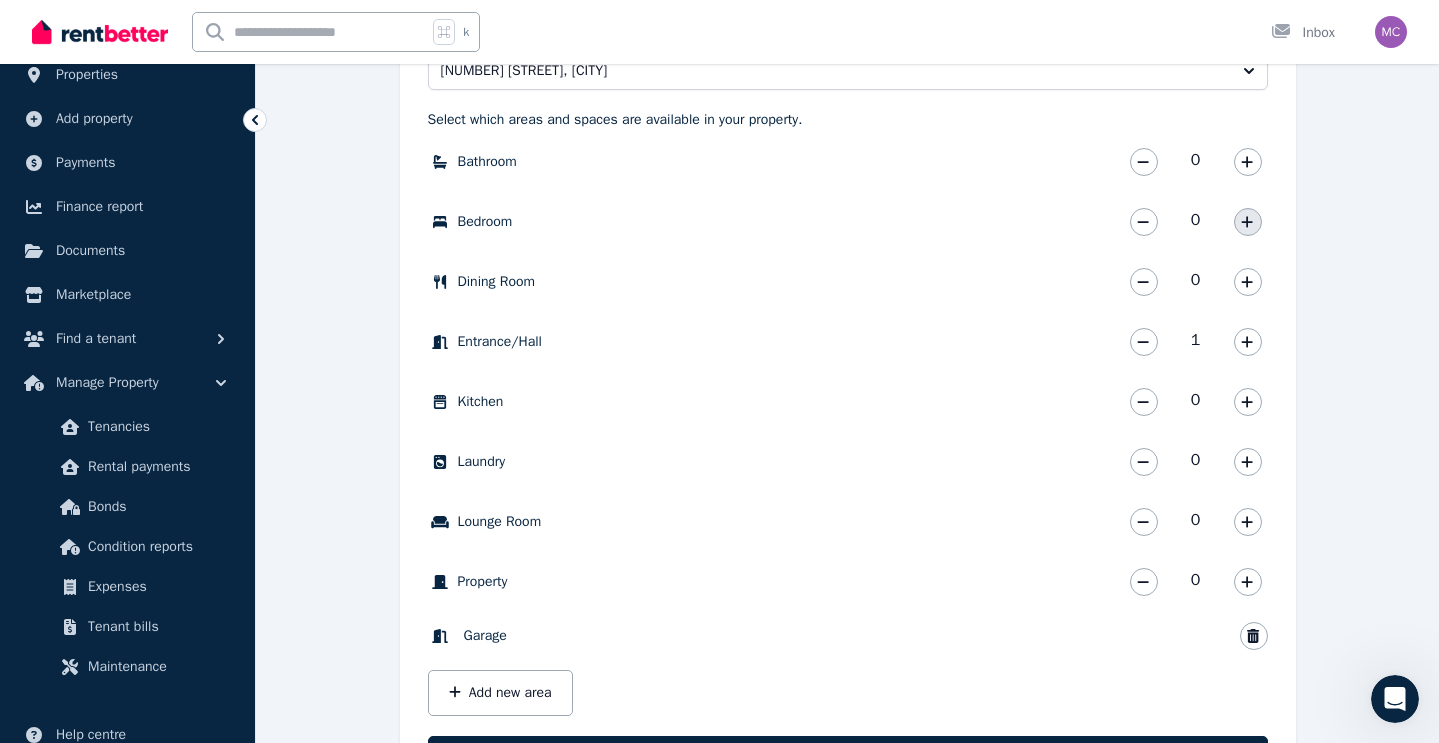click at bounding box center (1248, 222) 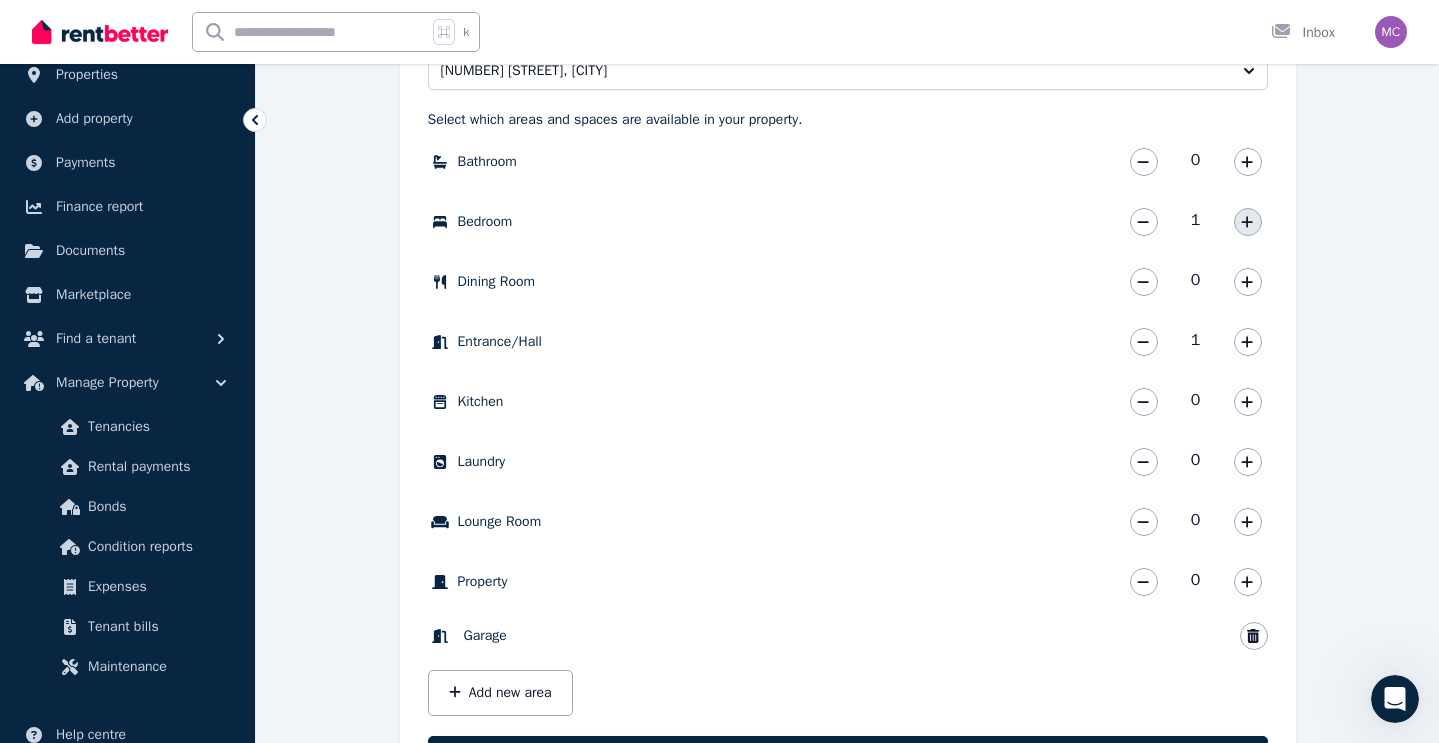 click at bounding box center [1248, 222] 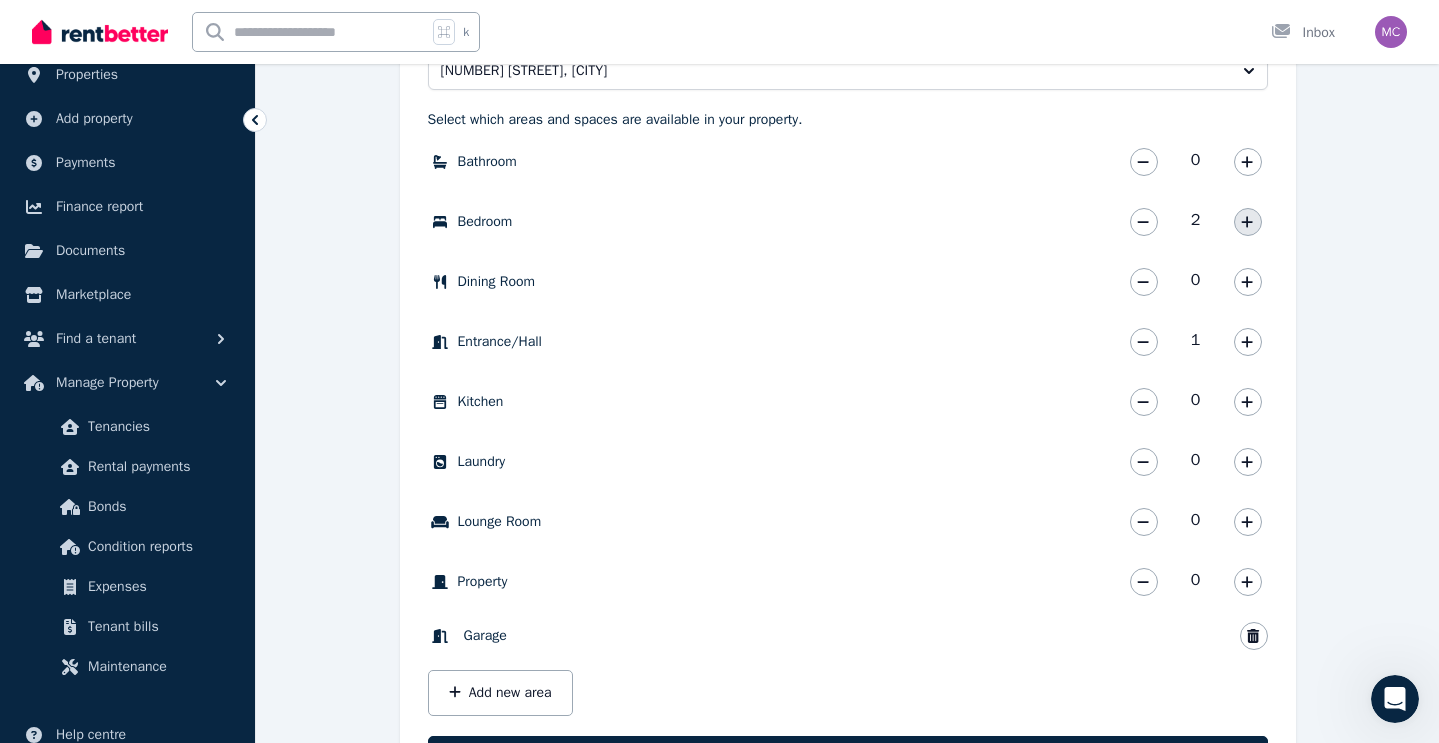 click at bounding box center [1248, 222] 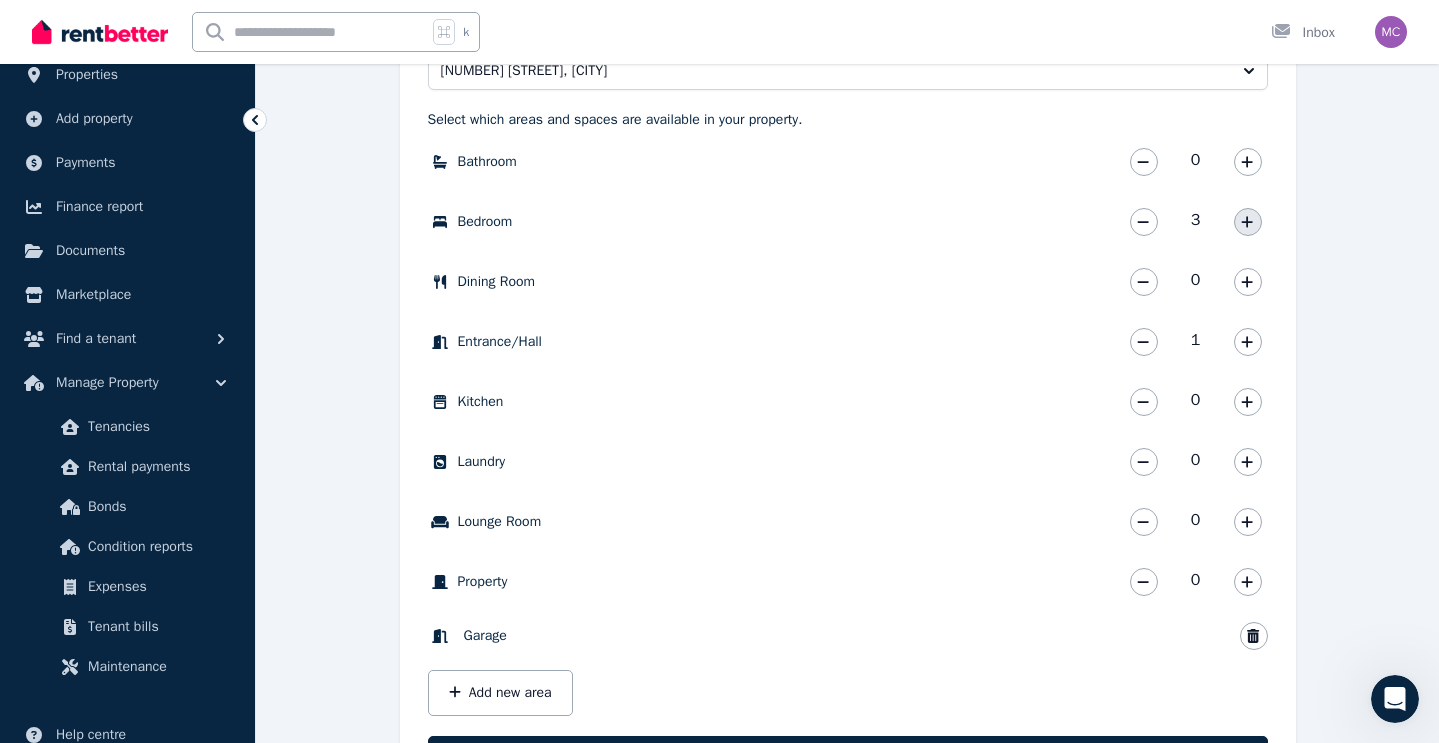 click at bounding box center [1248, 222] 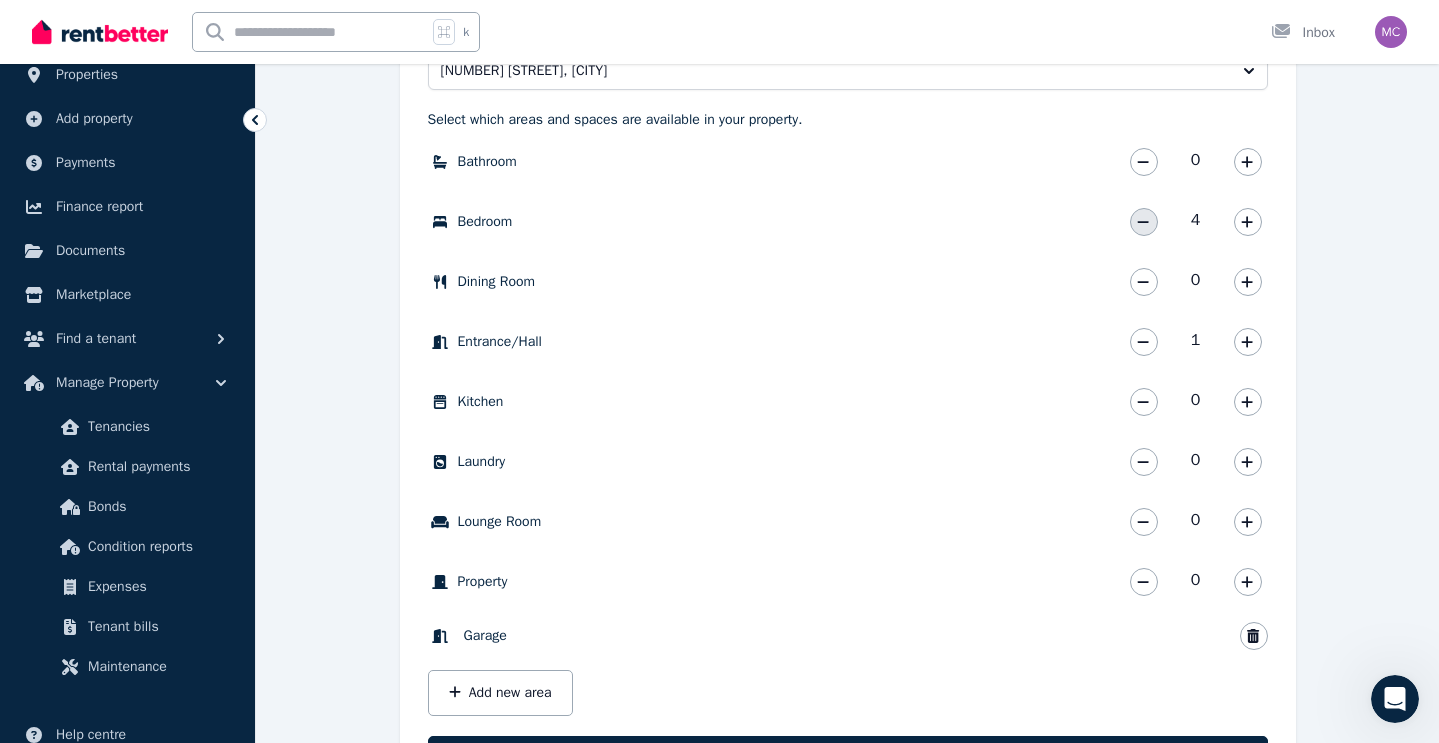 click at bounding box center (1144, 222) 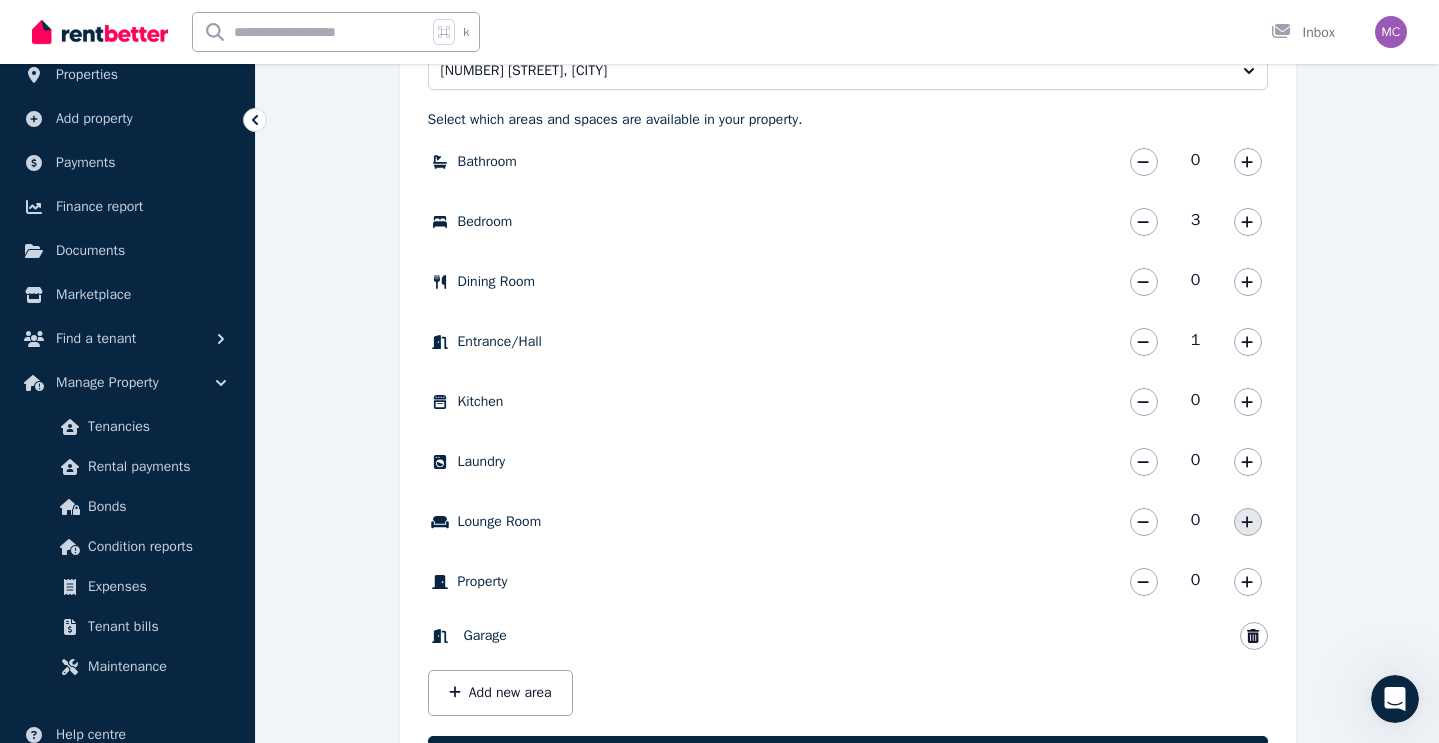 click 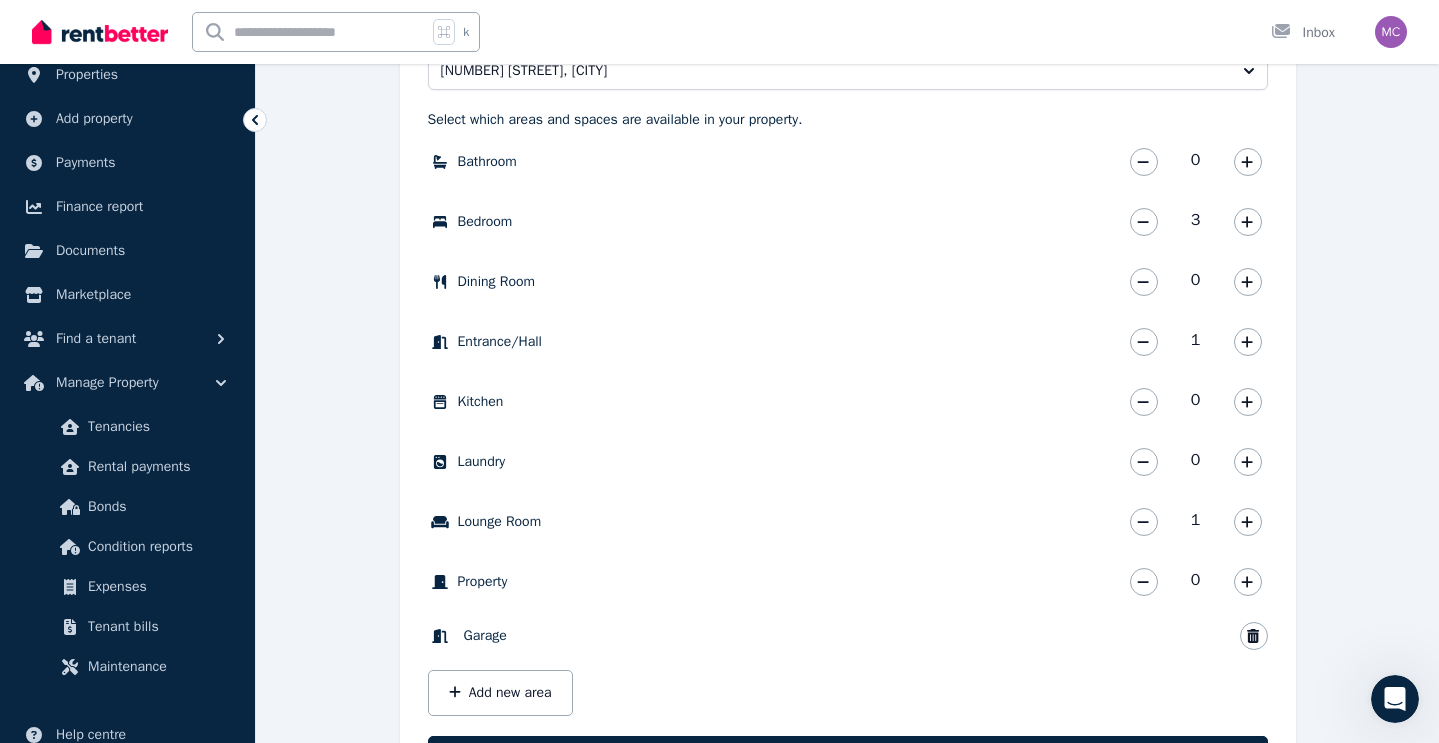 click on "Lounge Room" at bounding box center (500, 522) 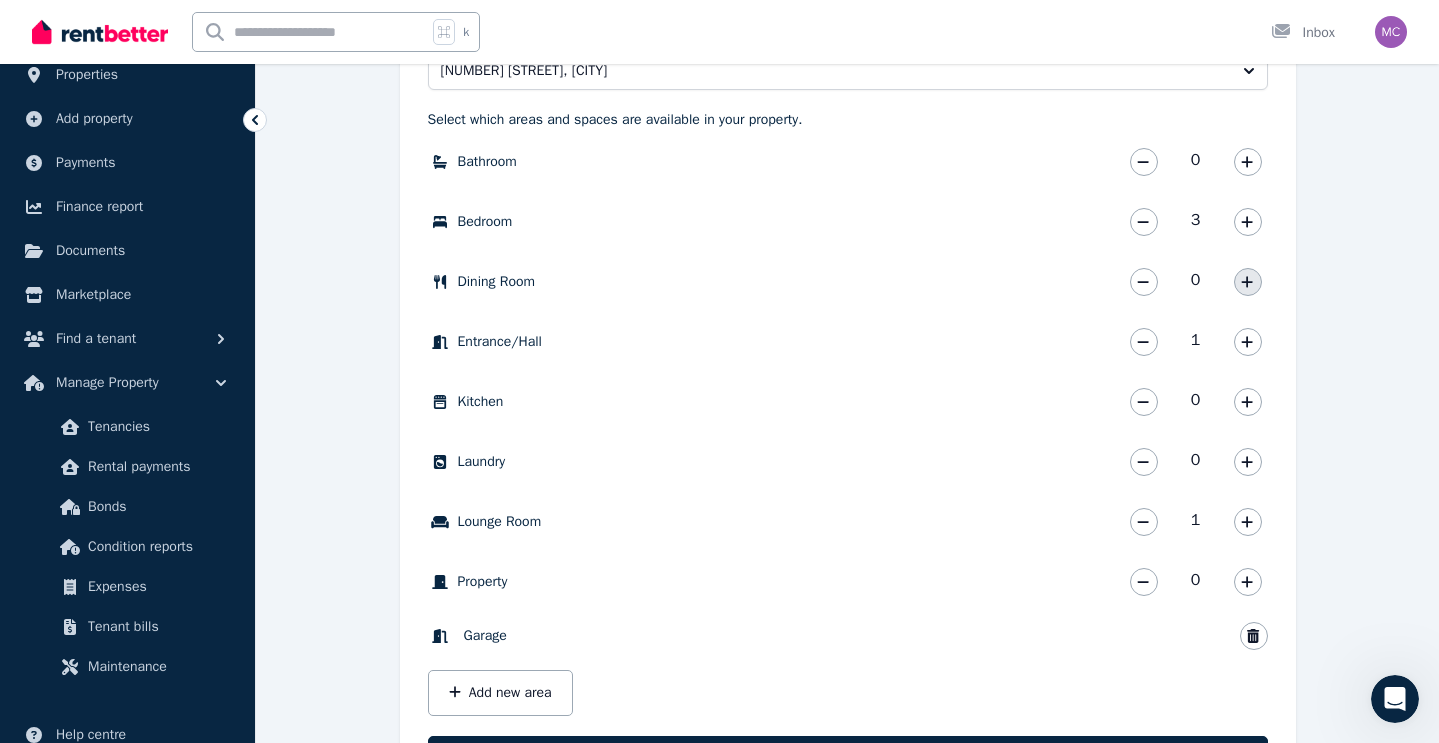 click at bounding box center (1248, 282) 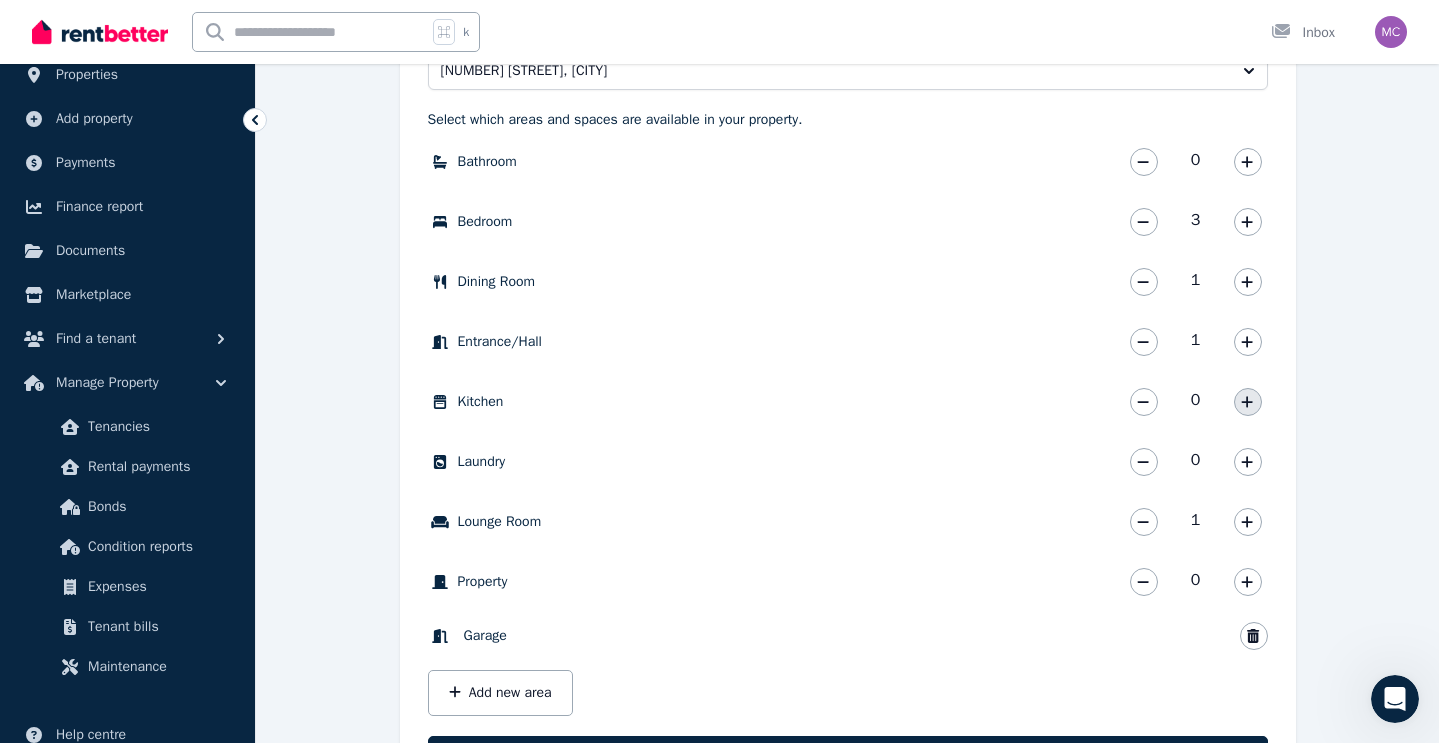 click 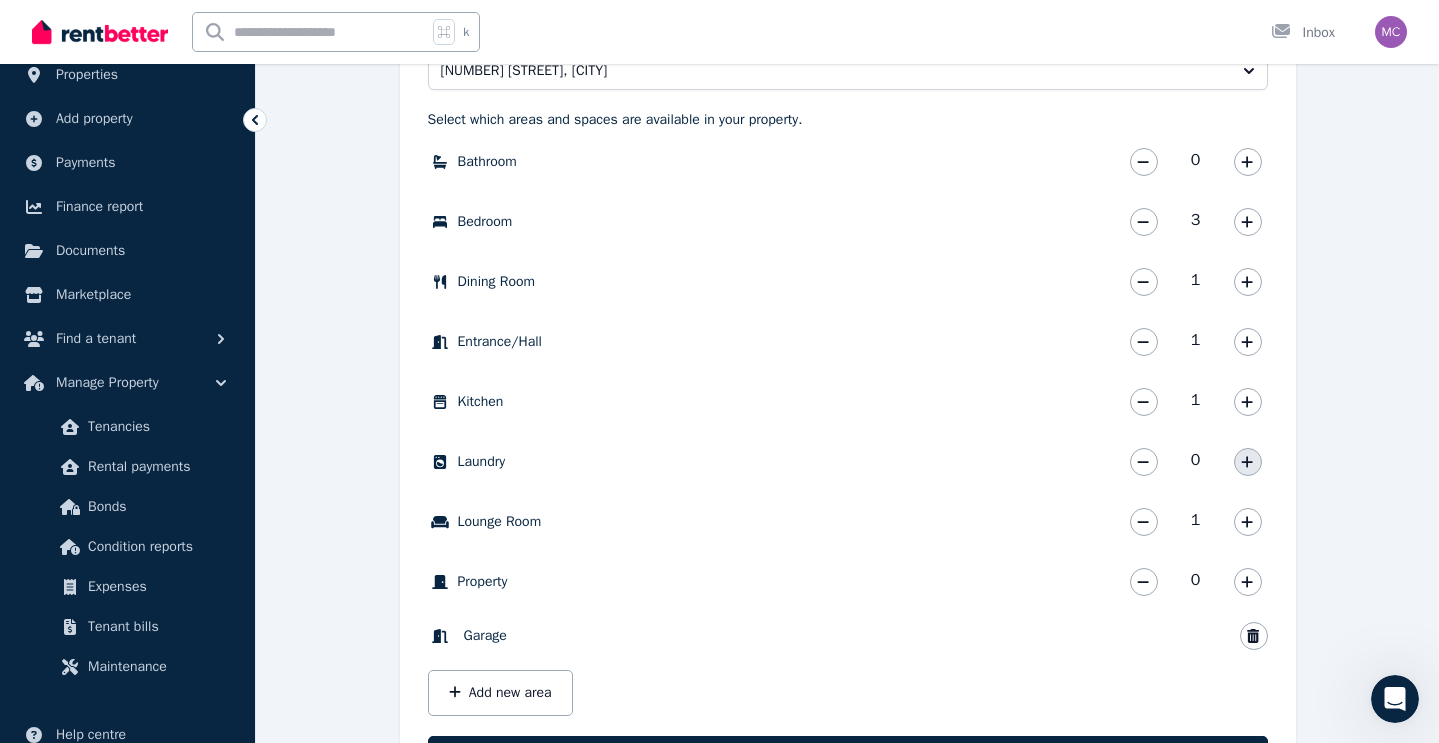 click at bounding box center (1248, 462) 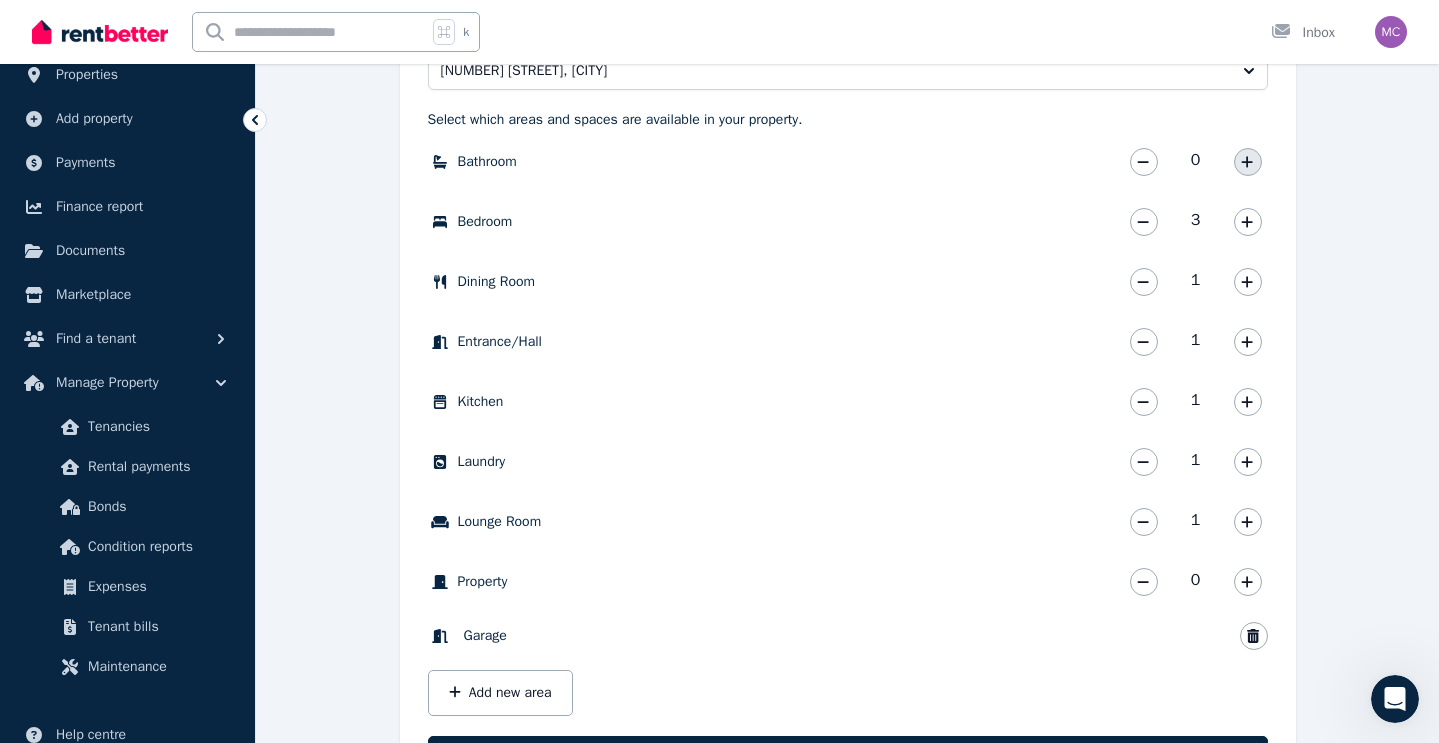 click 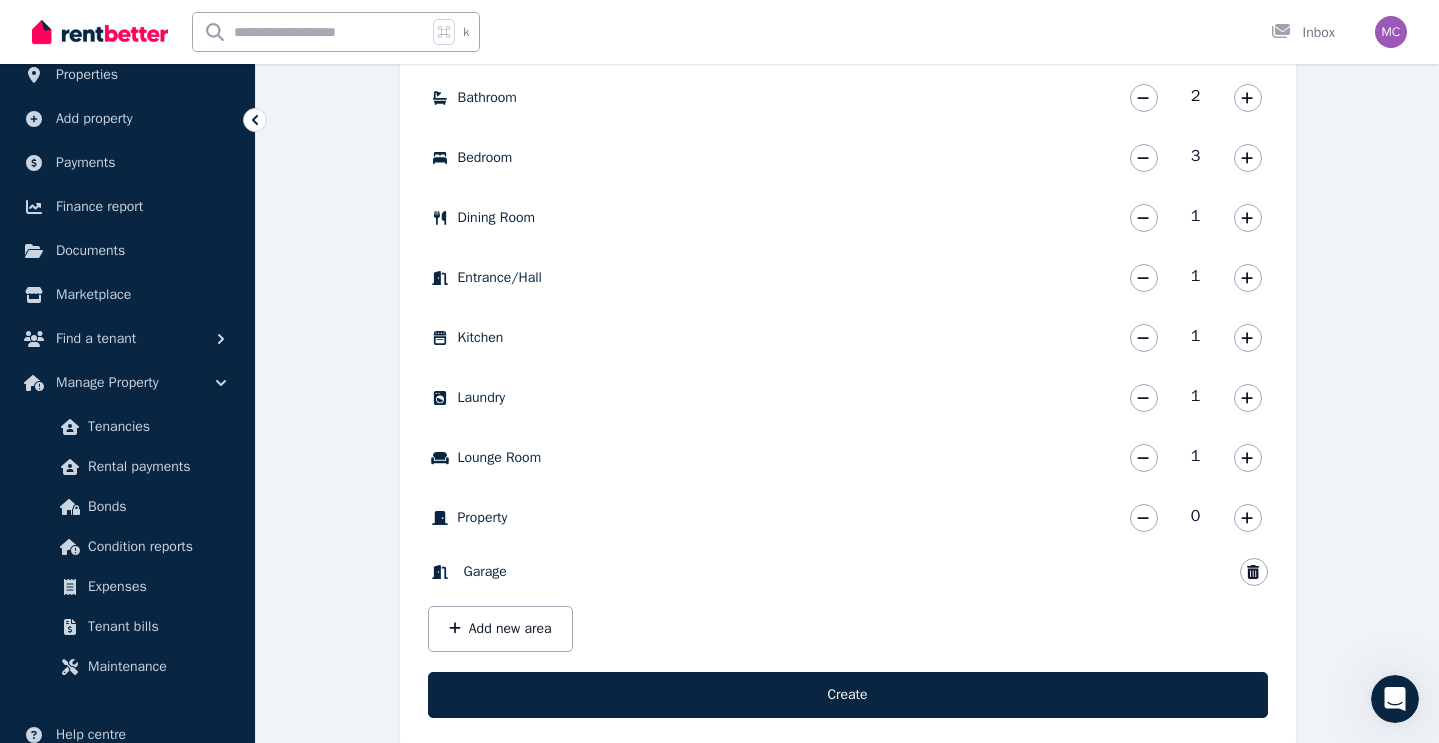 scroll, scrollTop: 732, scrollLeft: 0, axis: vertical 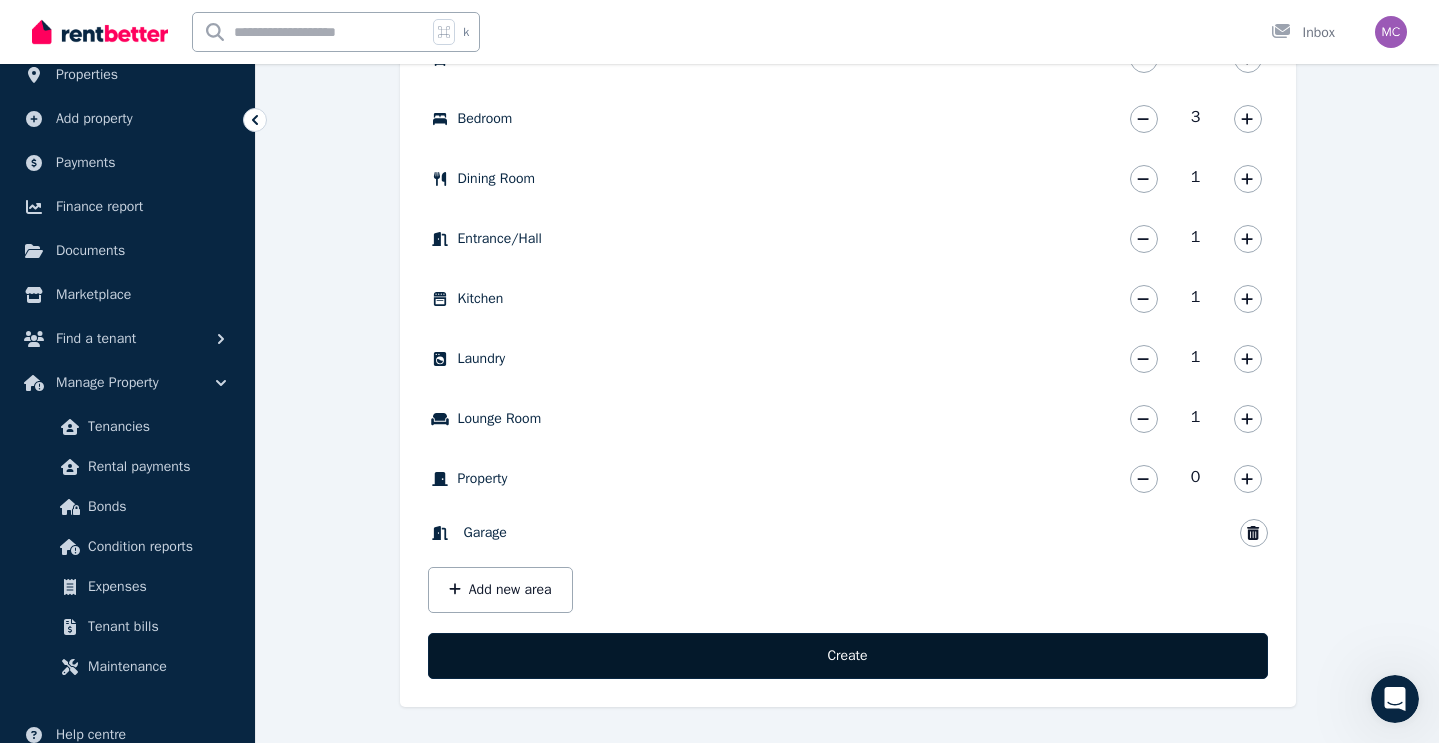 click on "Create" at bounding box center [848, 656] 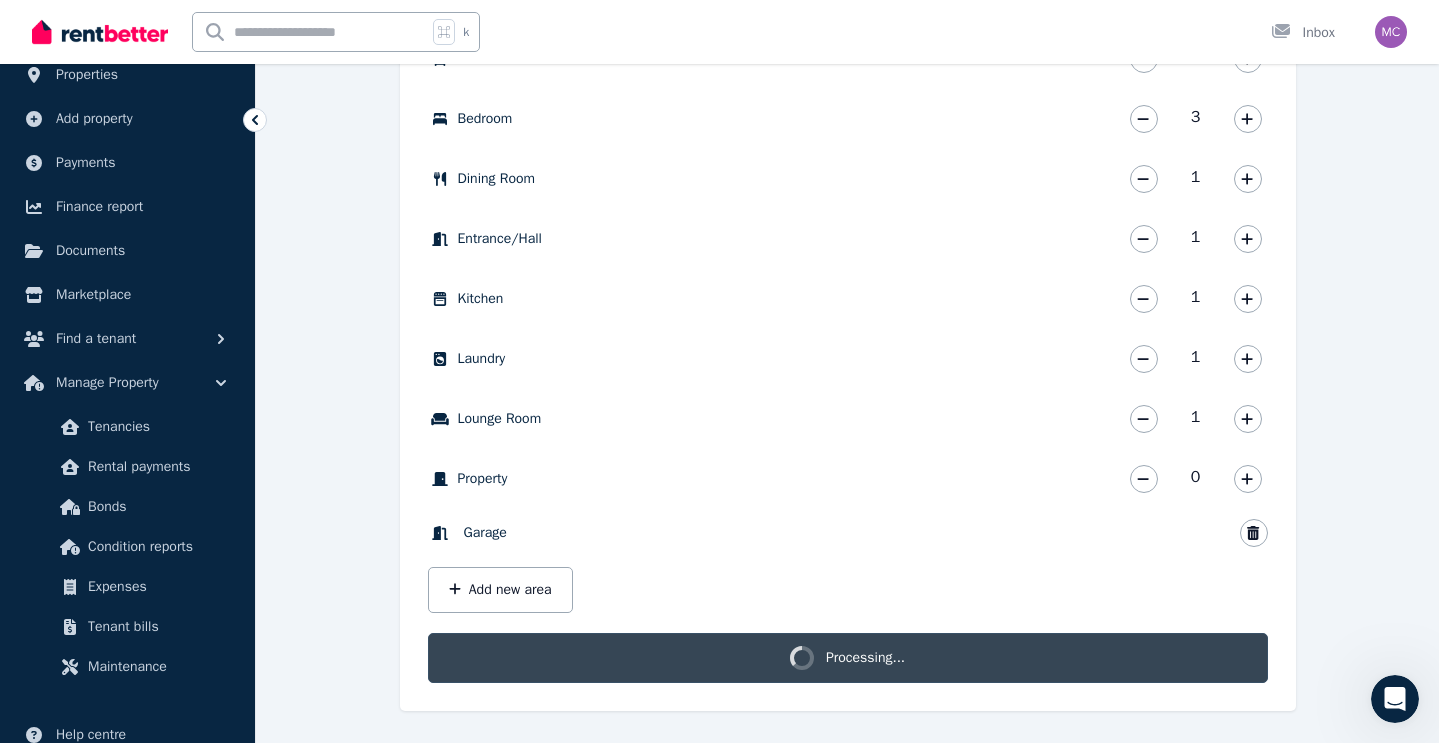 scroll, scrollTop: 706, scrollLeft: 0, axis: vertical 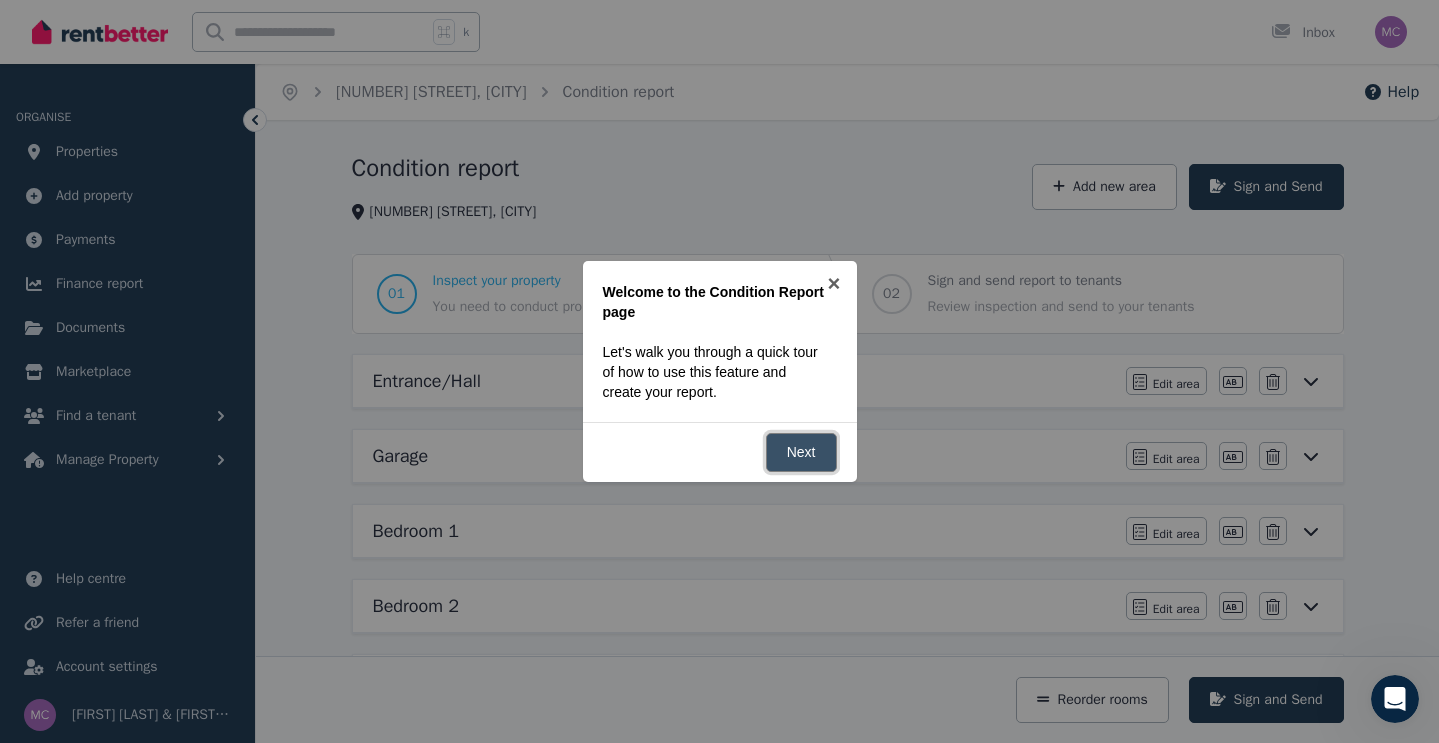 click on "Next" at bounding box center [801, 452] 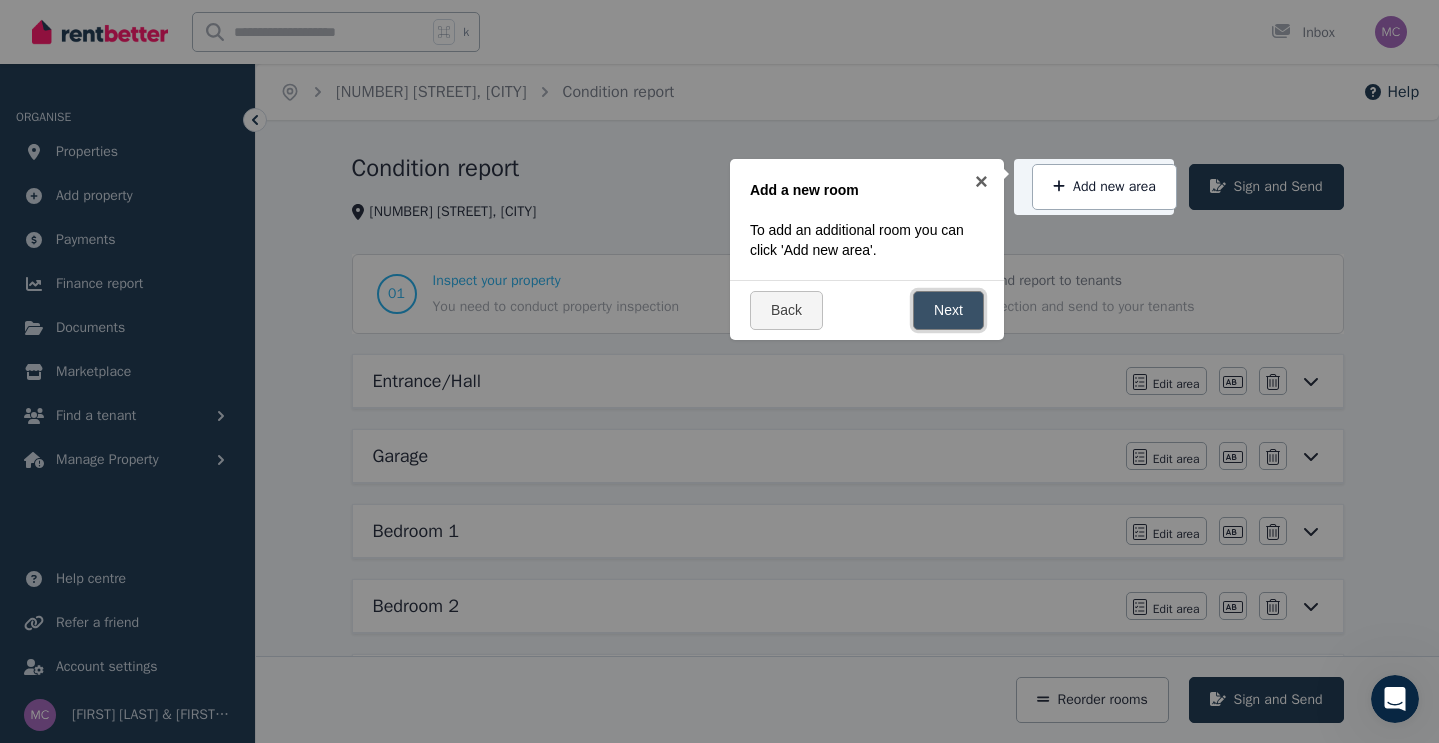 click on "Next" at bounding box center [948, 310] 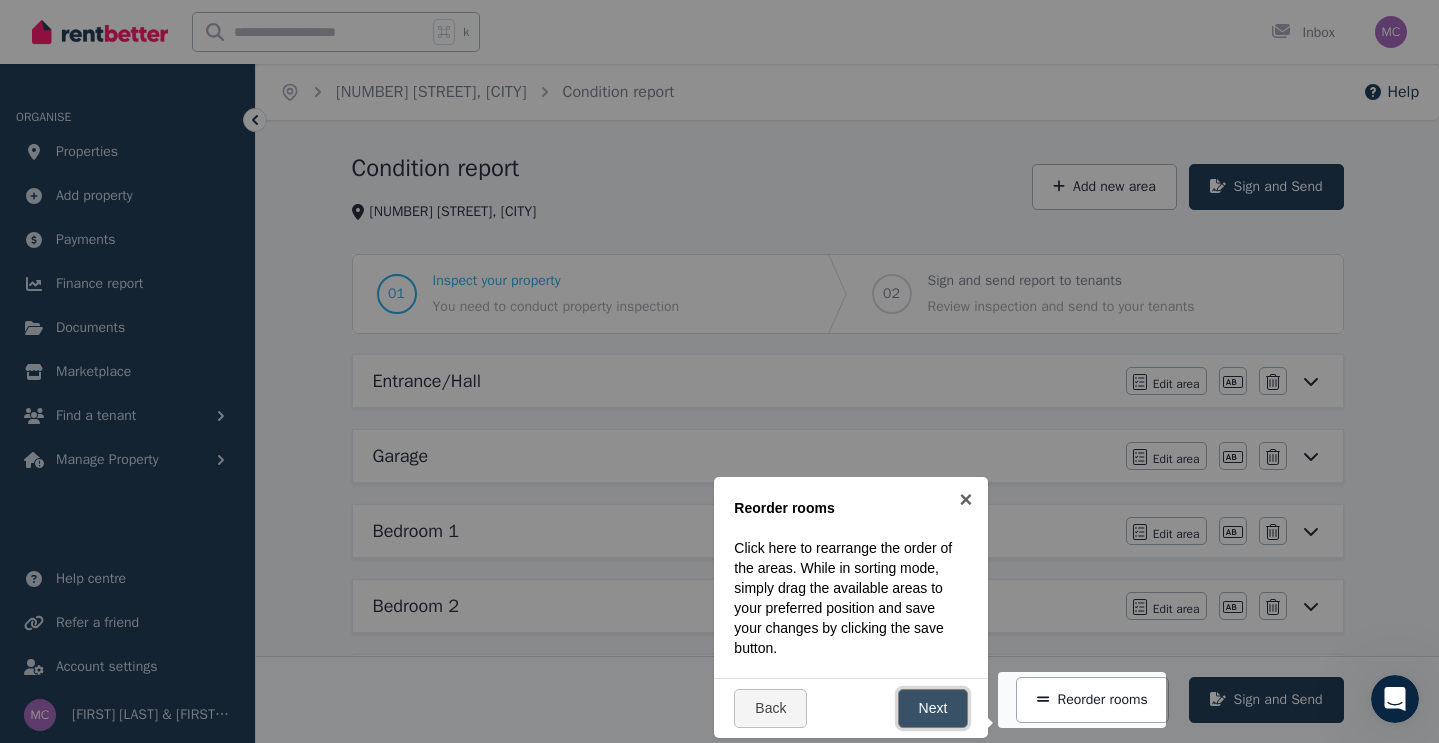 scroll, scrollTop: 358, scrollLeft: 0, axis: vertical 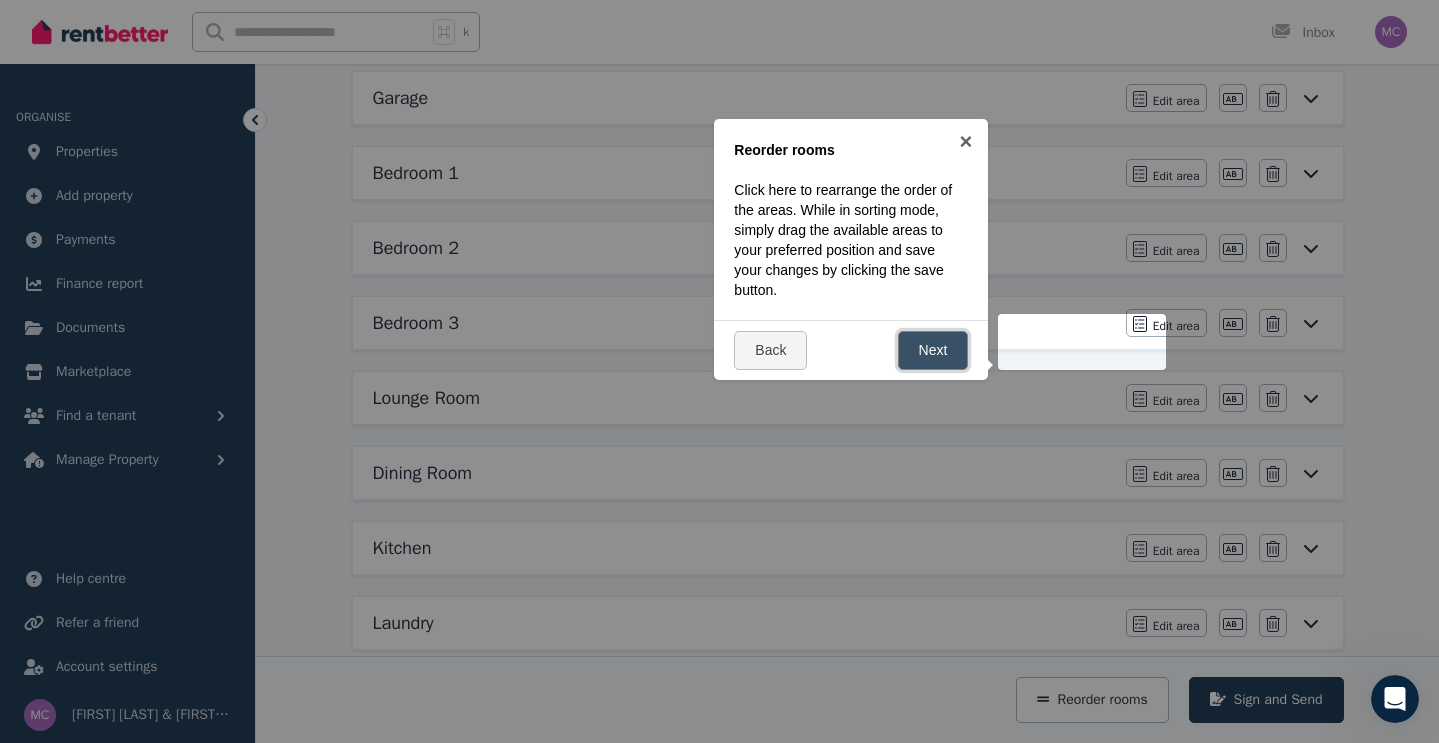 click on "Next" at bounding box center (933, 350) 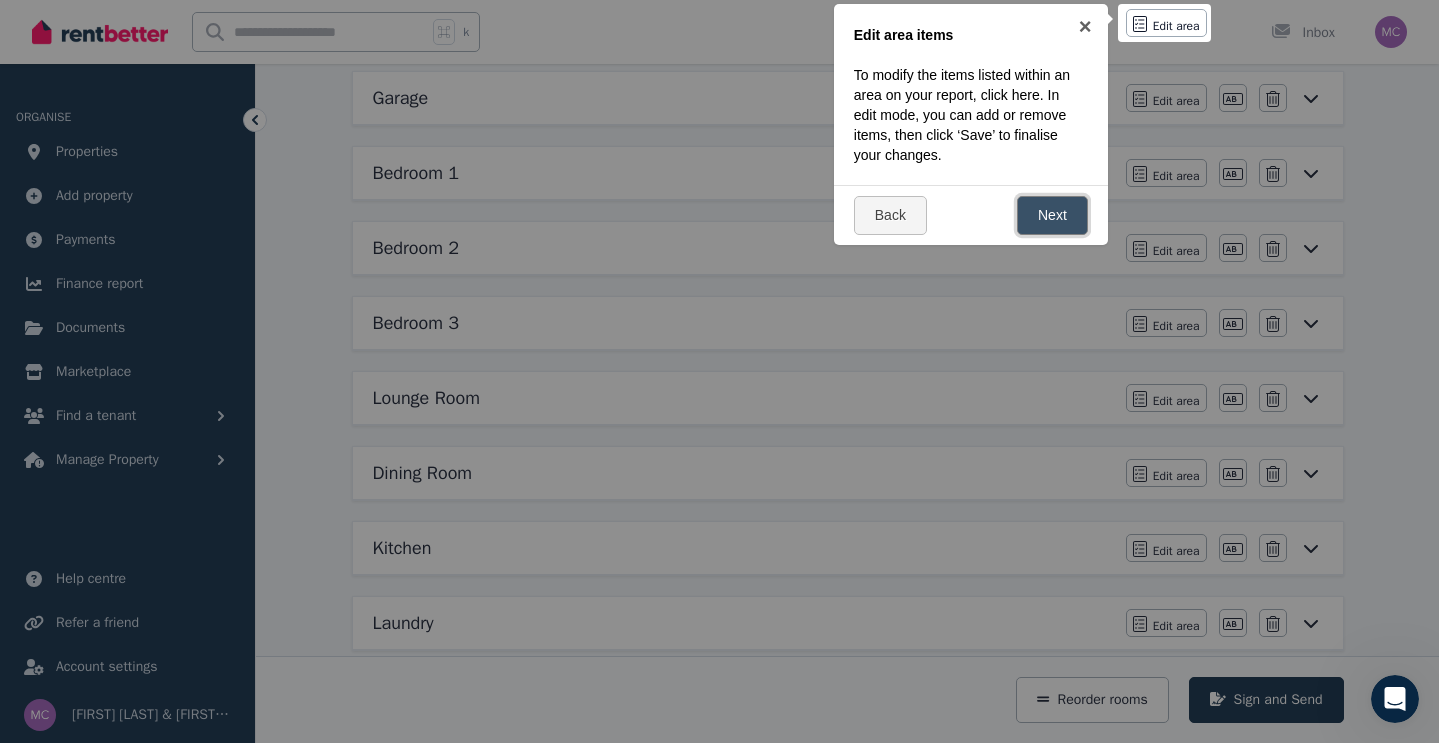 click on "Next" at bounding box center [1052, 215] 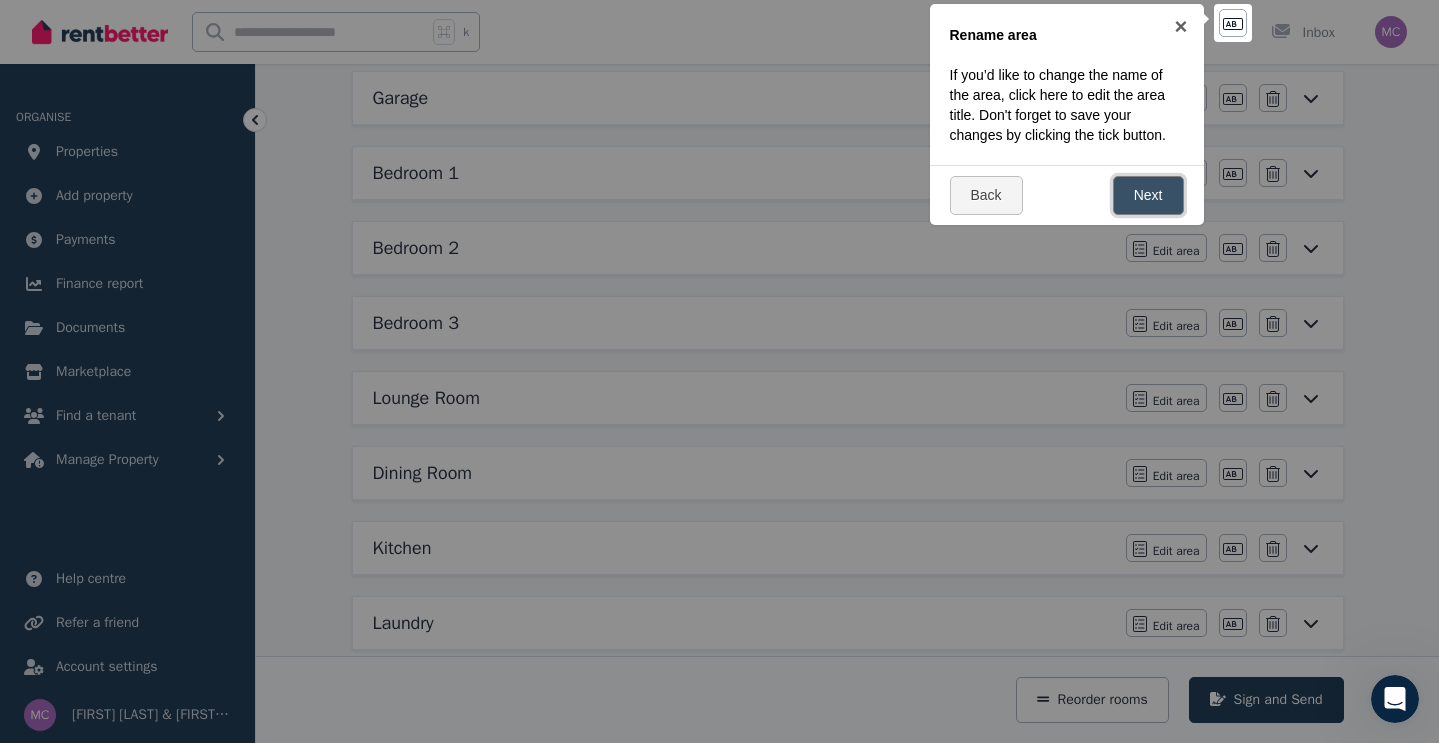 click on "Next" at bounding box center [1148, 195] 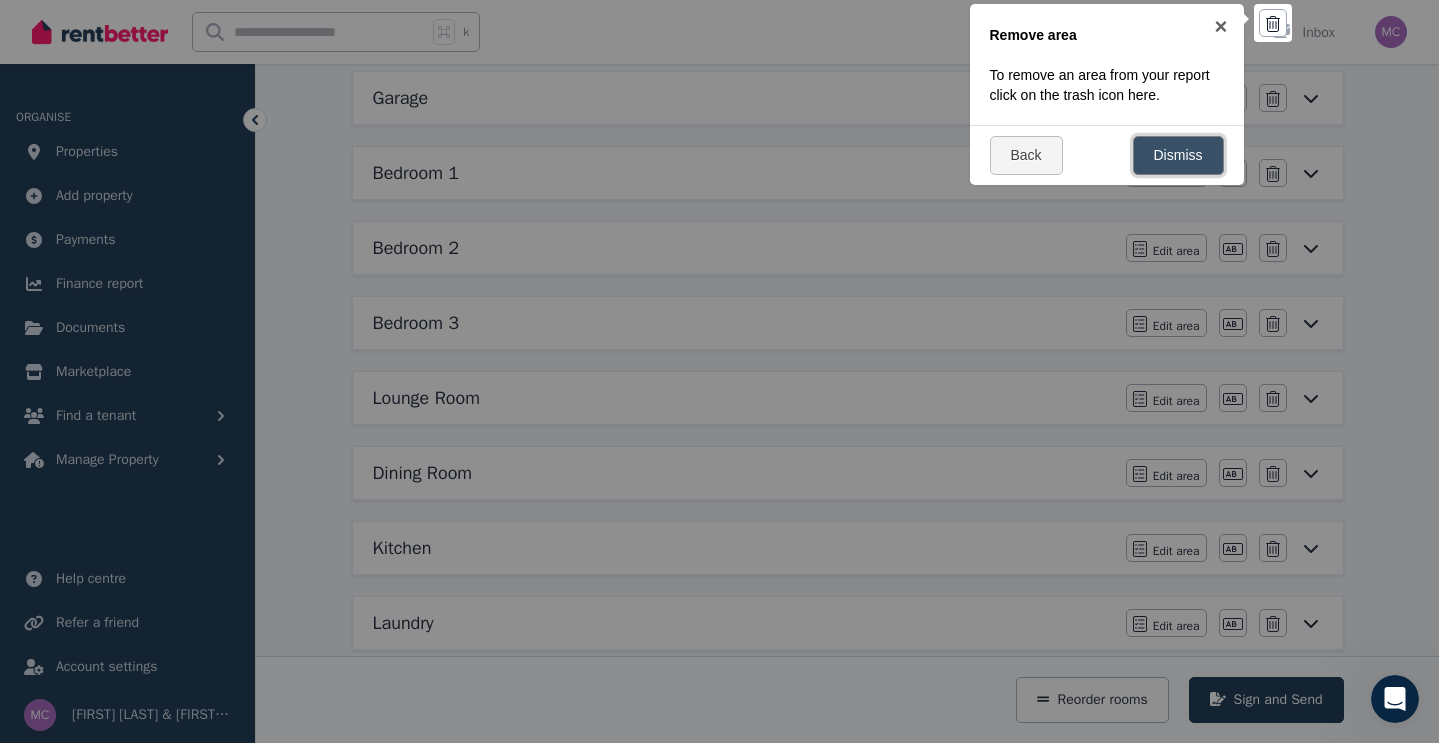 click on "Dismiss" at bounding box center [1178, 155] 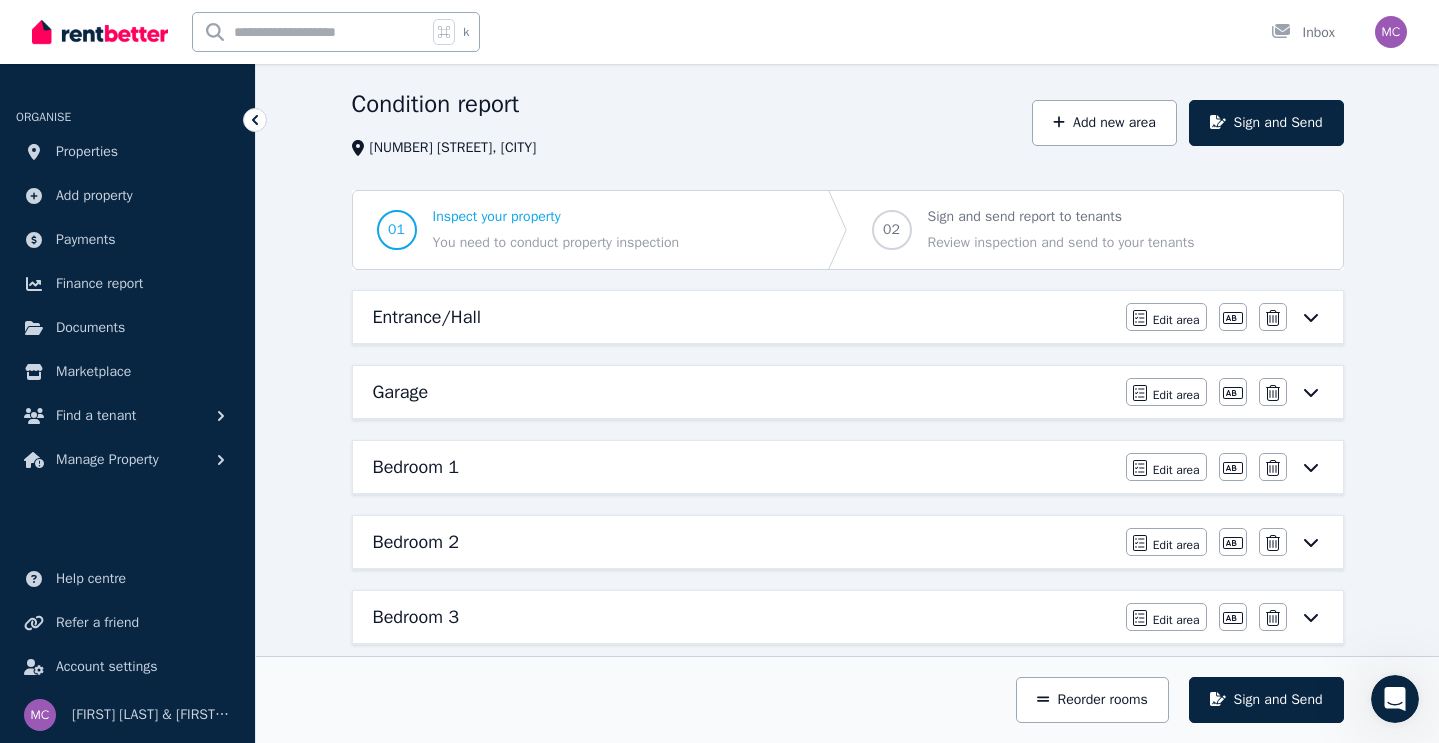 scroll, scrollTop: 0, scrollLeft: 0, axis: both 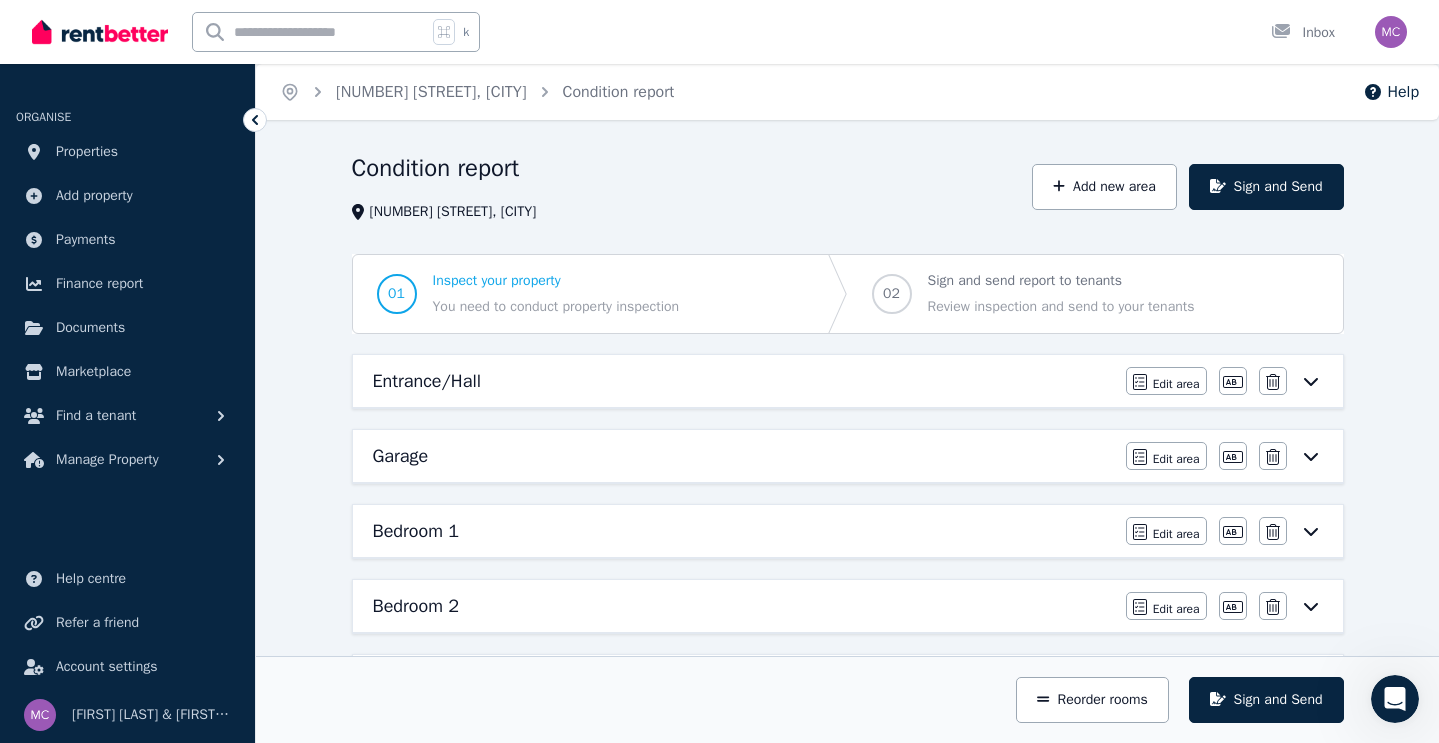 click on "Entrance/Hall" at bounding box center [743, 381] 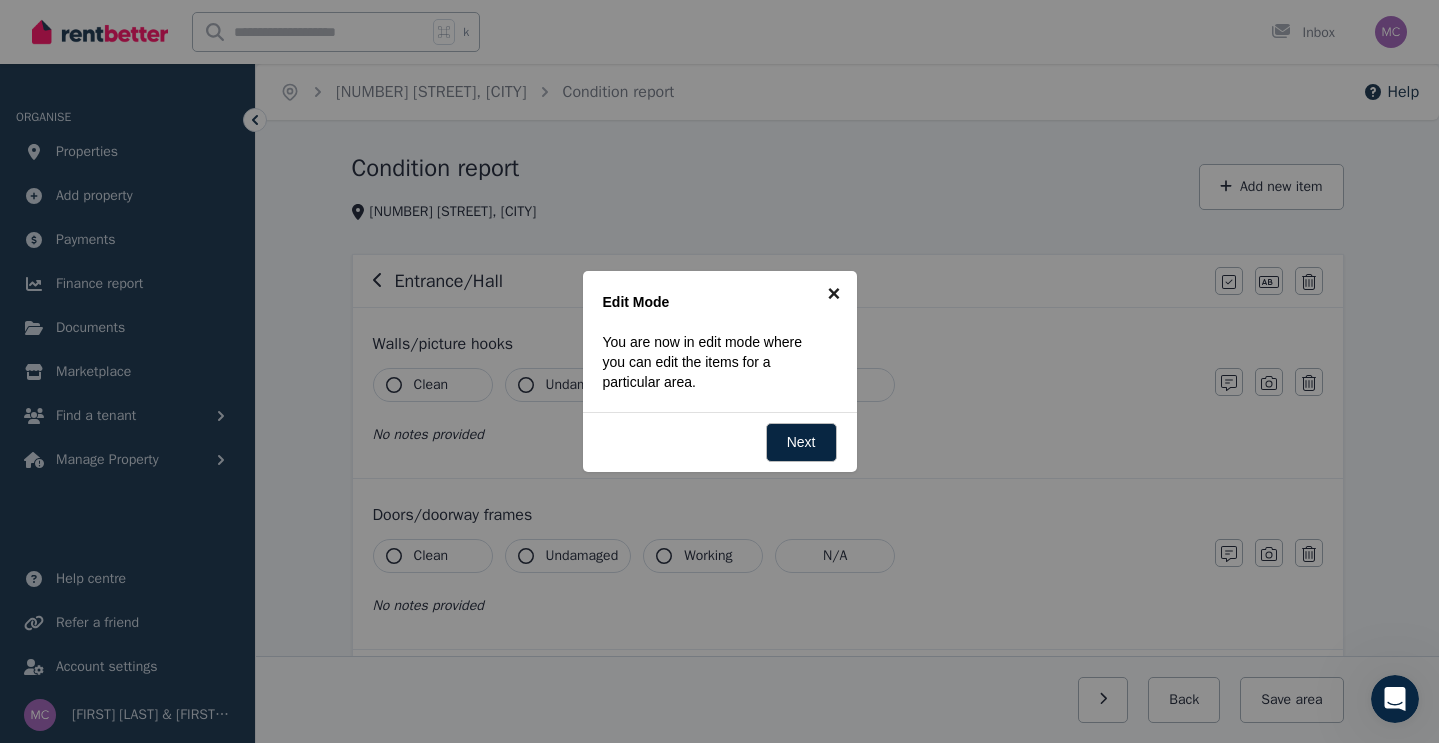 click on "×" at bounding box center [834, 293] 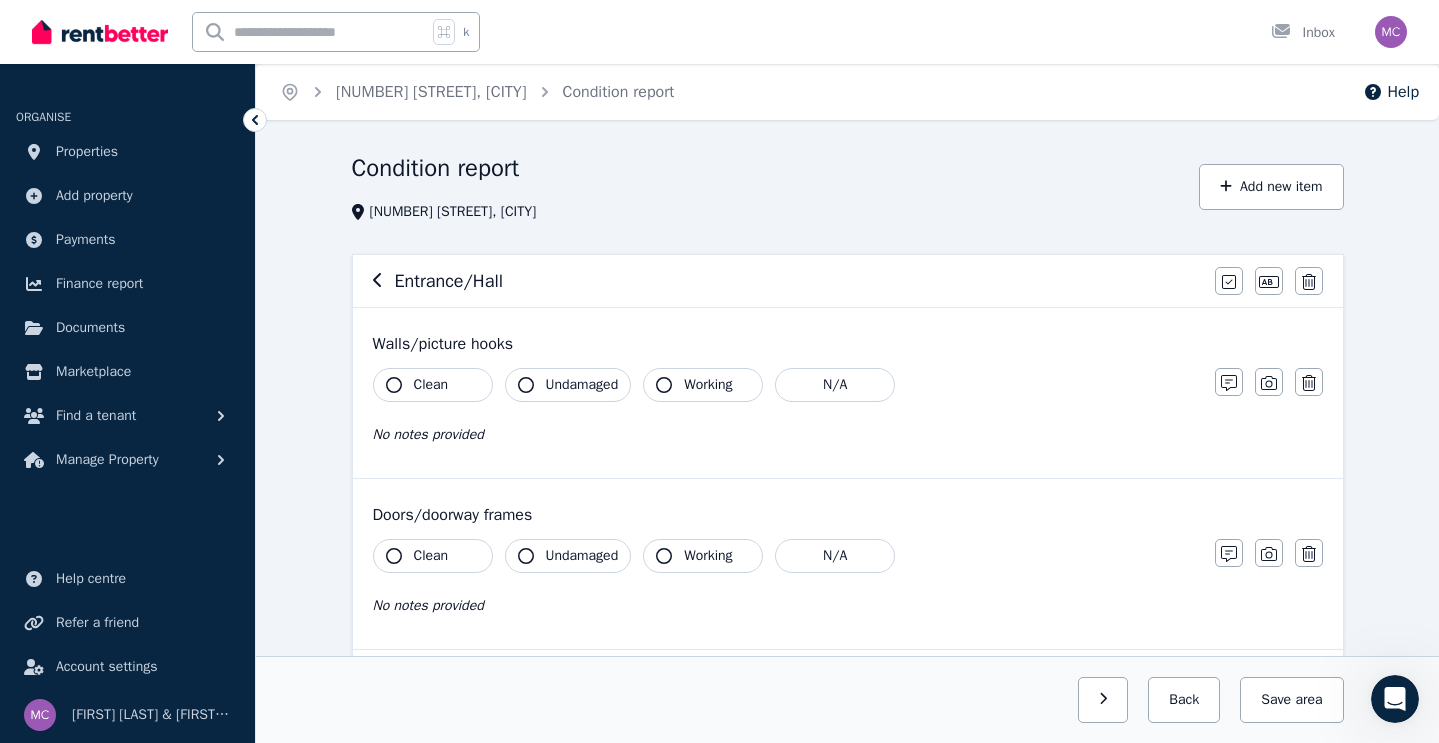 click on "Entrance/Hall" at bounding box center [788, 281] 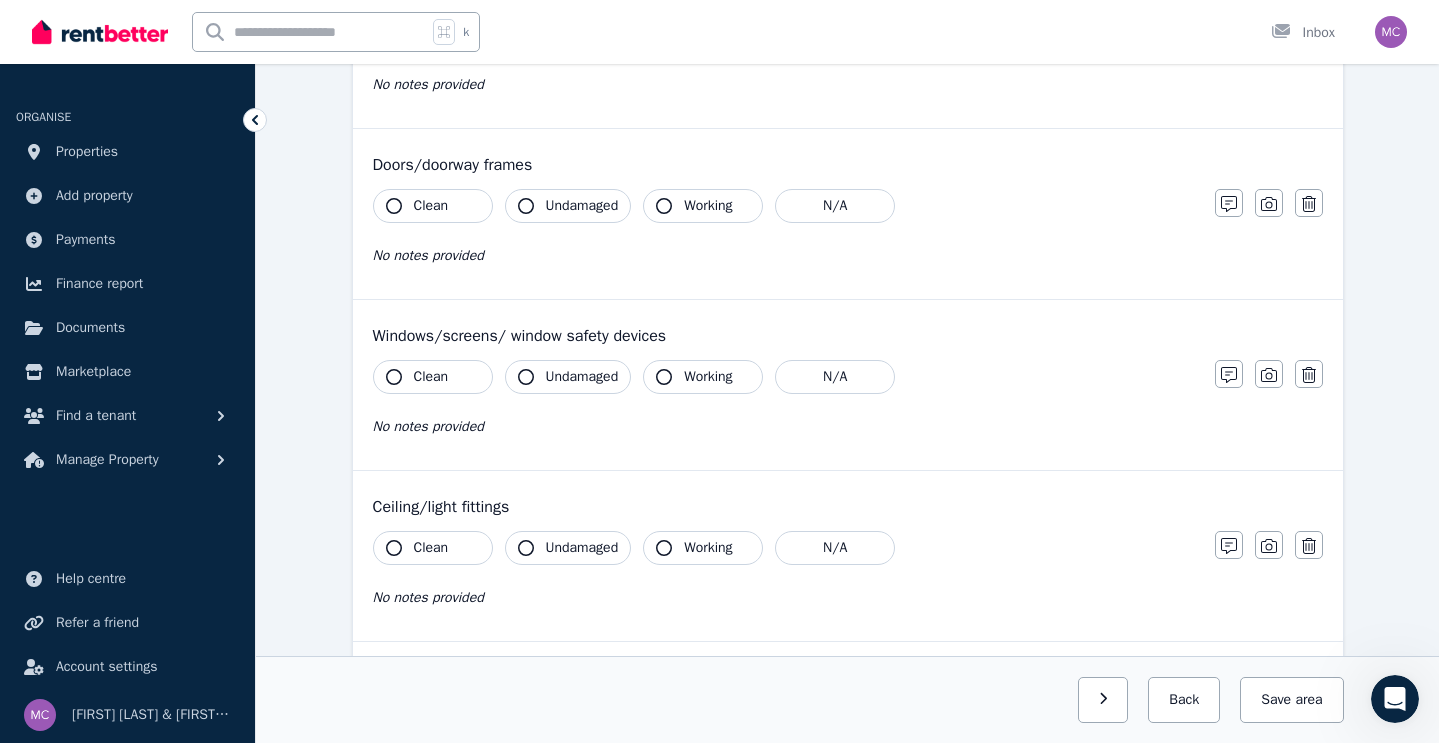 scroll, scrollTop: 0, scrollLeft: 0, axis: both 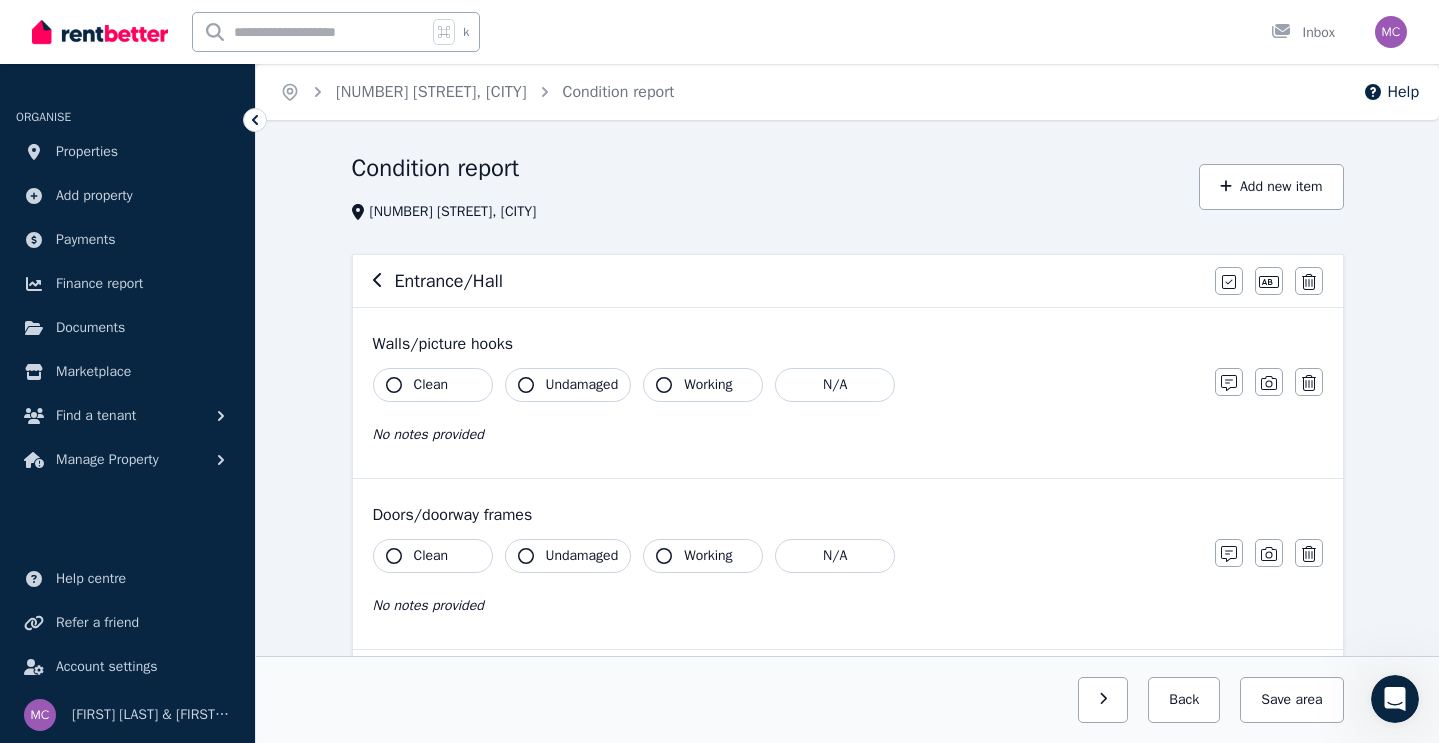 click 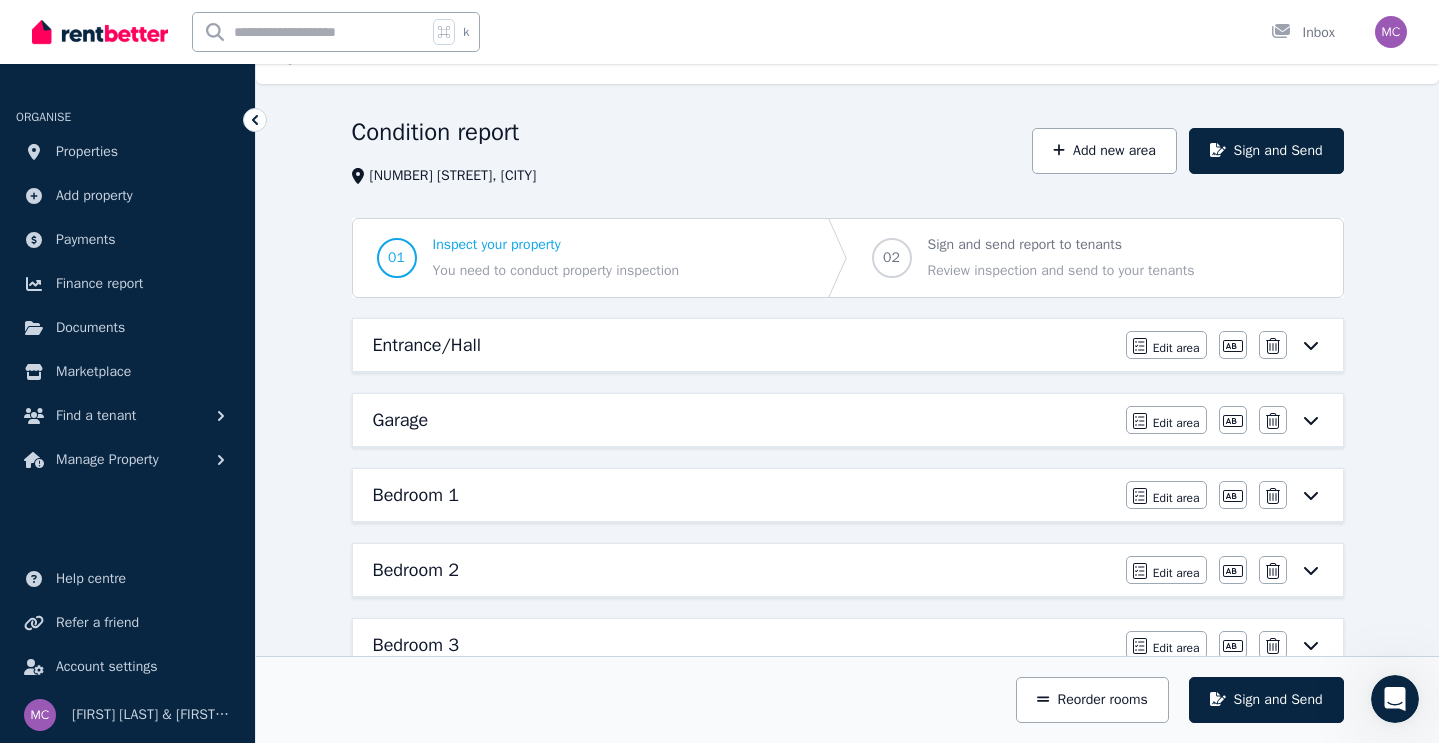 scroll, scrollTop: 0, scrollLeft: 0, axis: both 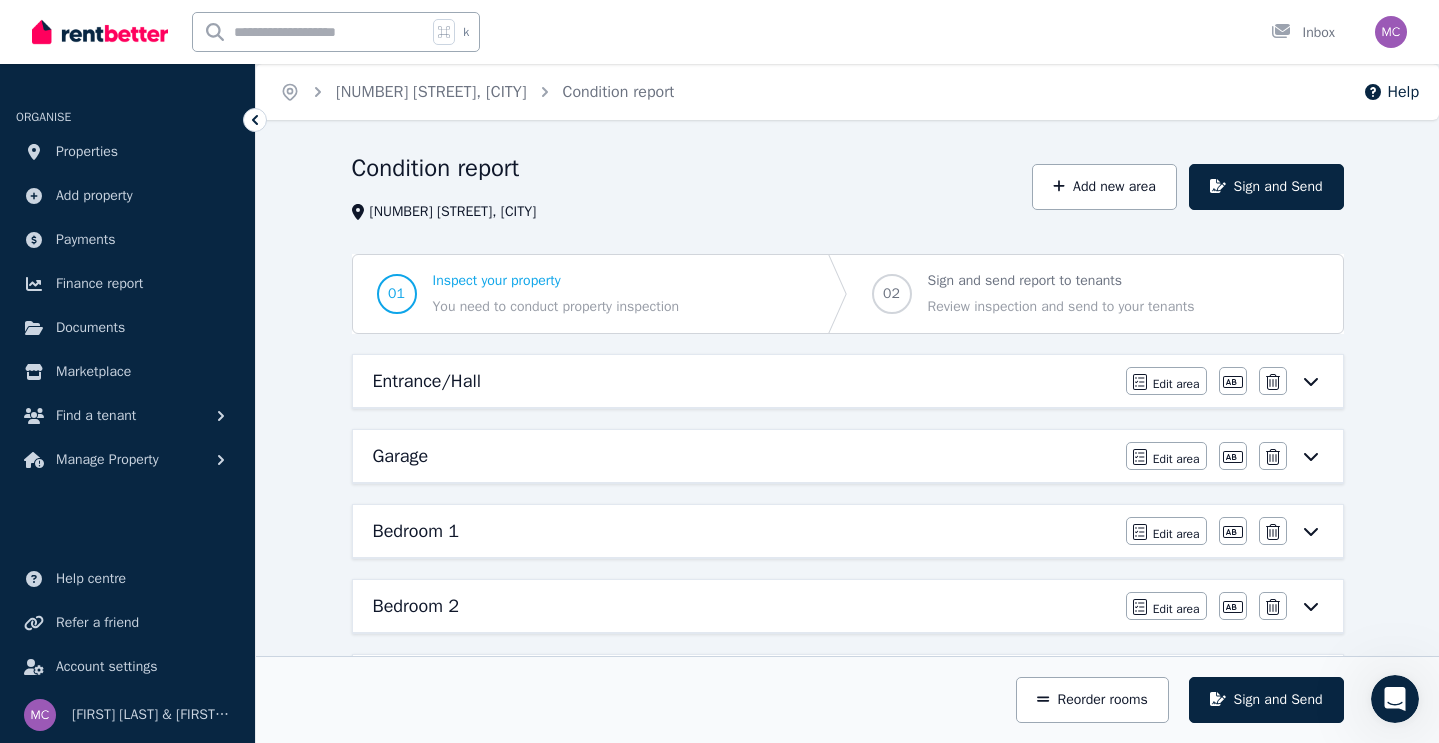 click on "Entrance/Hall" at bounding box center [743, 381] 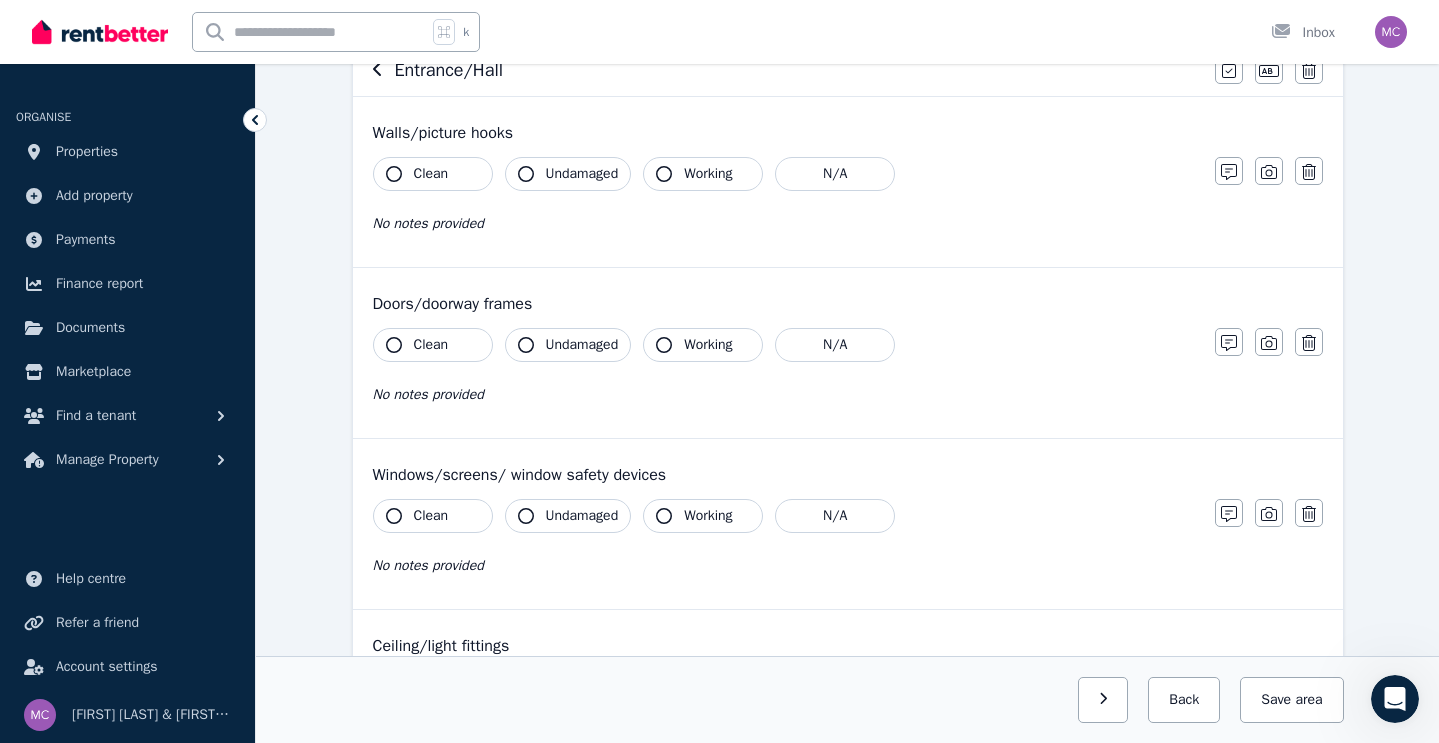 scroll, scrollTop: 0, scrollLeft: 0, axis: both 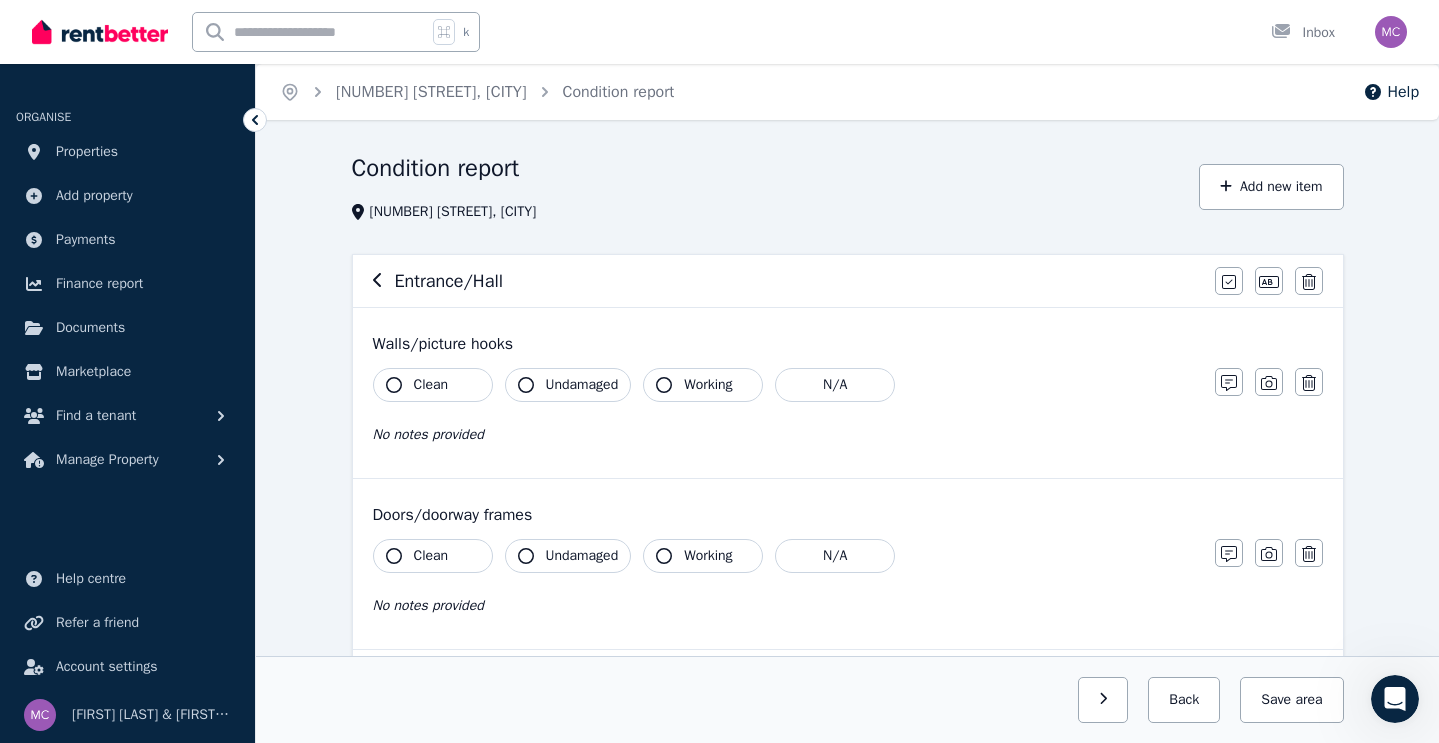 click 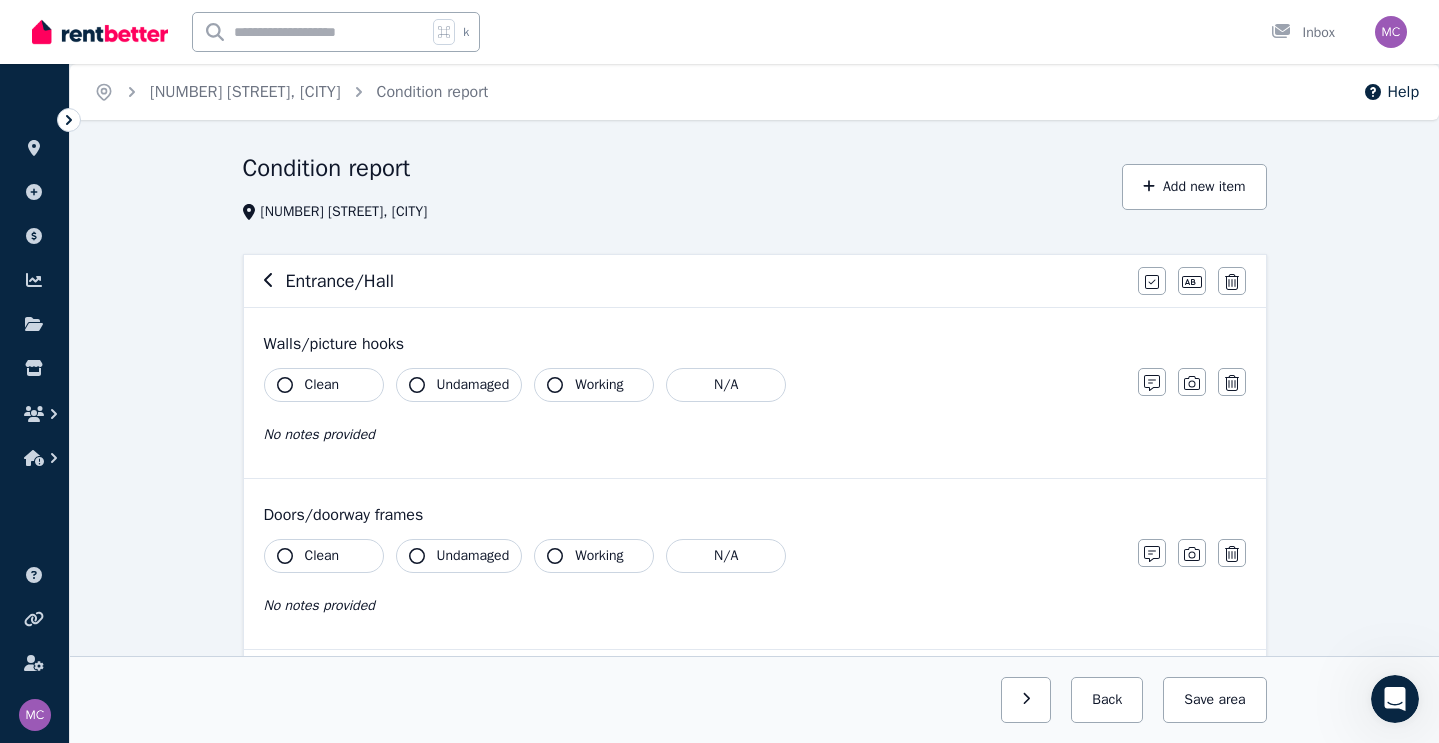 click 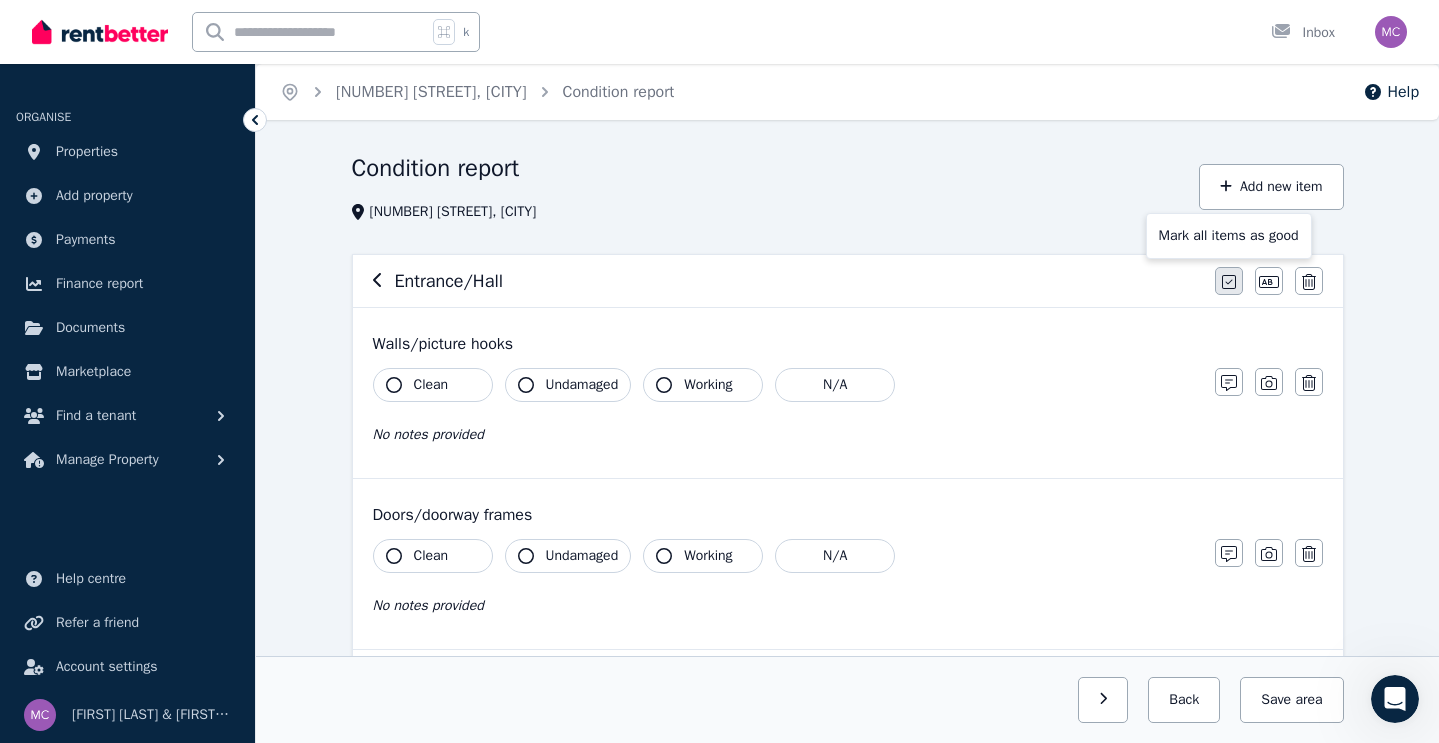 click 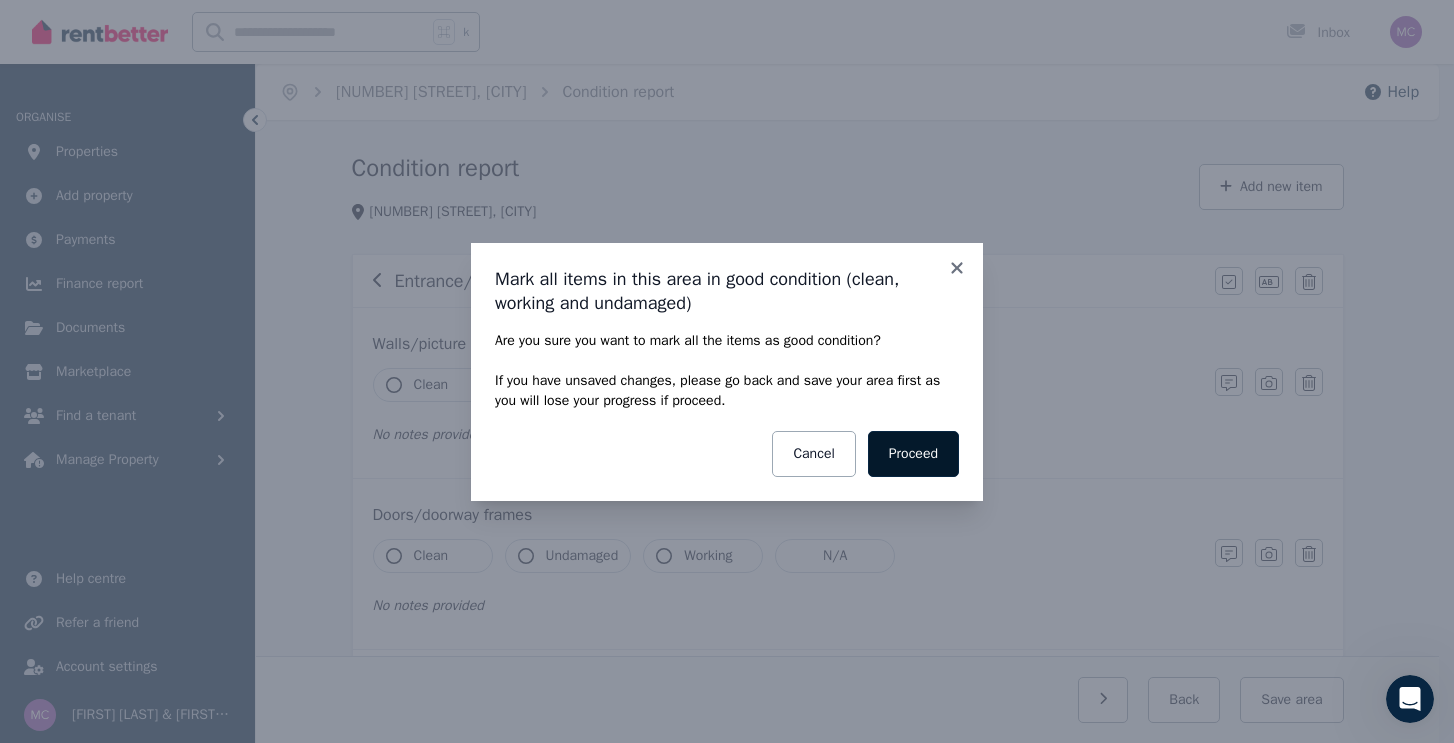 click on "Proceed" at bounding box center [913, 454] 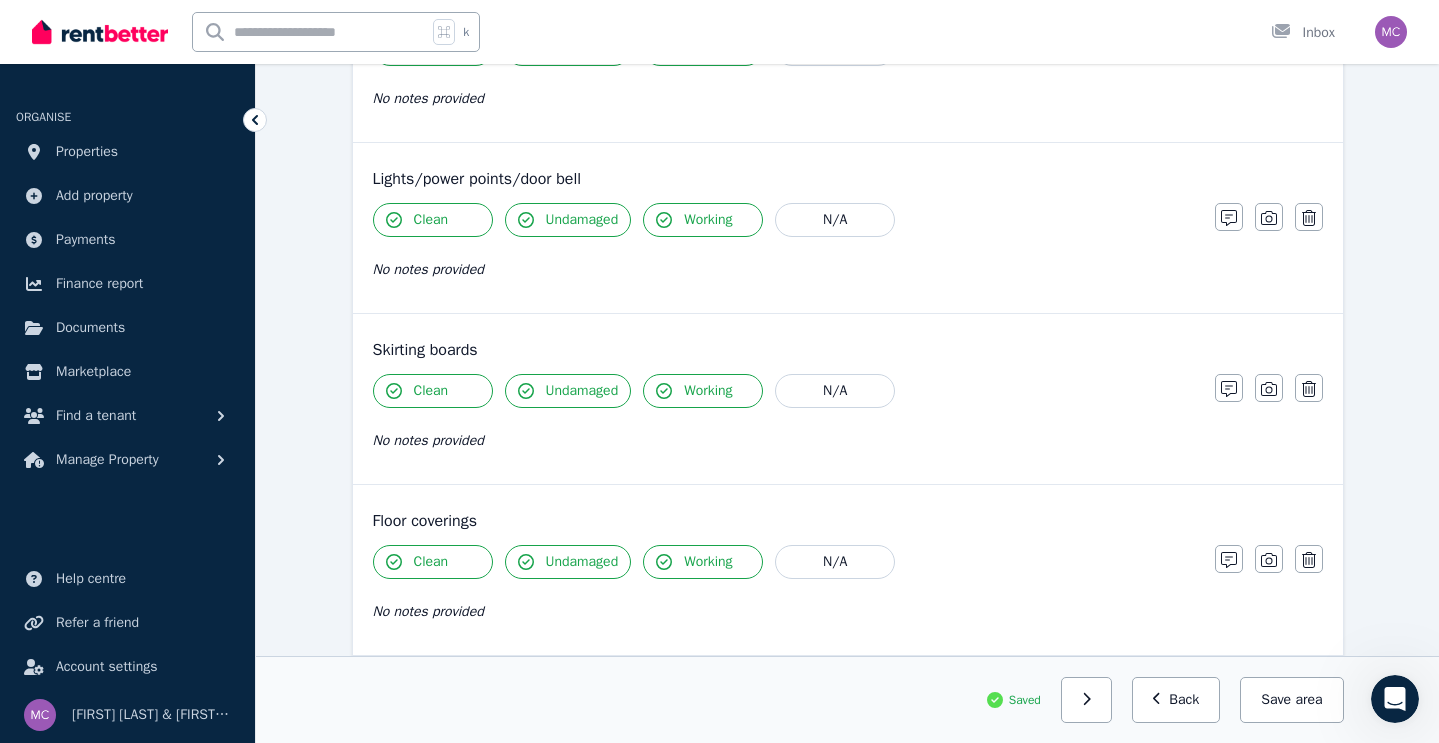 scroll, scrollTop: 1183, scrollLeft: 0, axis: vertical 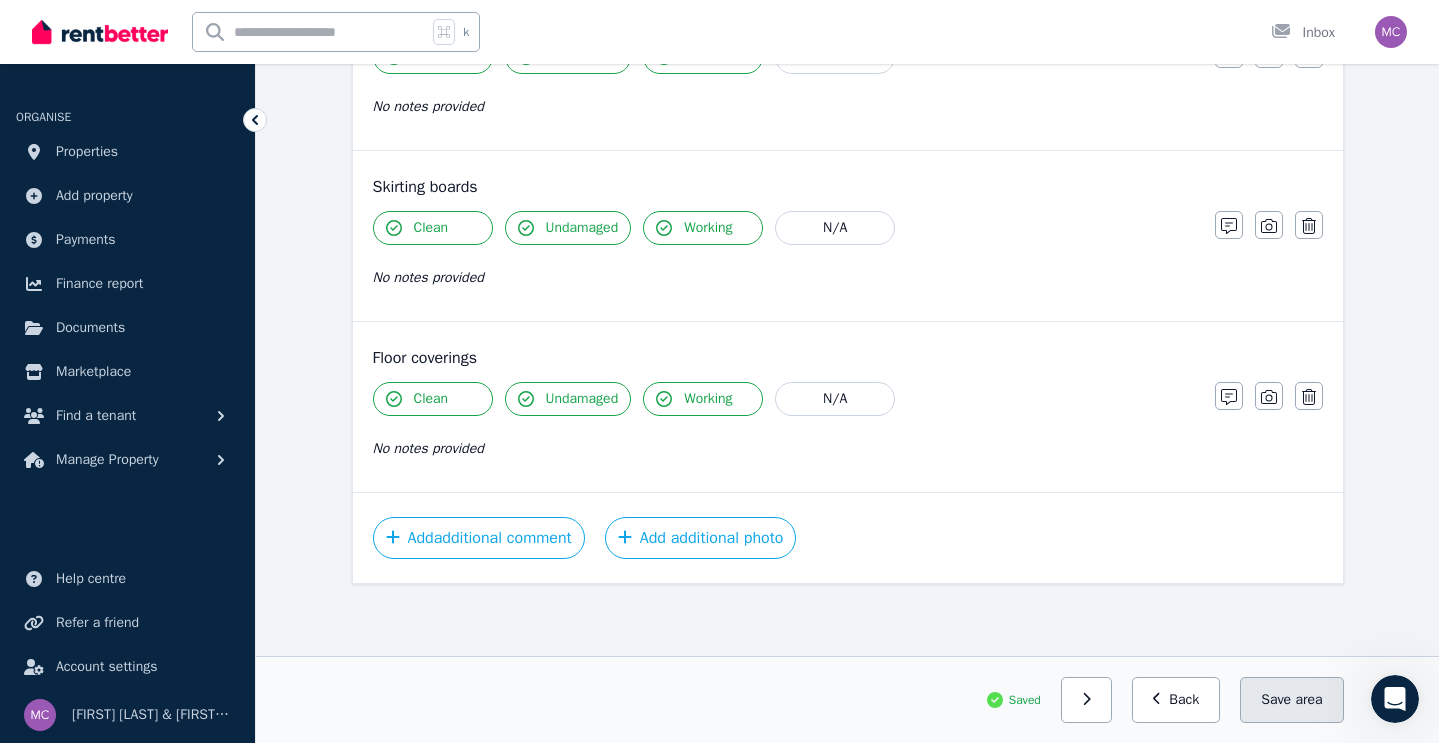 click on "Save   area" at bounding box center (1291, 700) 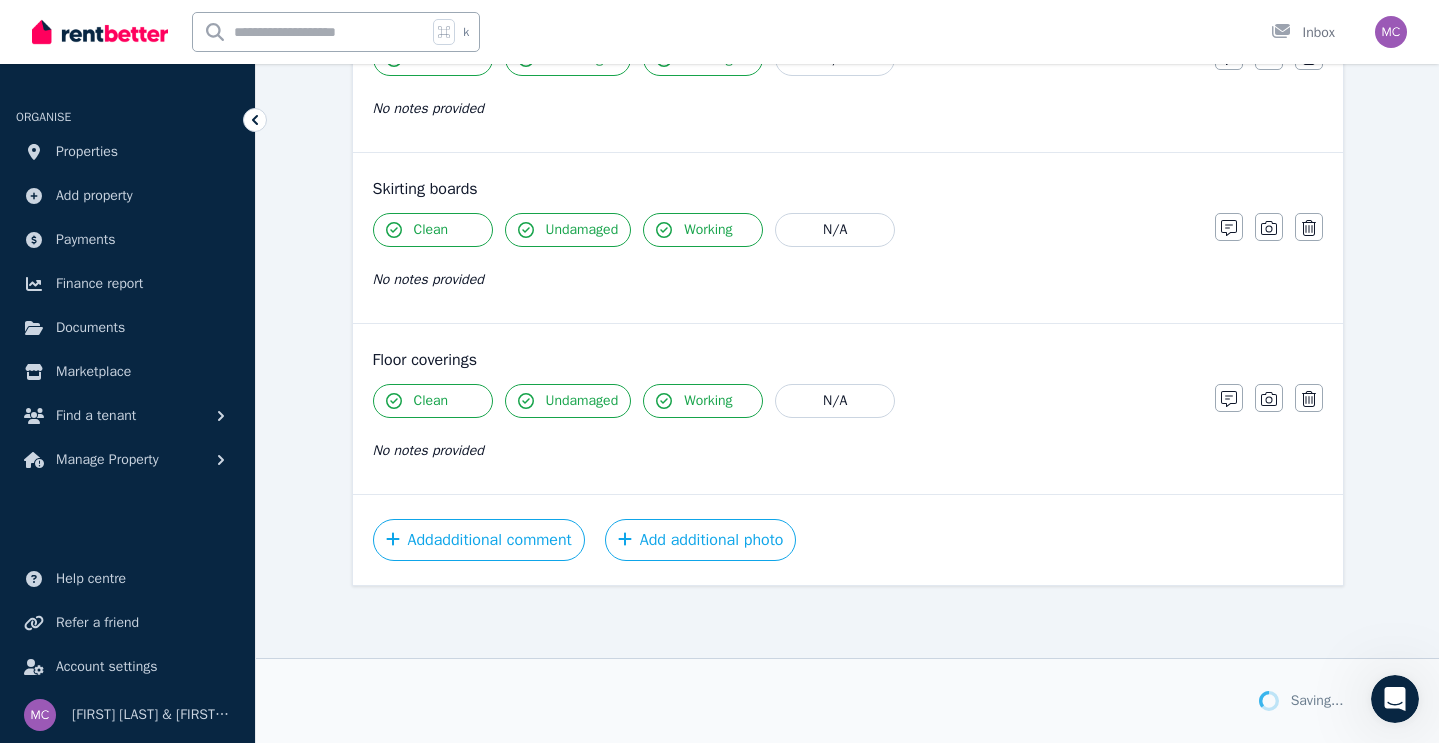 scroll, scrollTop: 1183, scrollLeft: 0, axis: vertical 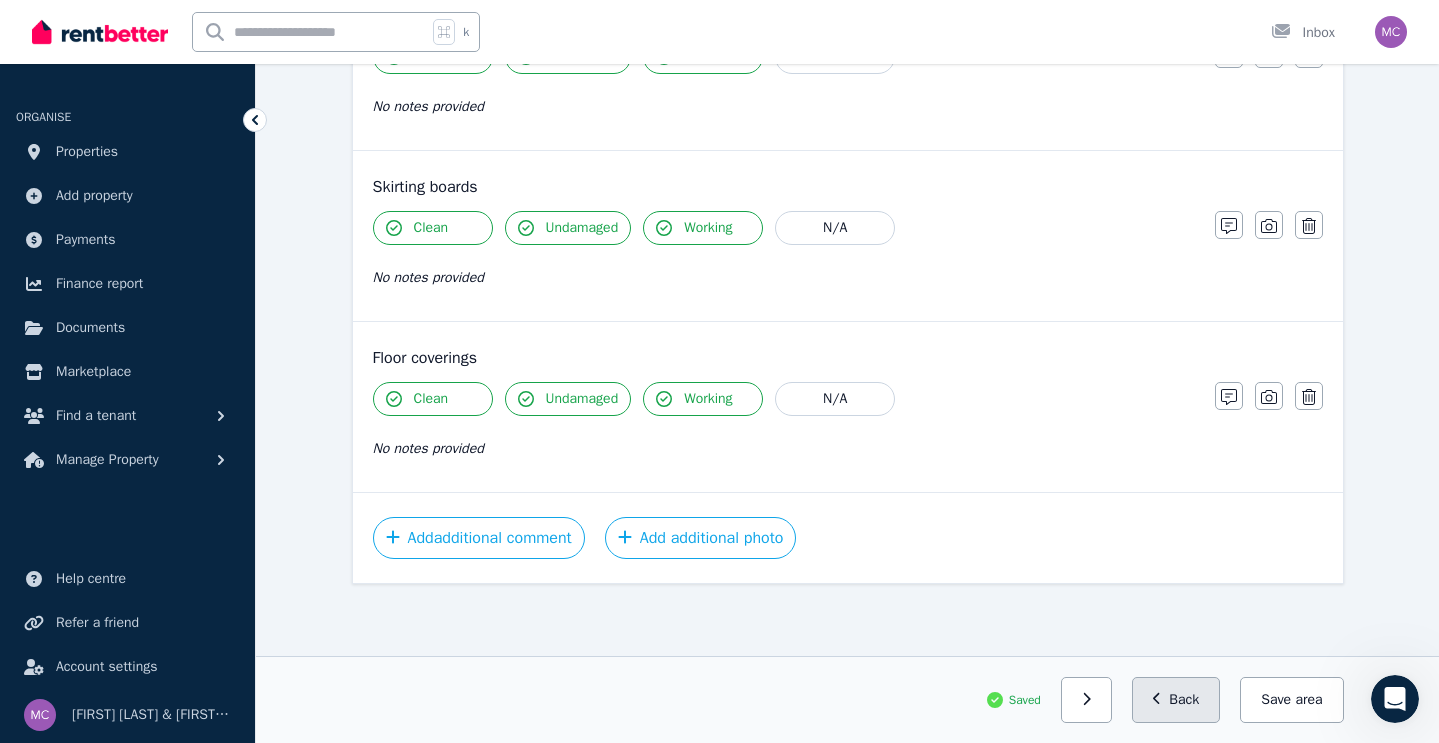 click on "Back" at bounding box center [1176, 700] 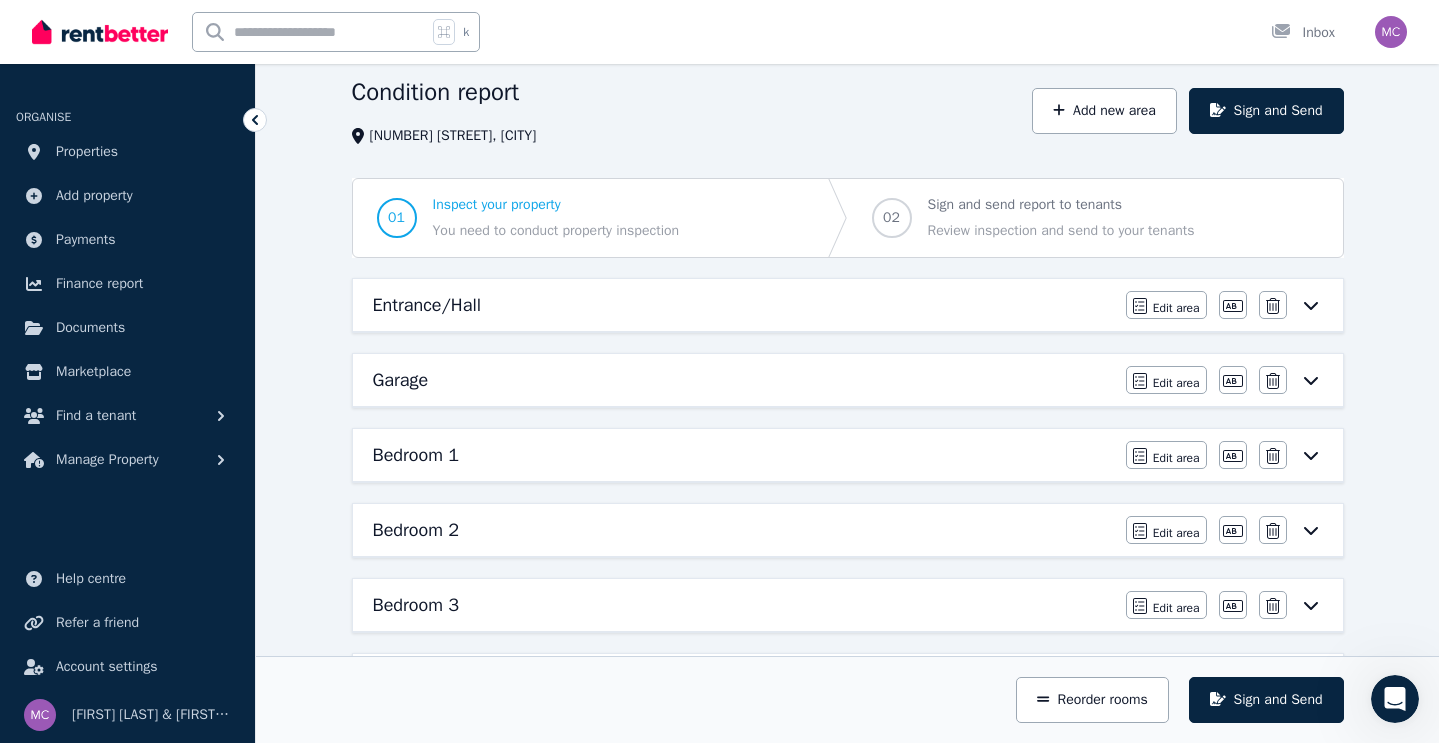 scroll, scrollTop: 75, scrollLeft: 0, axis: vertical 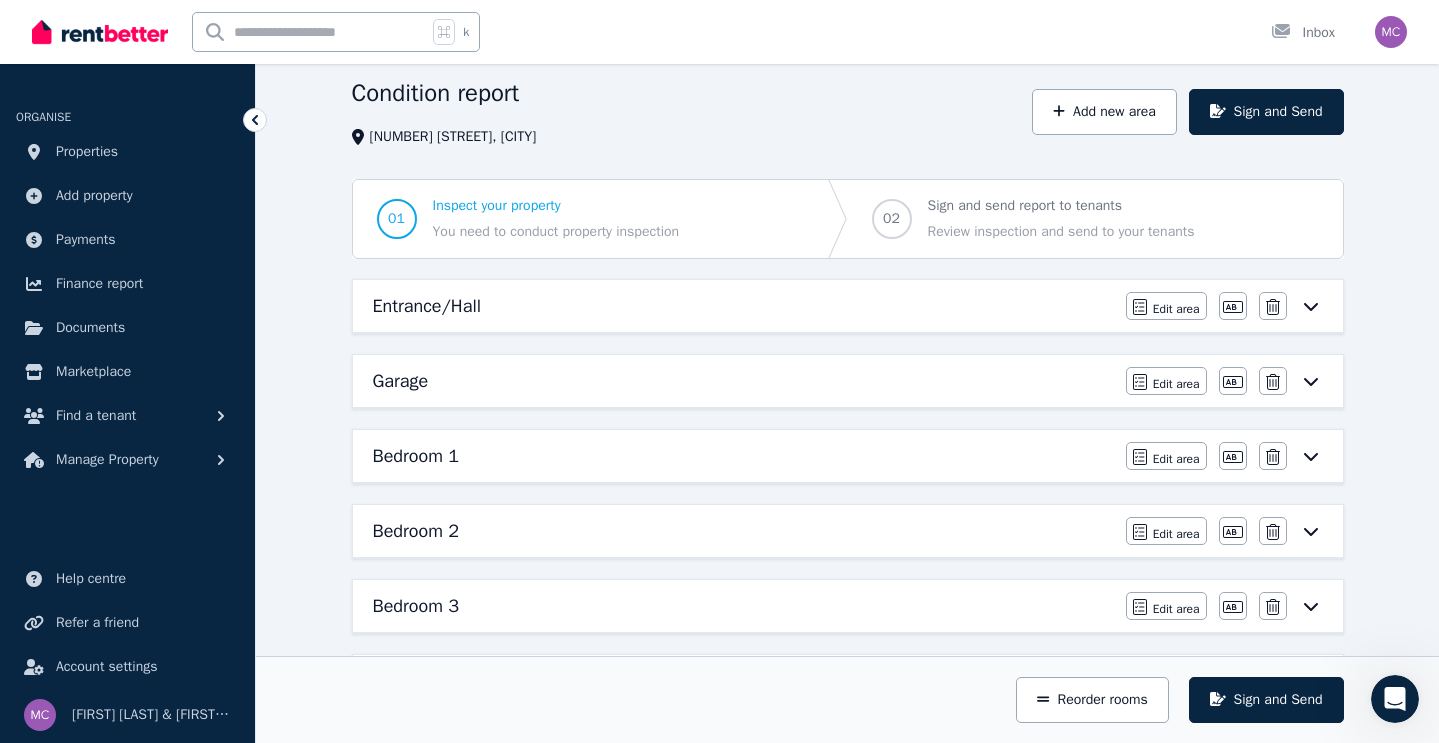 click 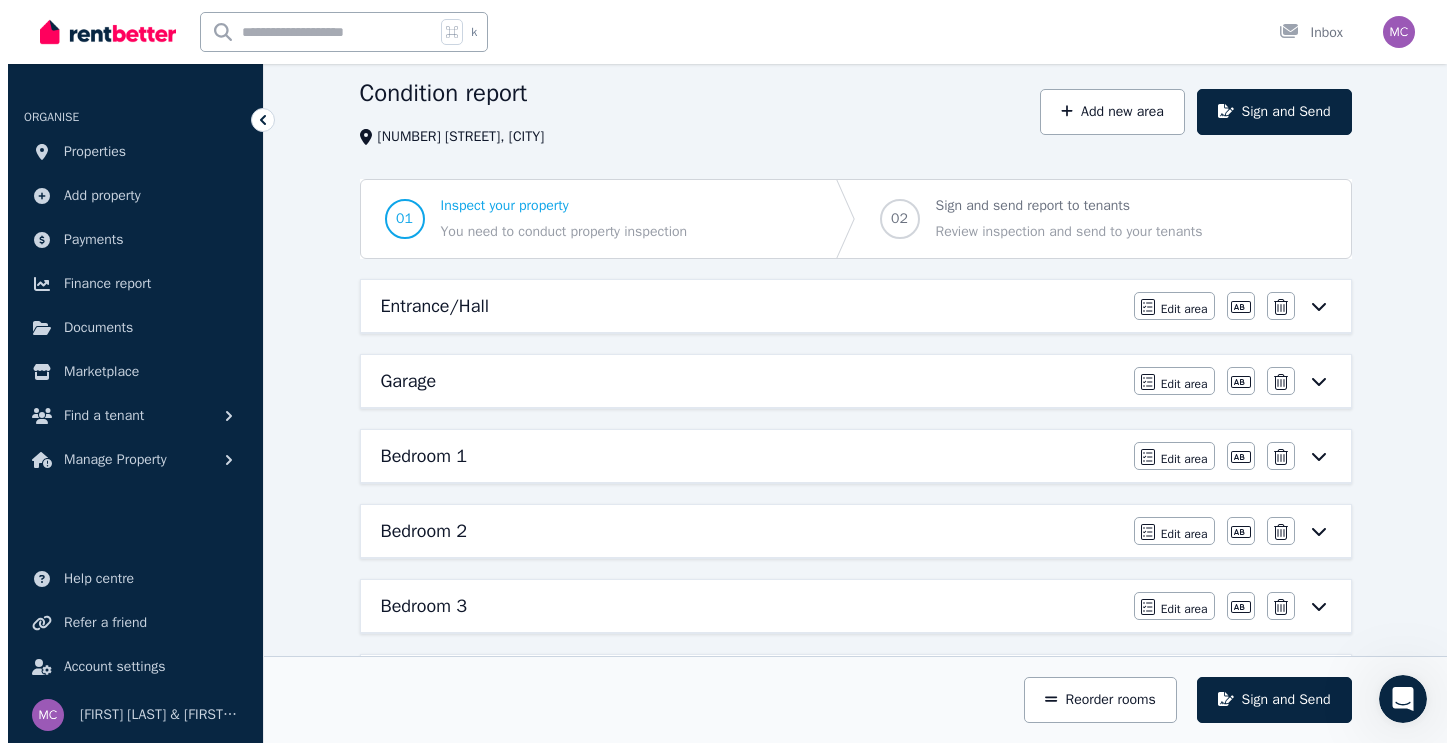 scroll, scrollTop: 0, scrollLeft: 0, axis: both 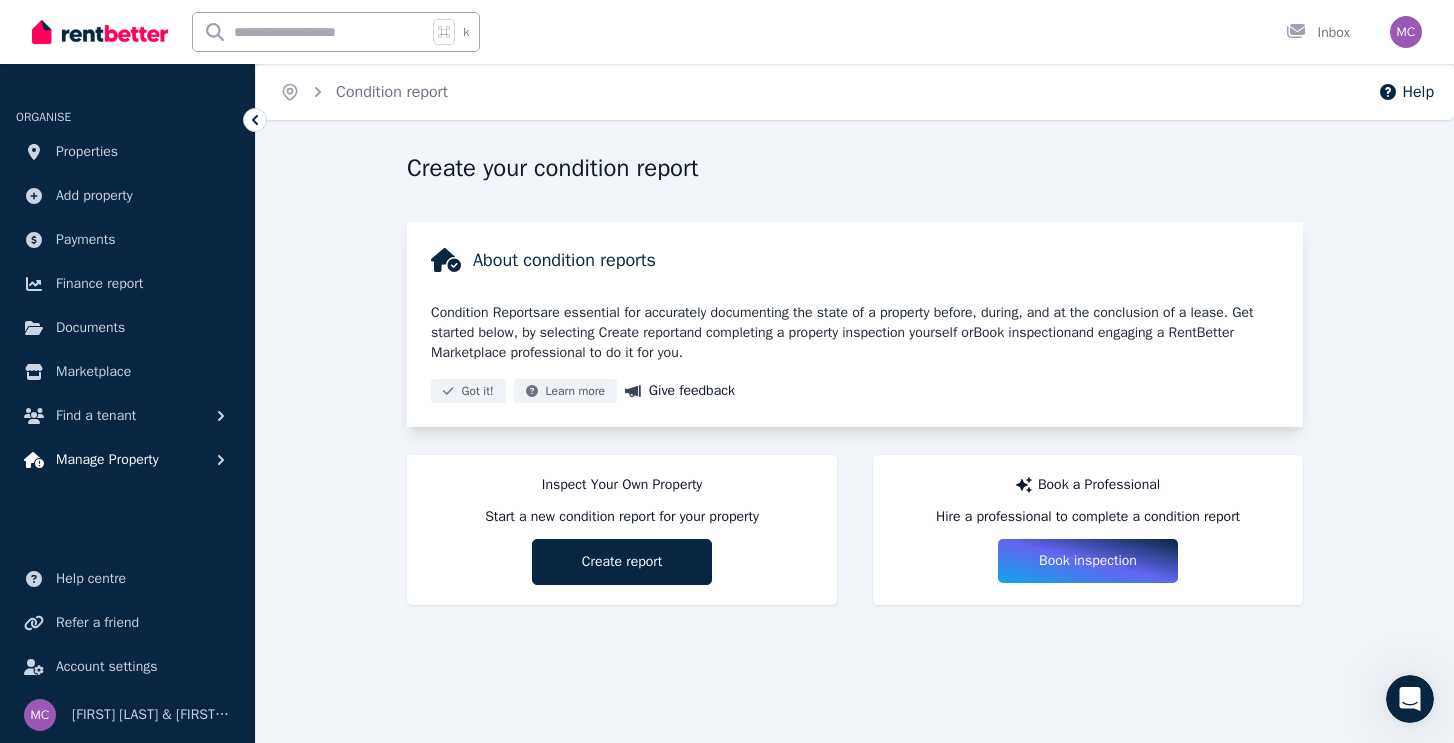 click on "Manage Property" at bounding box center (107, 460) 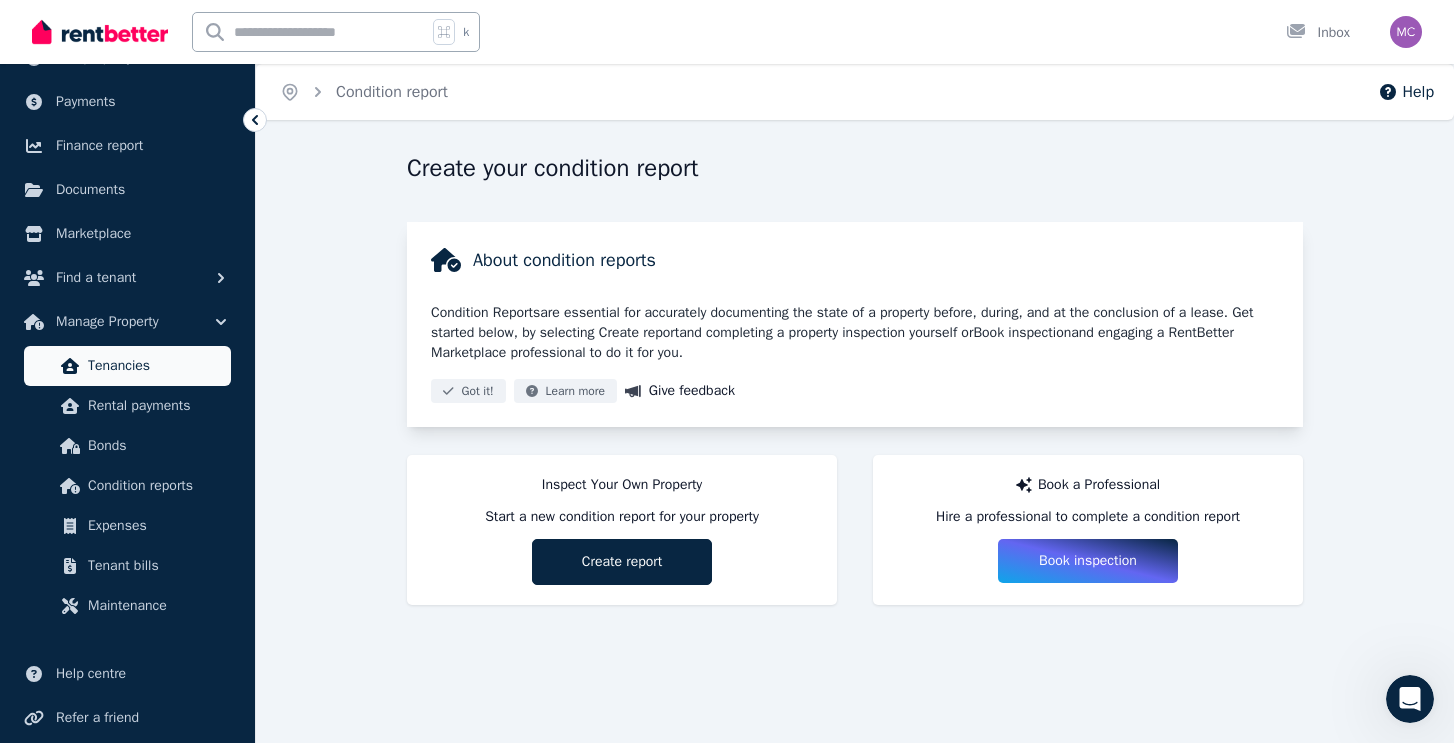 scroll, scrollTop: 174, scrollLeft: 0, axis: vertical 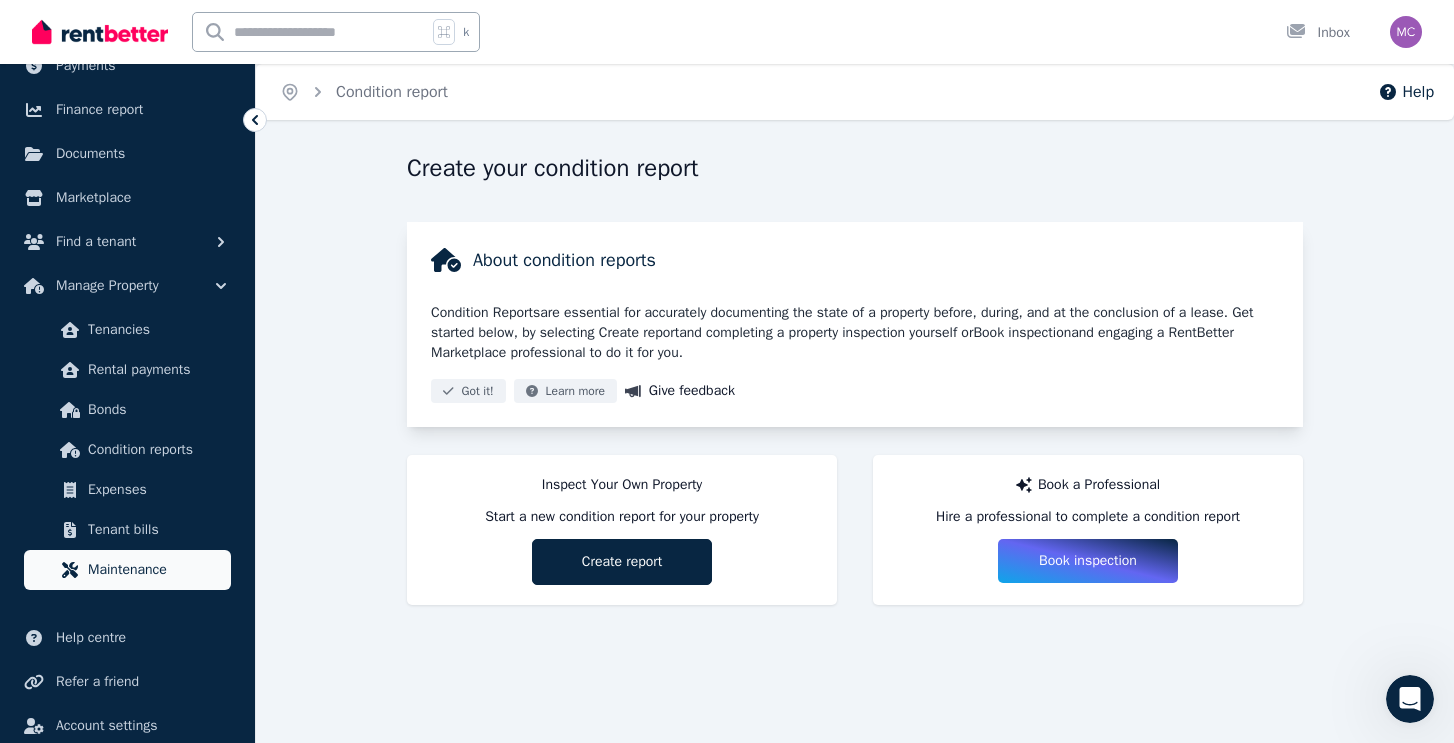 click on "Maintenance" at bounding box center [155, 570] 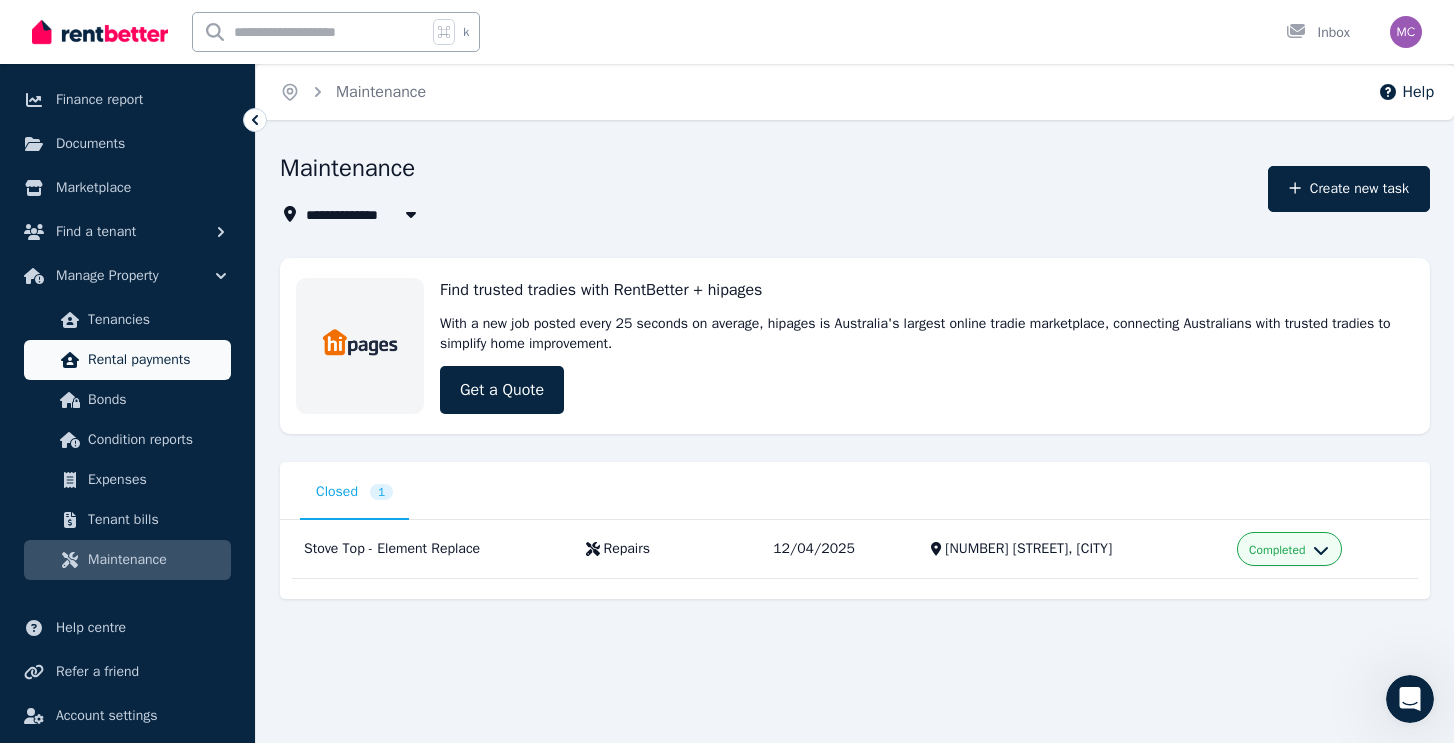 scroll, scrollTop: 185, scrollLeft: 0, axis: vertical 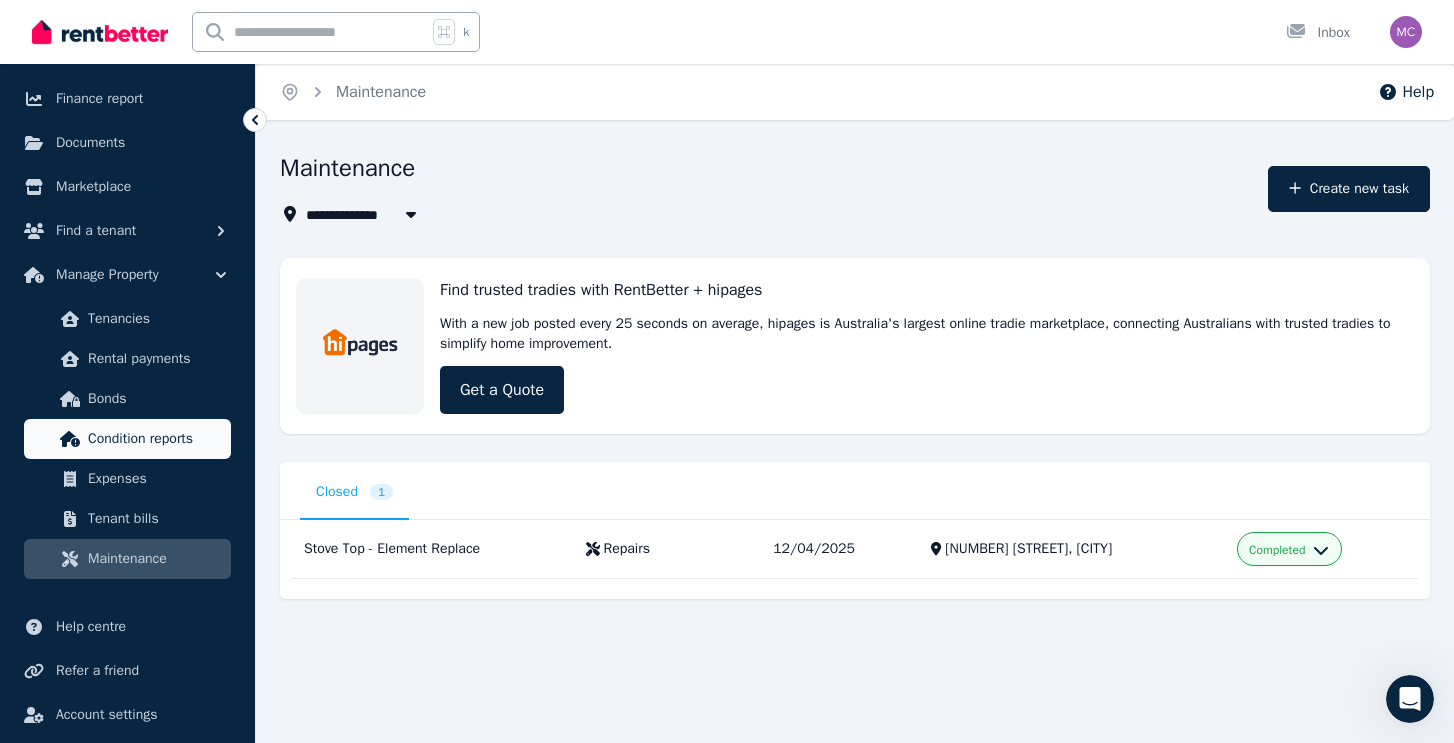 click on "Condition reports" at bounding box center [155, 439] 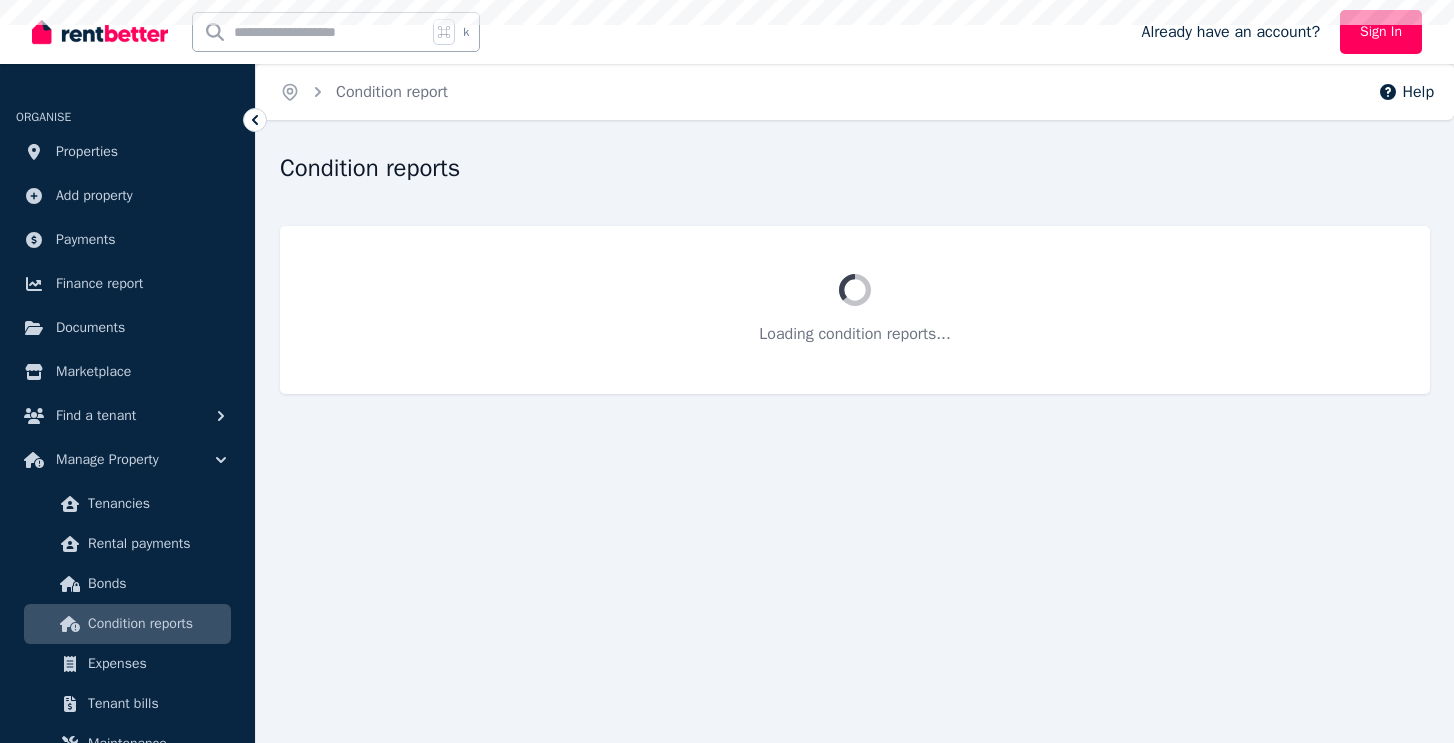 scroll, scrollTop: 0, scrollLeft: 0, axis: both 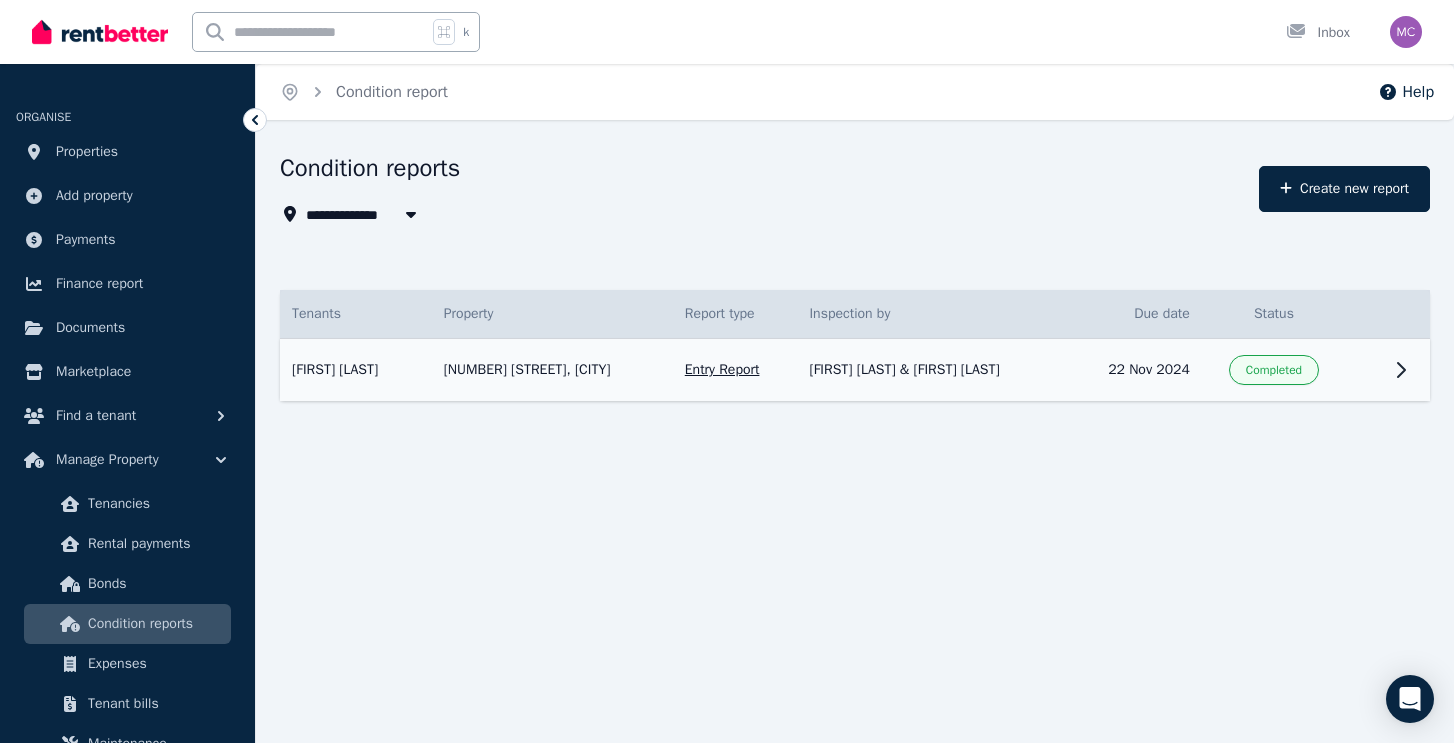 click on "[NUMBER] [STREET], [CITY]" at bounding box center (552, 370) 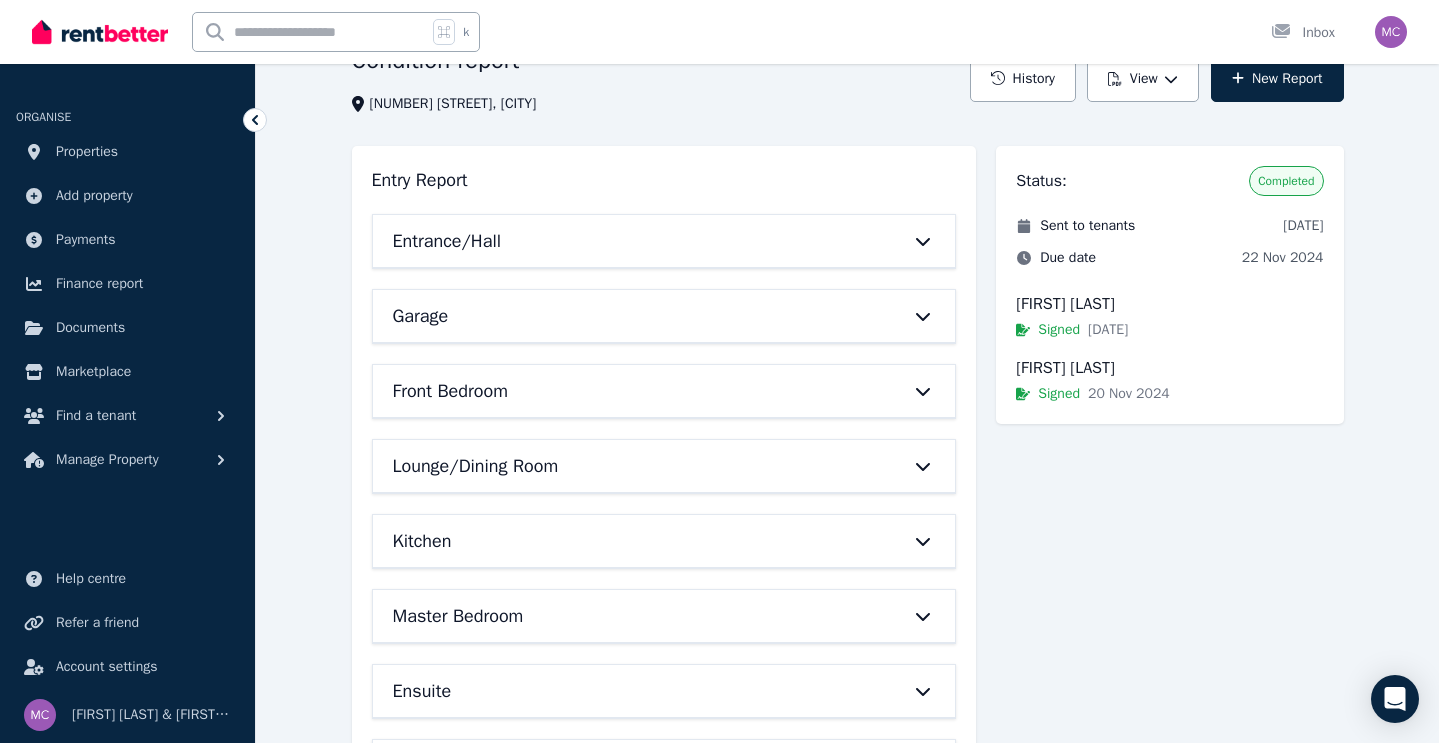 scroll, scrollTop: 109, scrollLeft: 0, axis: vertical 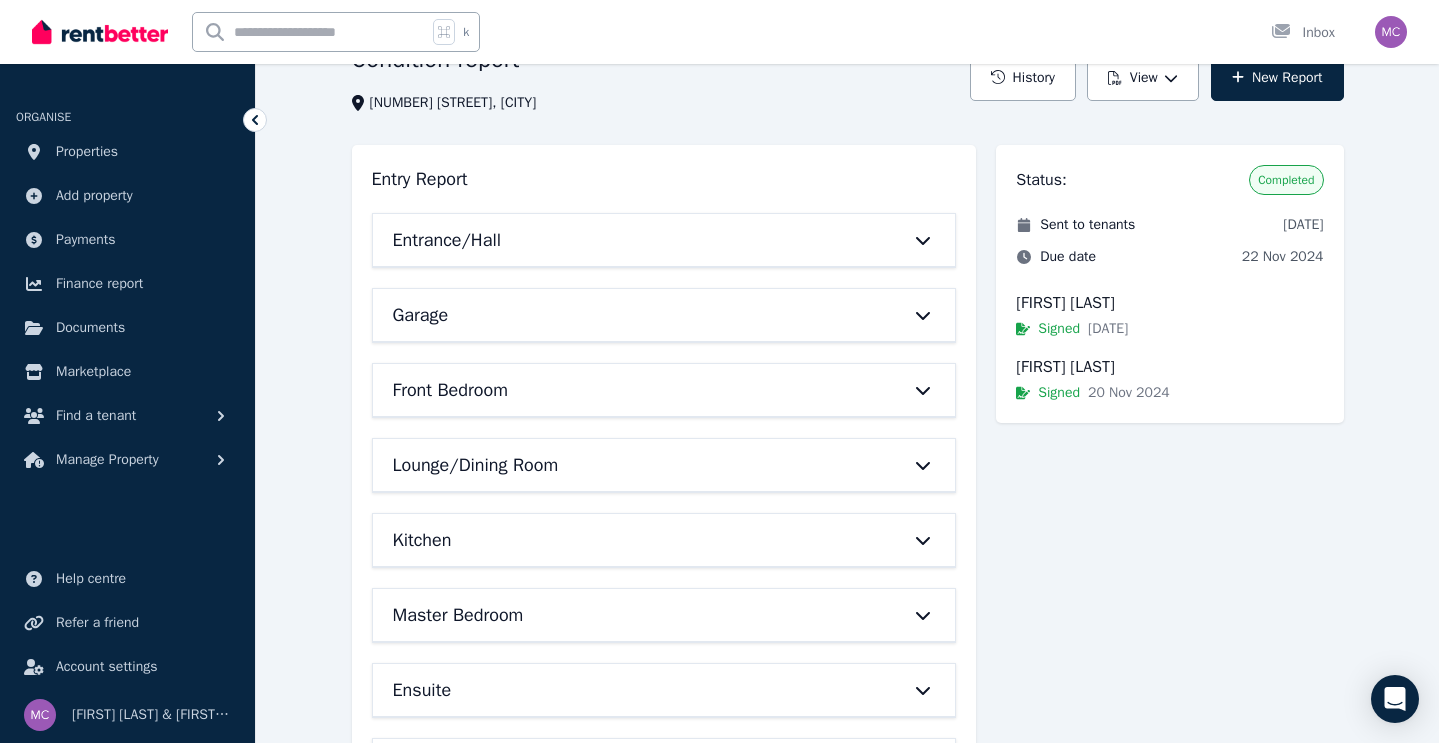 click on "Entrance/Hall" at bounding box center [636, 240] 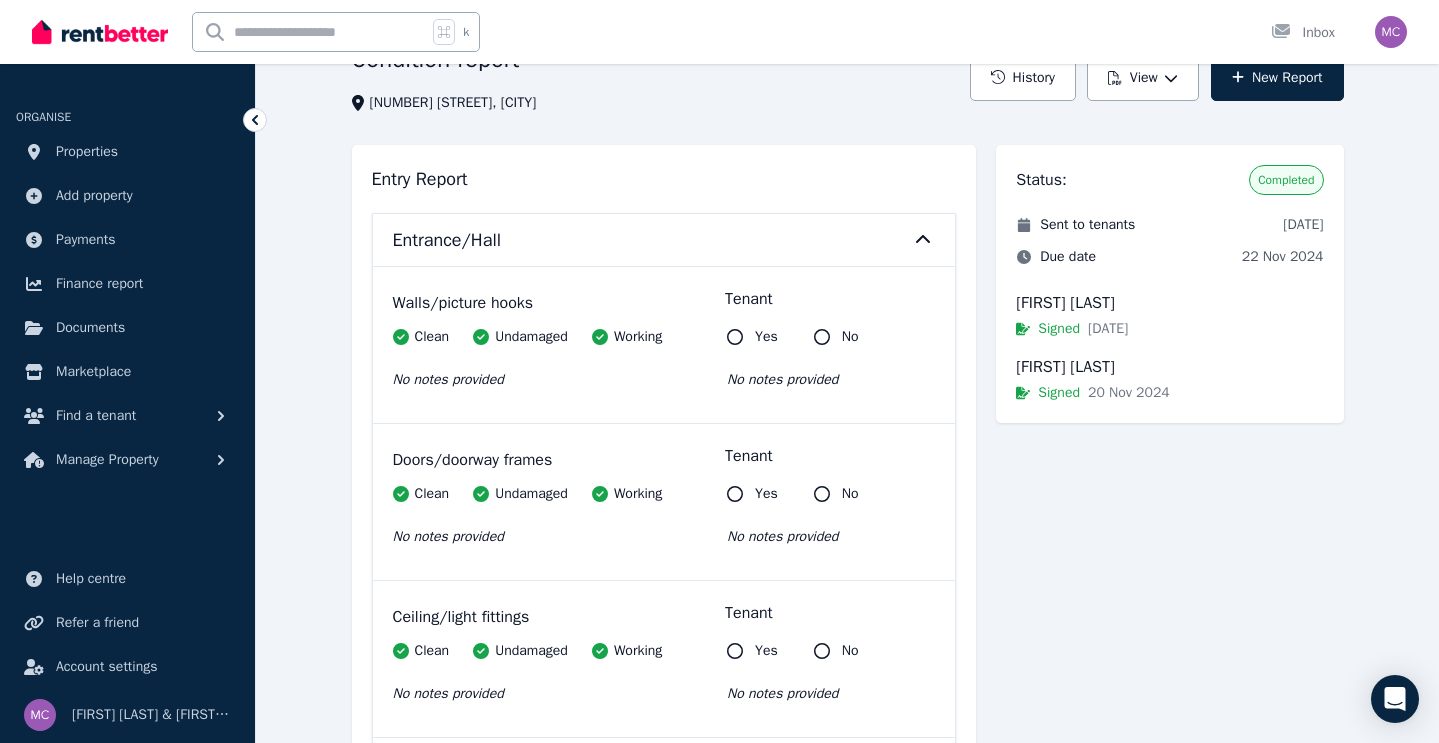 click on "Entrance/Hall" at bounding box center (636, 240) 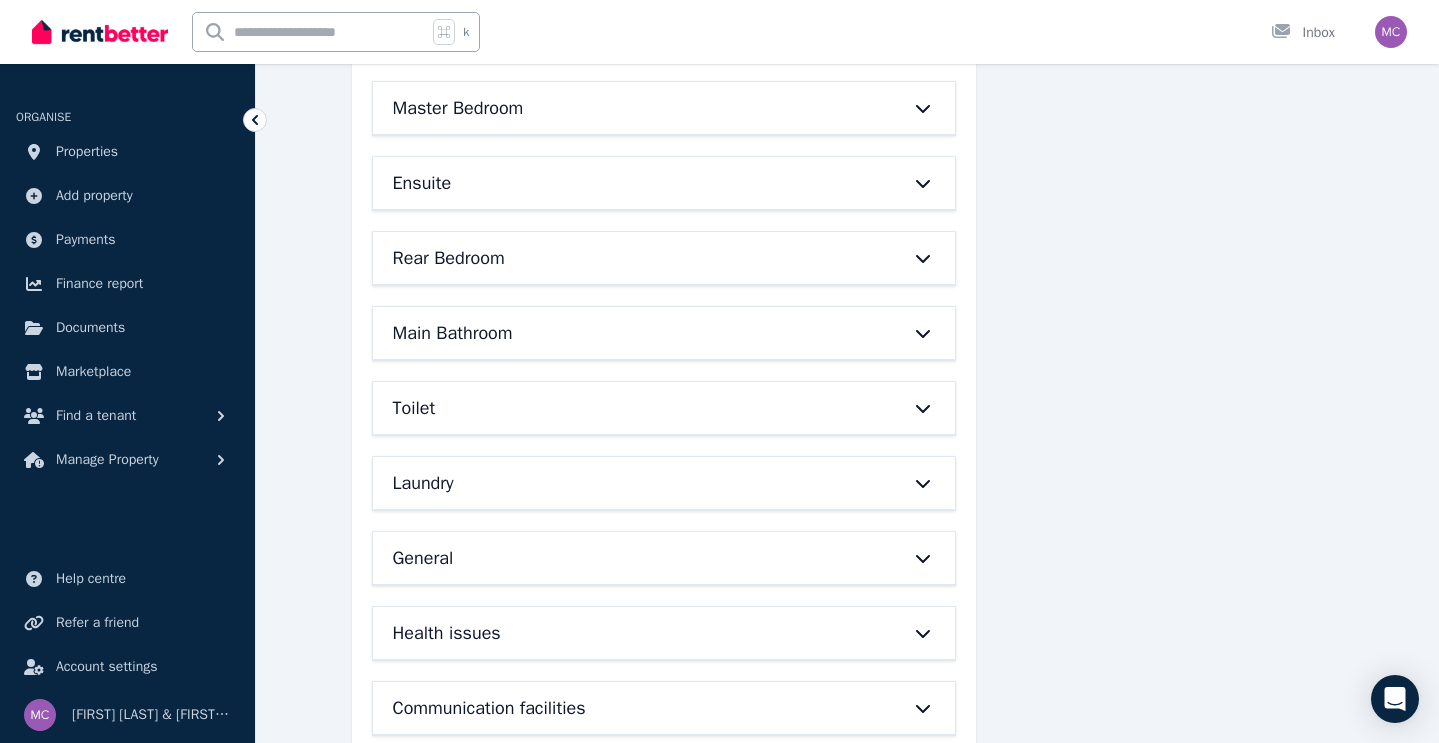 scroll, scrollTop: 740, scrollLeft: 0, axis: vertical 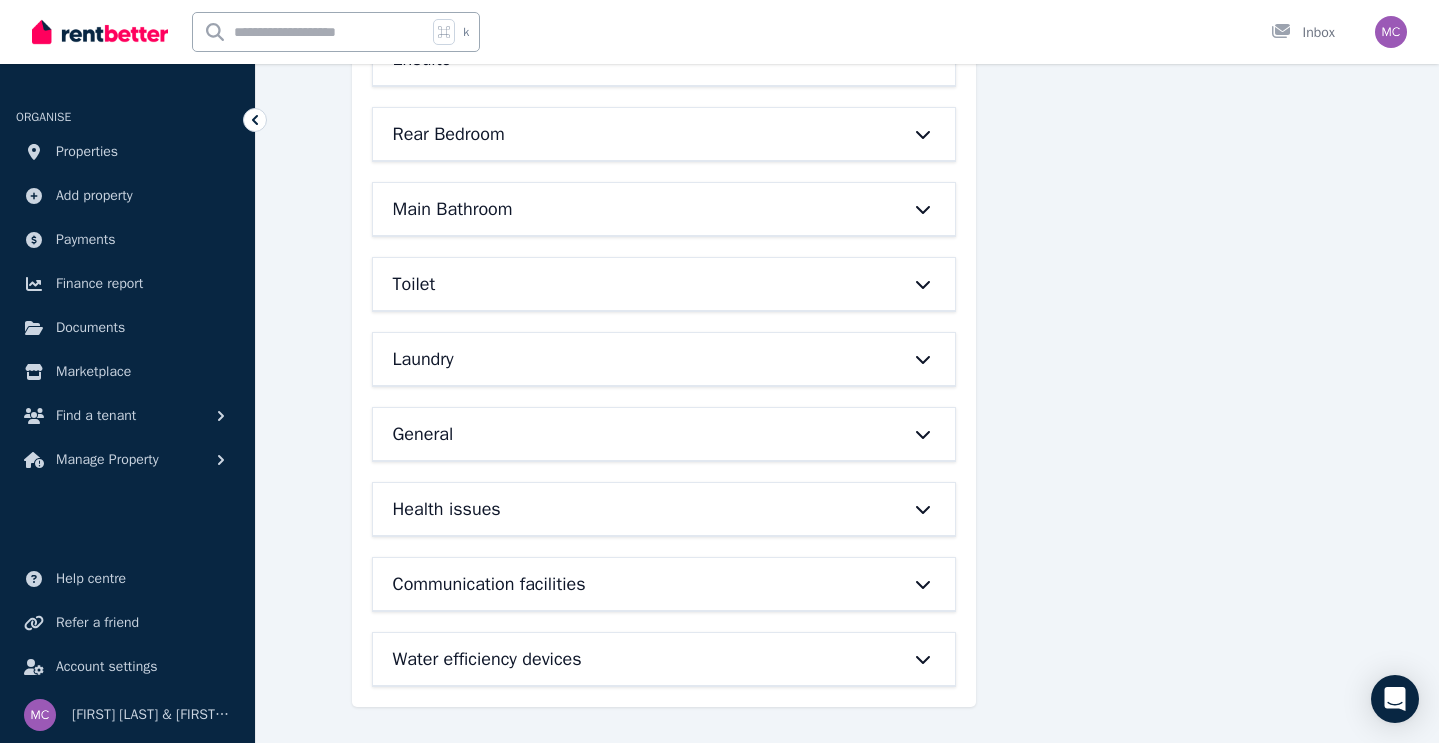 click on "Health issues" at bounding box center [636, 509] 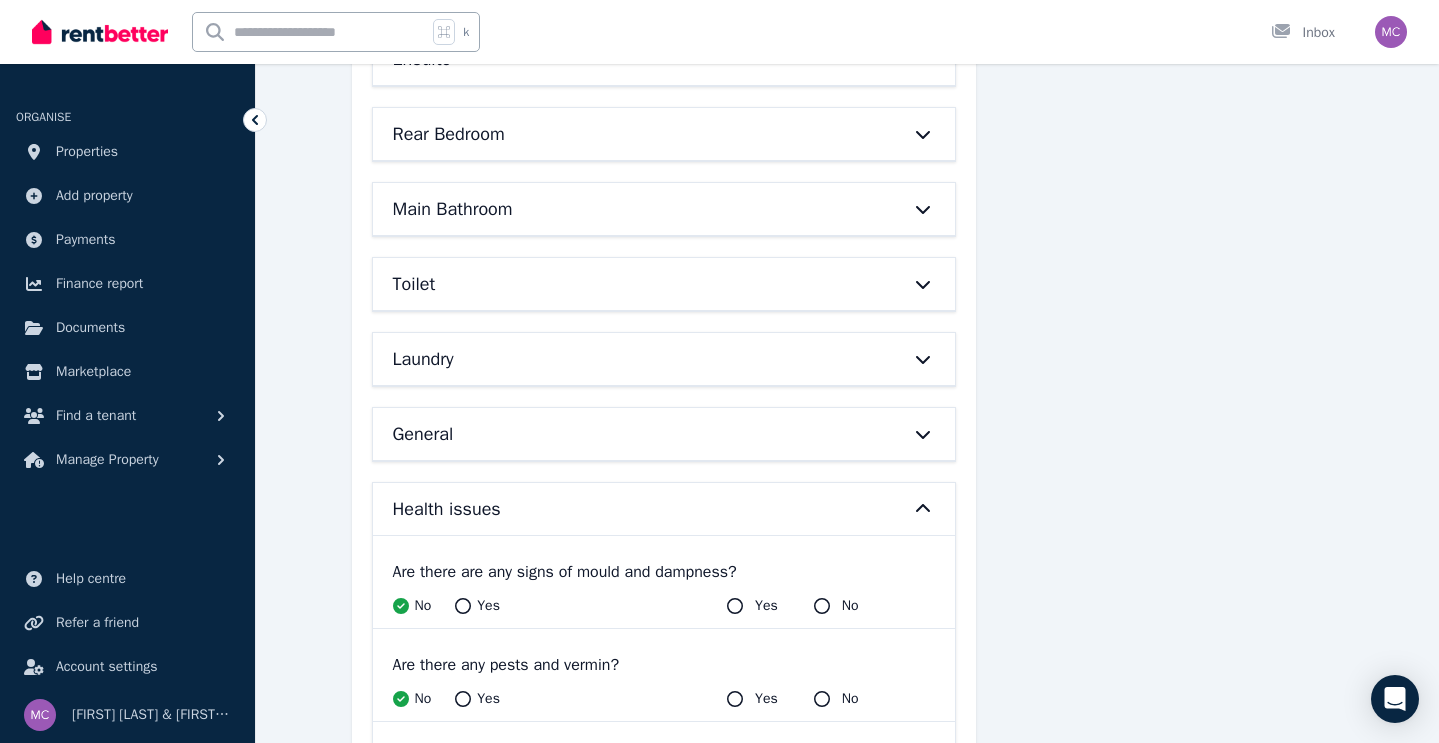 click on "Health issues" at bounding box center [636, 509] 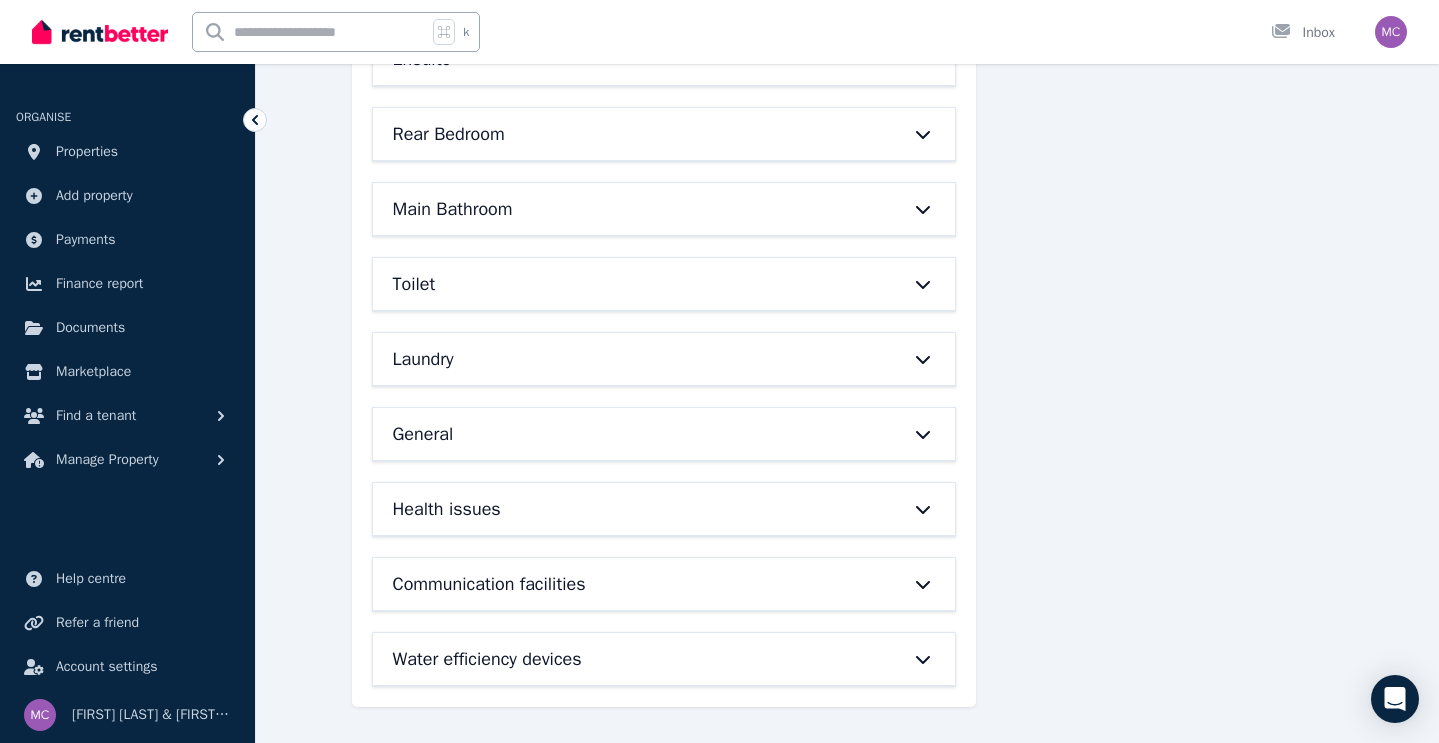 click on "Communication facilities" at bounding box center (636, 584) 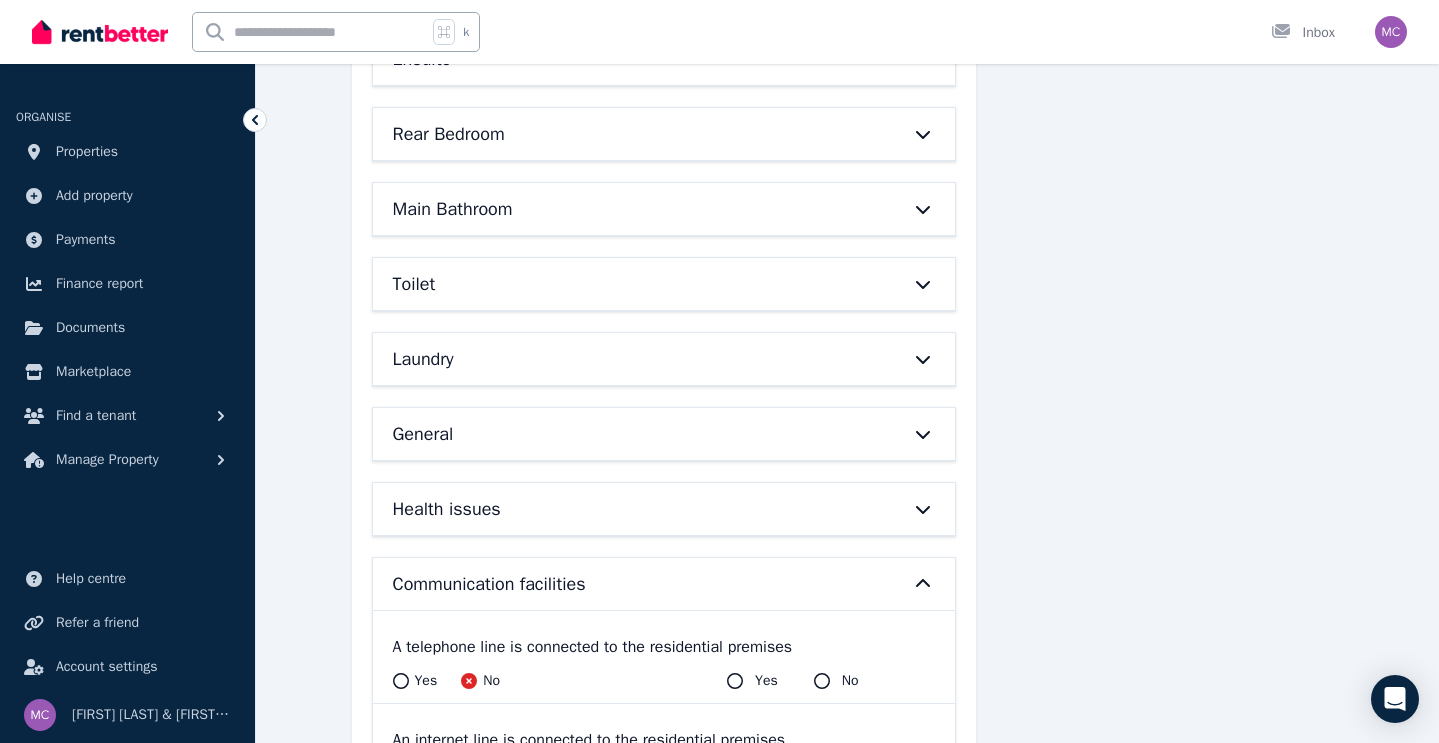 scroll, scrollTop: 925, scrollLeft: 0, axis: vertical 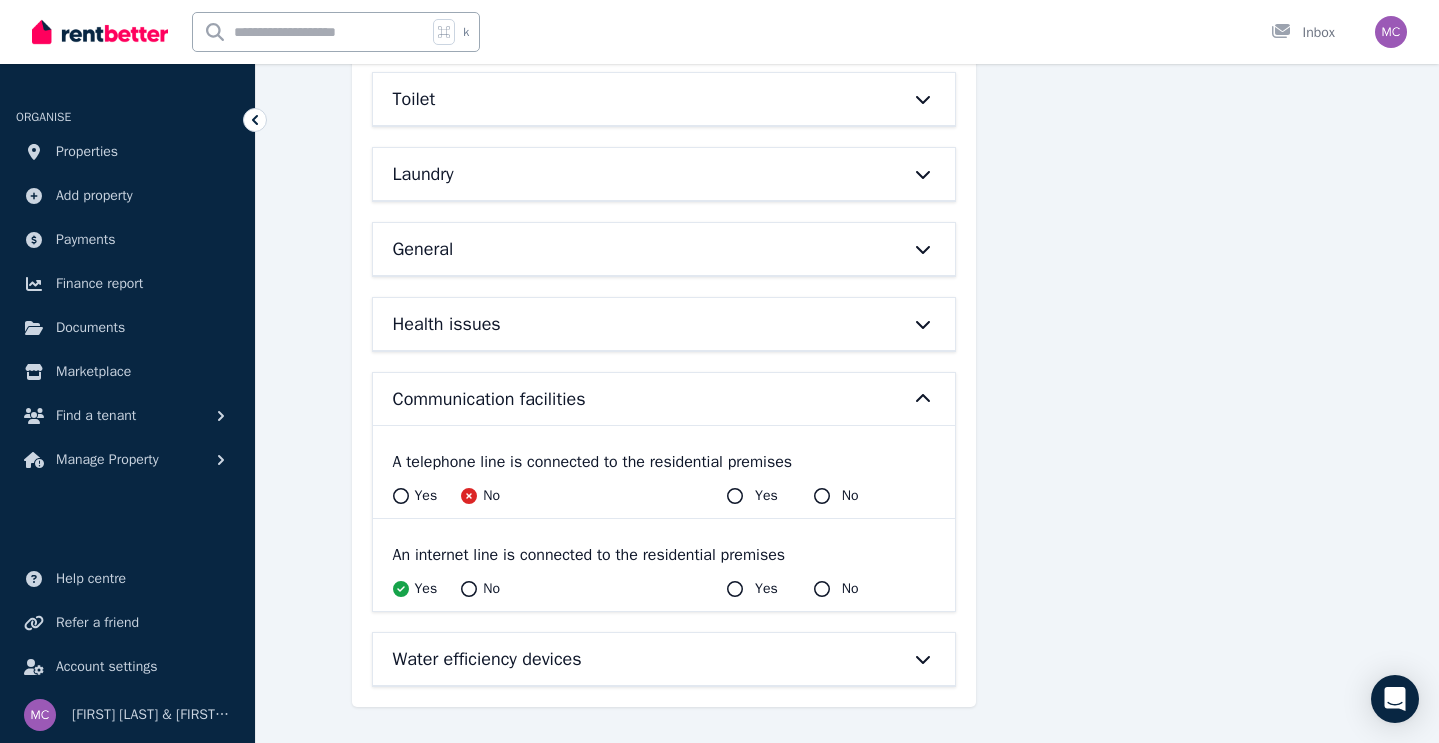 click on "Communication facilities" at bounding box center [636, 399] 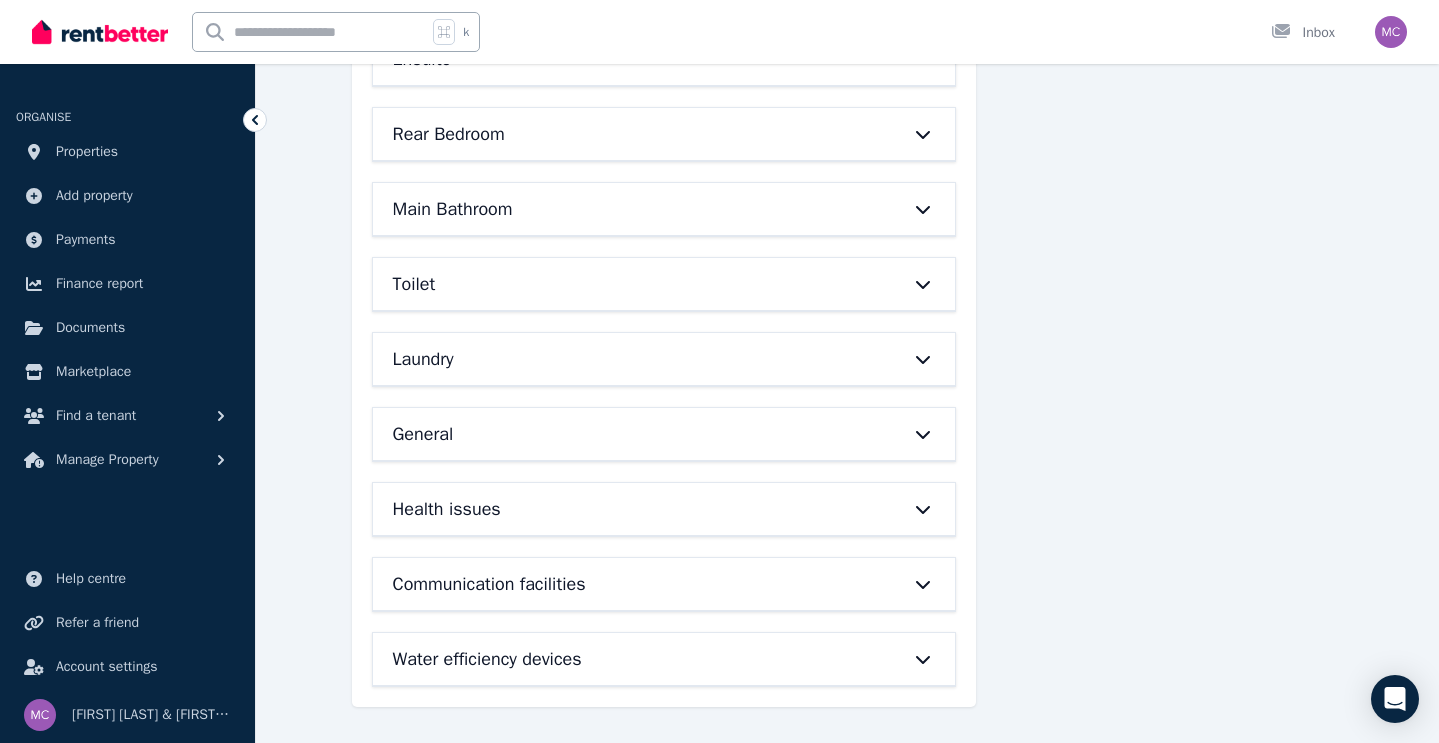 scroll, scrollTop: 740, scrollLeft: 0, axis: vertical 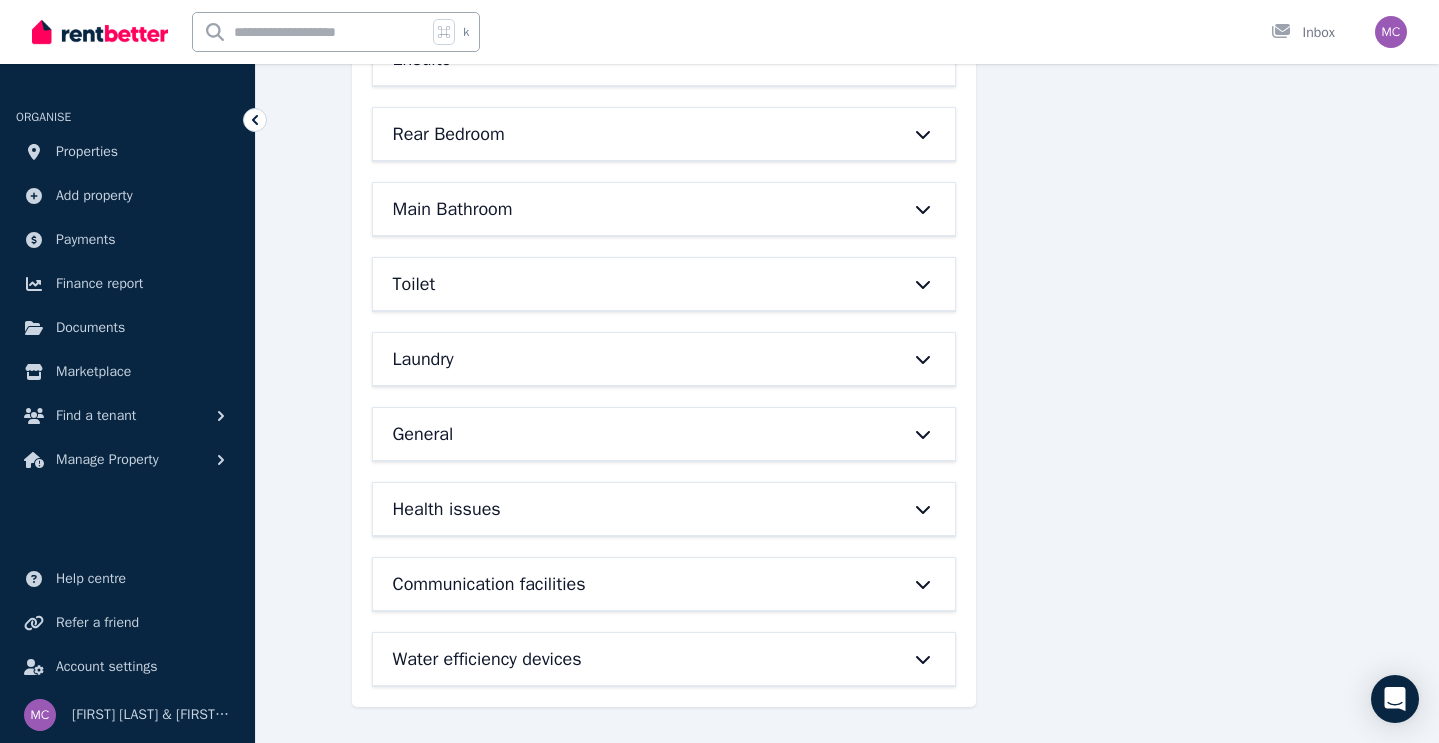 click on "Water efficiency devices" at bounding box center (636, 659) 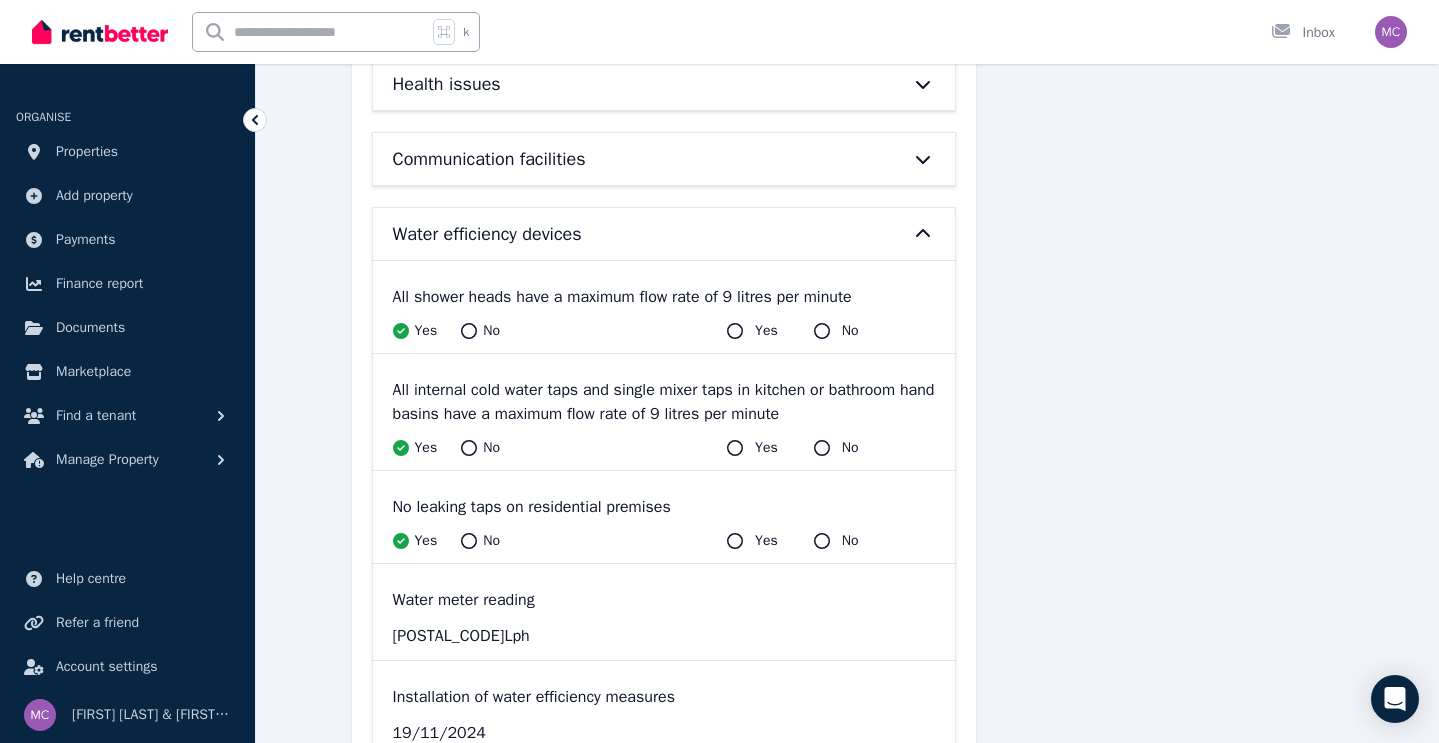 scroll, scrollTop: 1236, scrollLeft: 0, axis: vertical 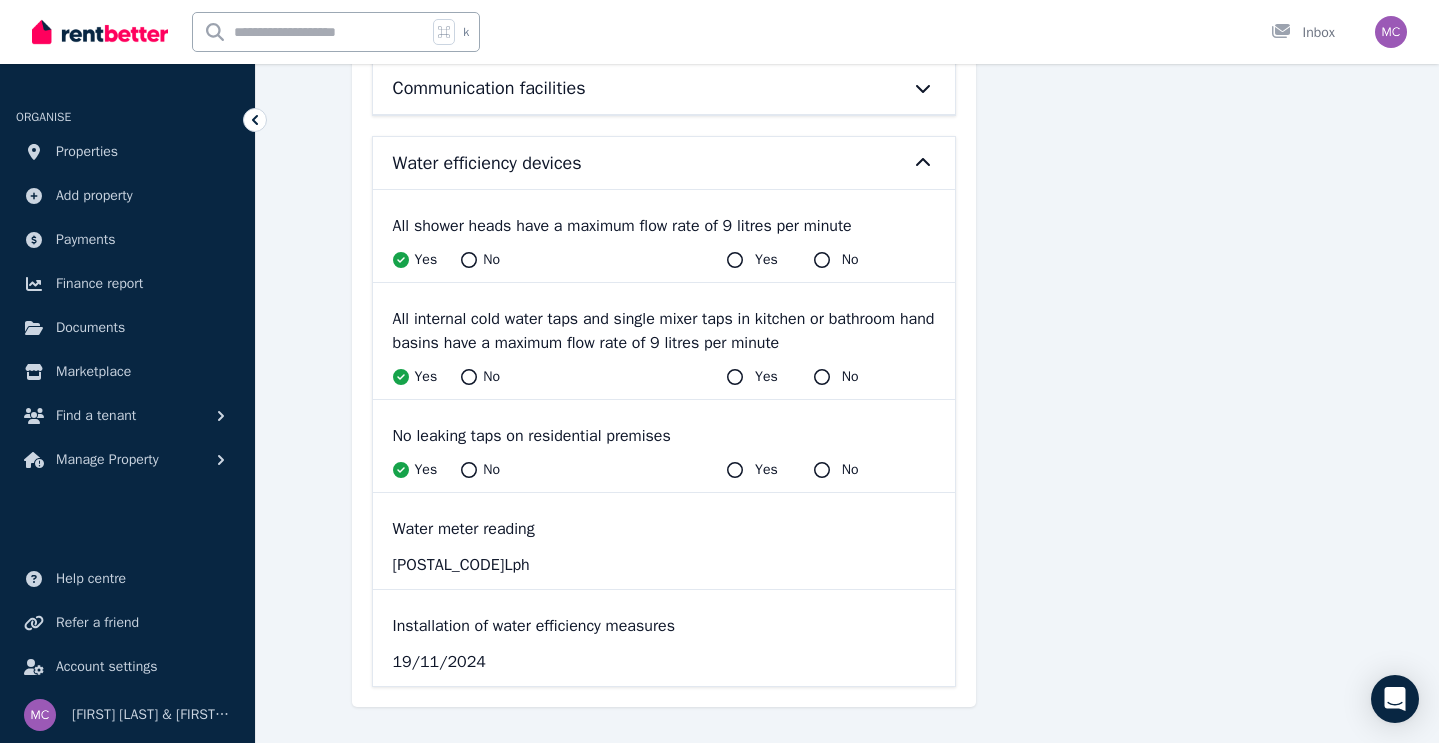 click on "Water efficiency devices" at bounding box center [487, 163] 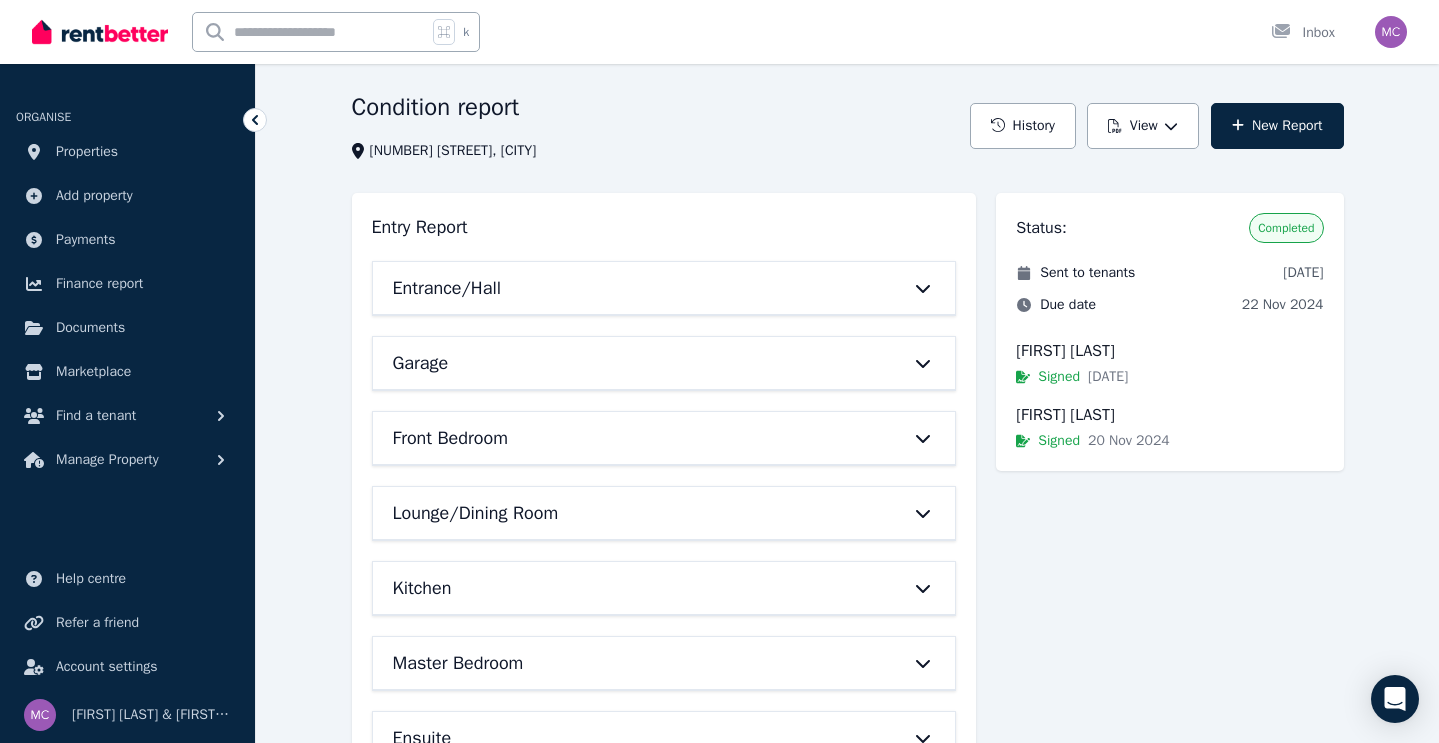 scroll, scrollTop: 0, scrollLeft: 0, axis: both 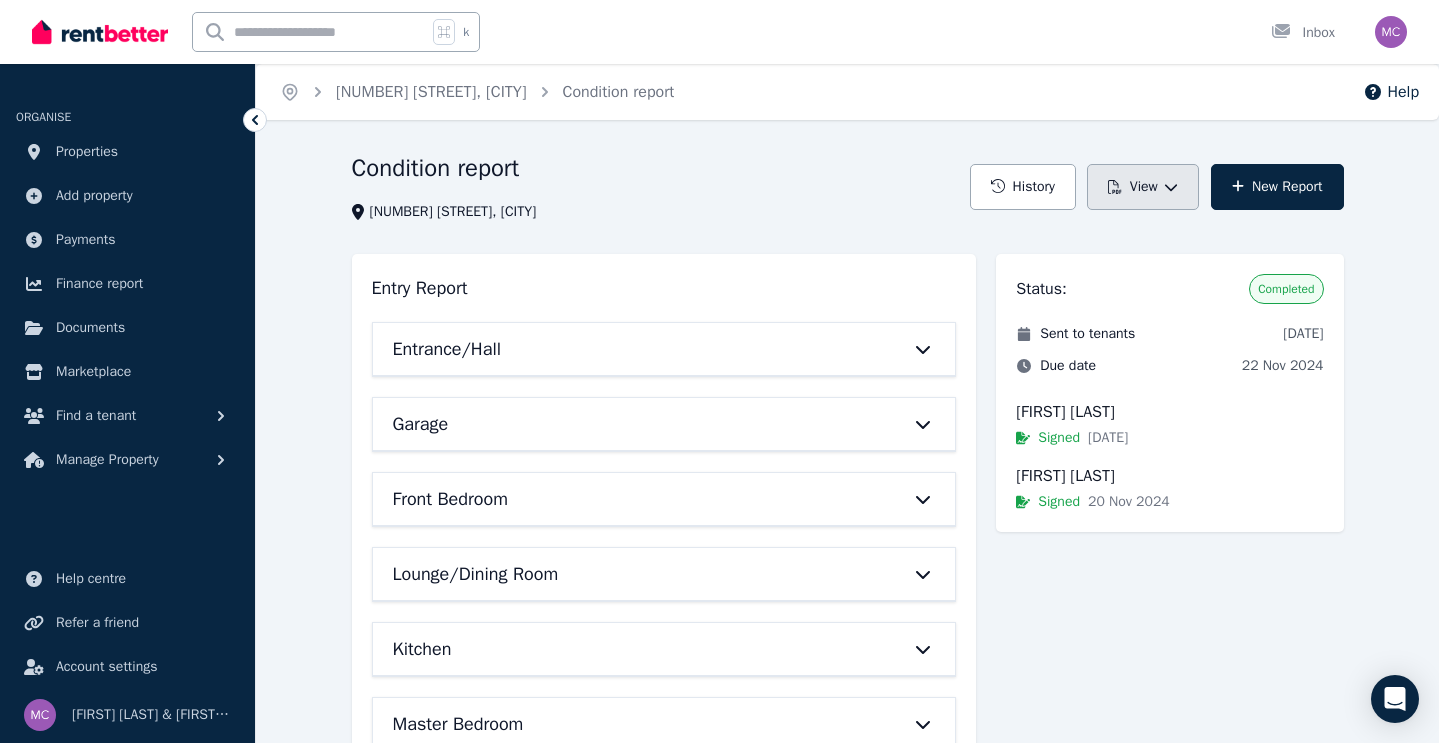 click on "View" at bounding box center (1143, 187) 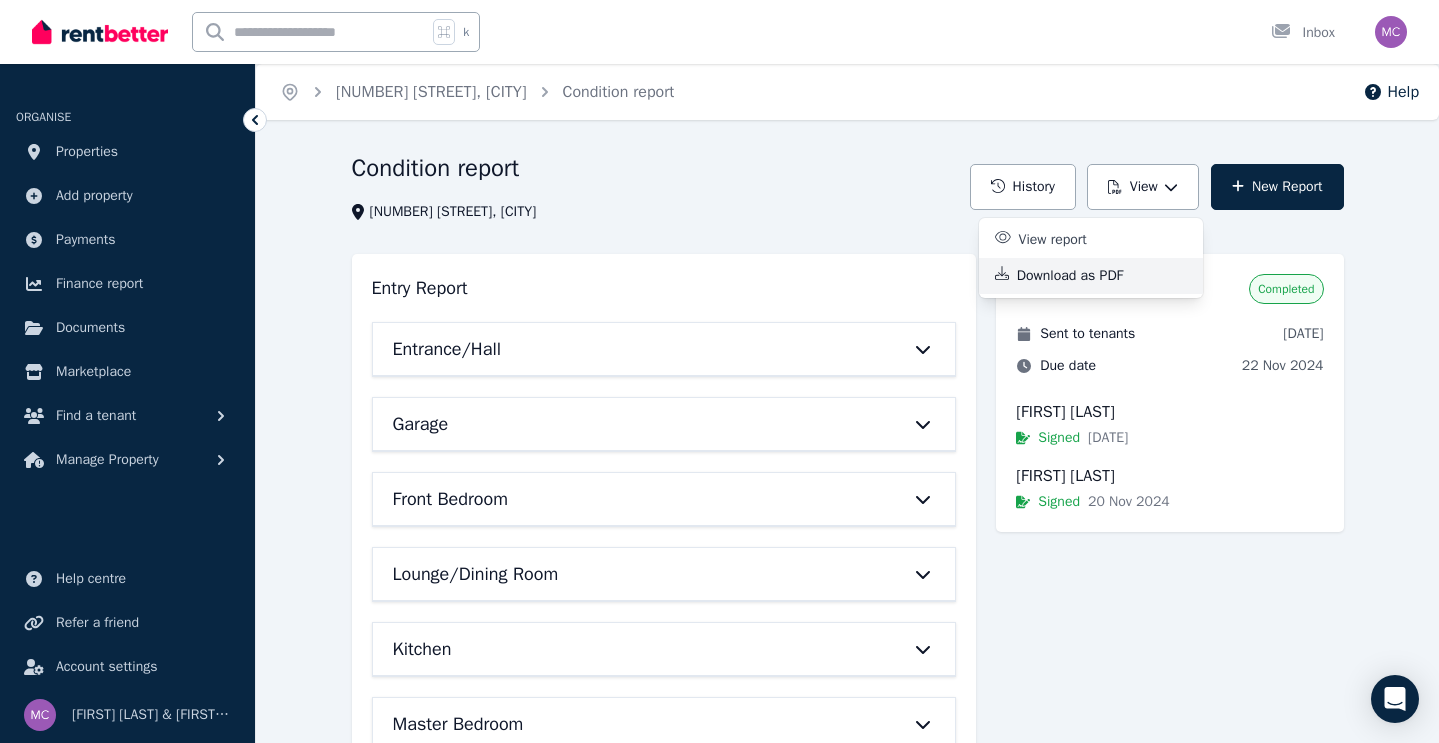 click on "Download as PDF" at bounding box center [1078, 276] 